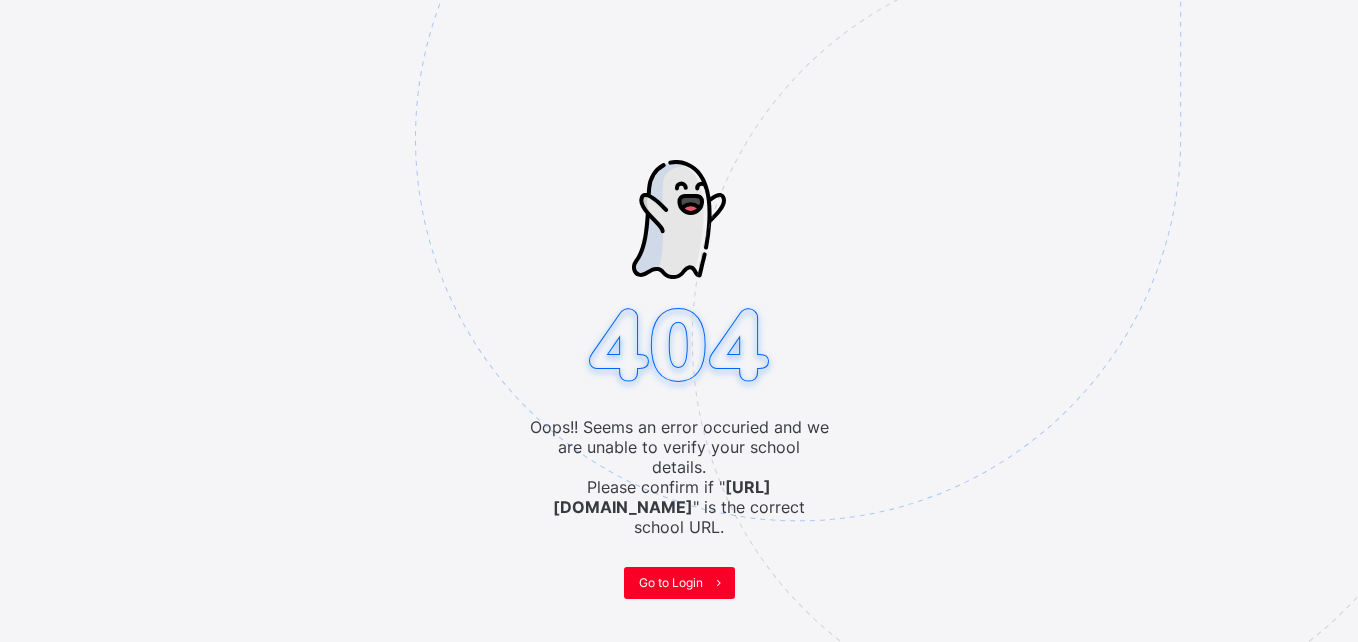 scroll, scrollTop: 0, scrollLeft: 0, axis: both 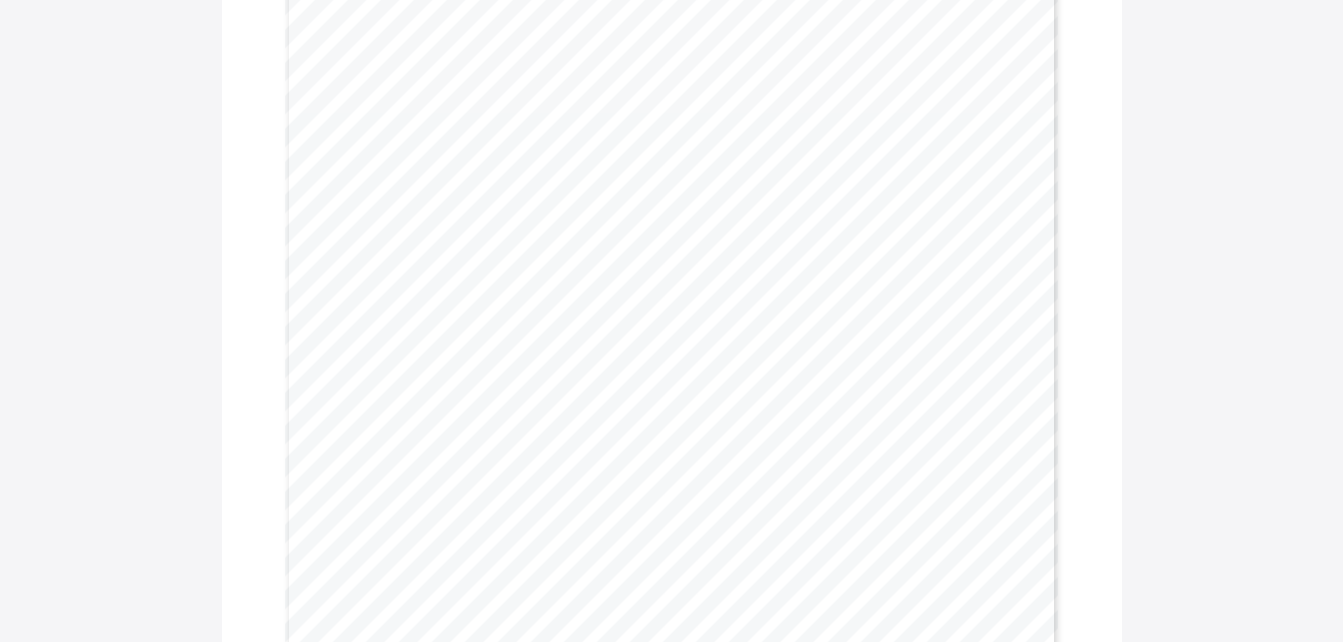 click on "Download Reportsheet END OF TERM REPORT Third Term 2024-2025 Name:   TITOBILARAOLUWA JUBILEE OGUNYEMI Age:   1 Years Admission No:   08023443 Class:   PLAYSCHOOL TULIP School Resumes:   08 Sep. 2025 Attendance Record No. of Times School Opened   98 No. of Times Present   78   79.6% No. of Times Absent   10 Page 2 Not Yet   Just Beginning   Sometimes   Always   Outstanding LANGUAGE & COMMUNICATION Enjoys Role Play   ✔ Identifies different sounds in the environment   ✔ Begins to understand simple concepts (Big/small, up/down)   ✔ Refers to self by name   ✔ Makes simple phrases. (My water.)   ✔ Comments : NUMBER WORK Identifies yellow, red, and blue objects   ✔ Identifies circle, triangle, and square objects in the environment shape   ✔ Enjoys filling and emptying containers   ✔ Can match three colours (Red, Blue, Yellow)   ✔ Can match three shapes (Circle, Square & Triangle)   ✔ Comments : PERSONAL, SOCIAL & EMOTIONAL DEVELOPMENT Begins to show independence   ✔ boundaries and routines." at bounding box center [671, 345] 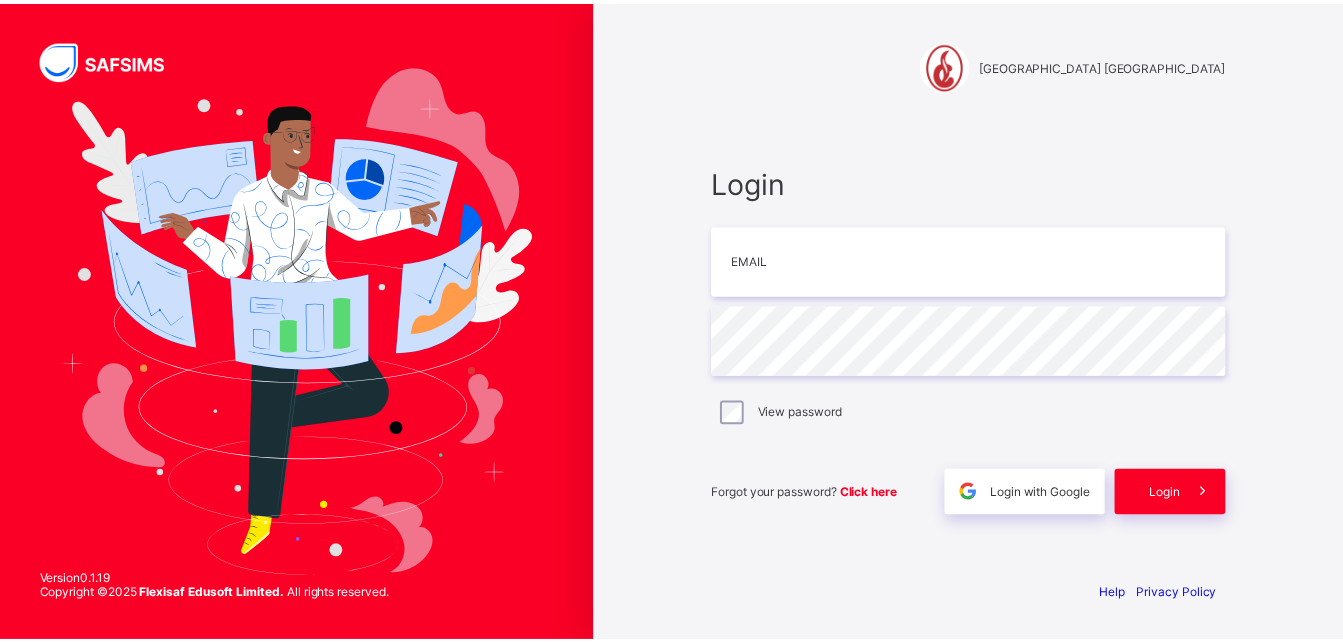 scroll, scrollTop: 0, scrollLeft: 0, axis: both 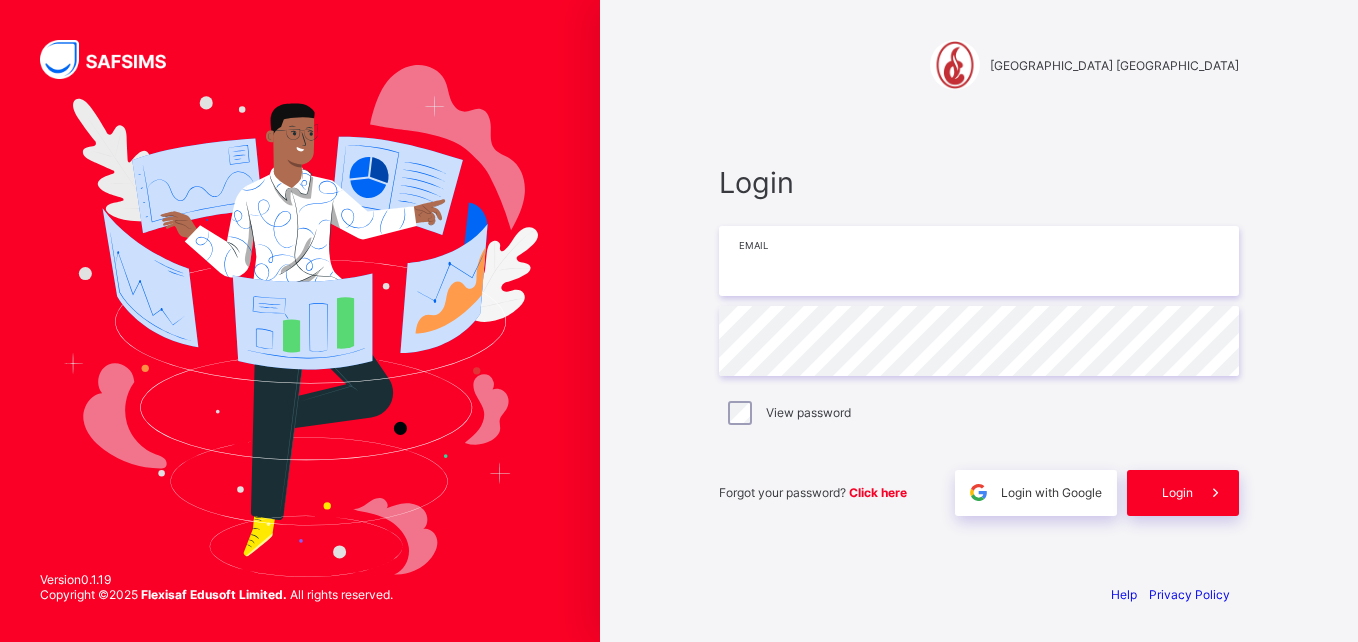 click at bounding box center (979, 261) 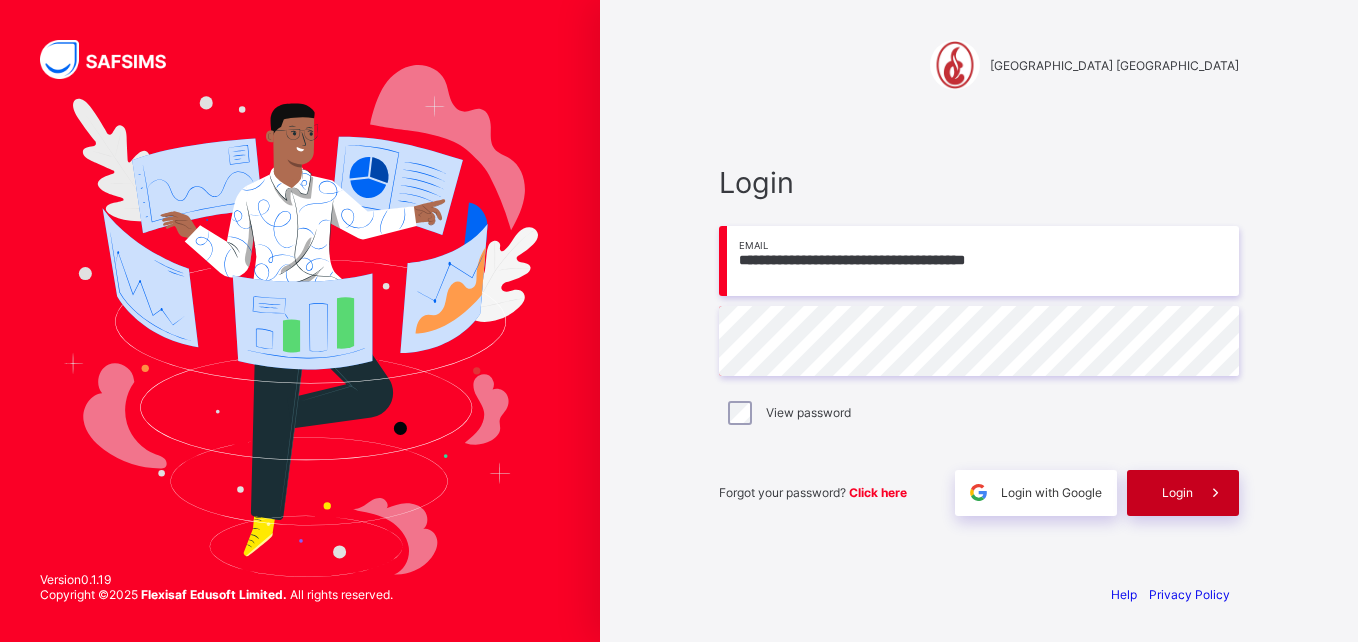 click on "Login" at bounding box center [1177, 492] 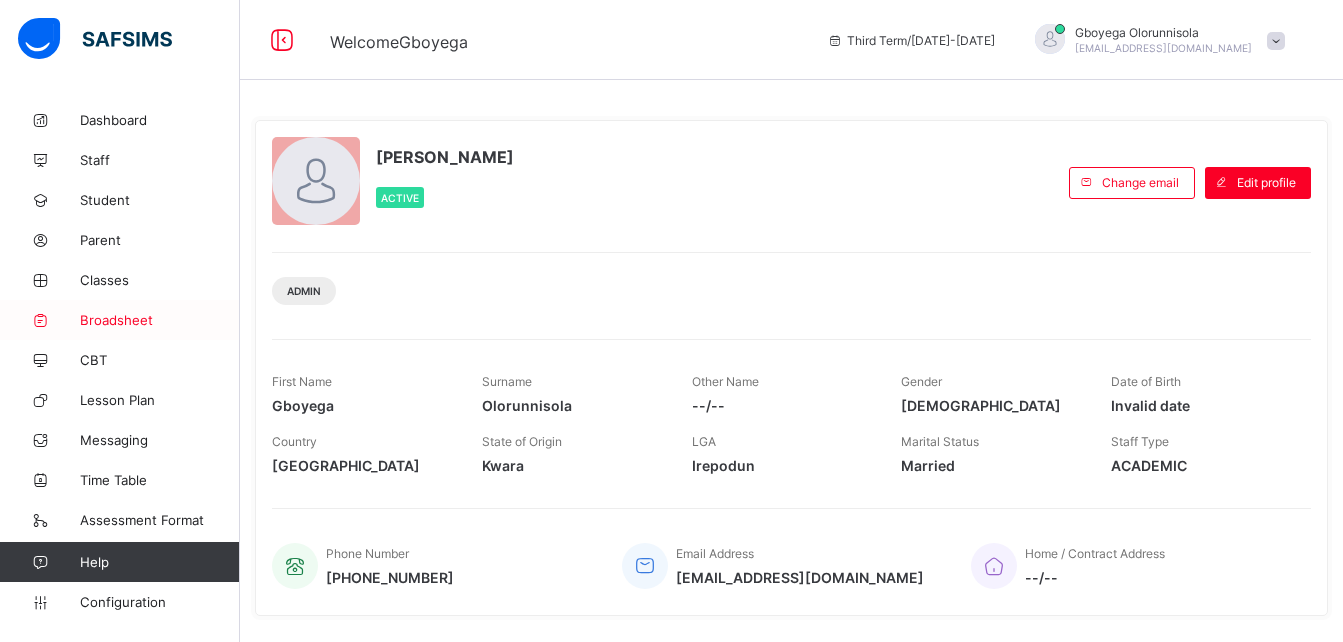 click on "Broadsheet" at bounding box center [160, 320] 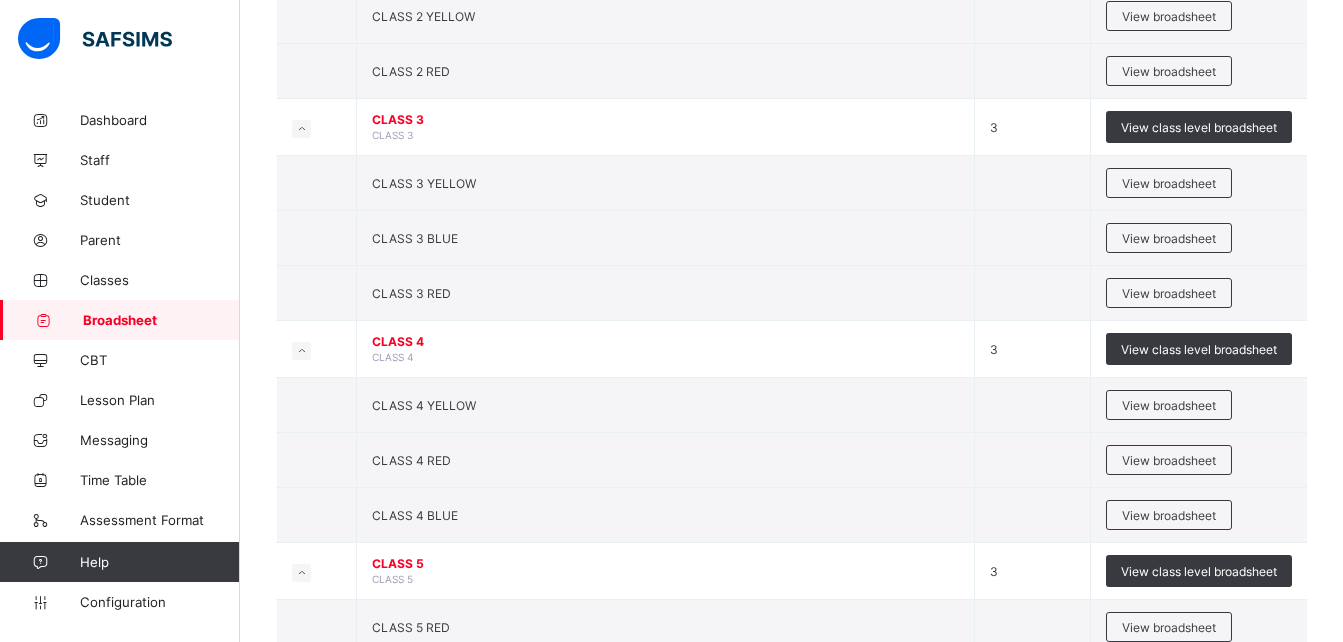 scroll, scrollTop: 1187, scrollLeft: 0, axis: vertical 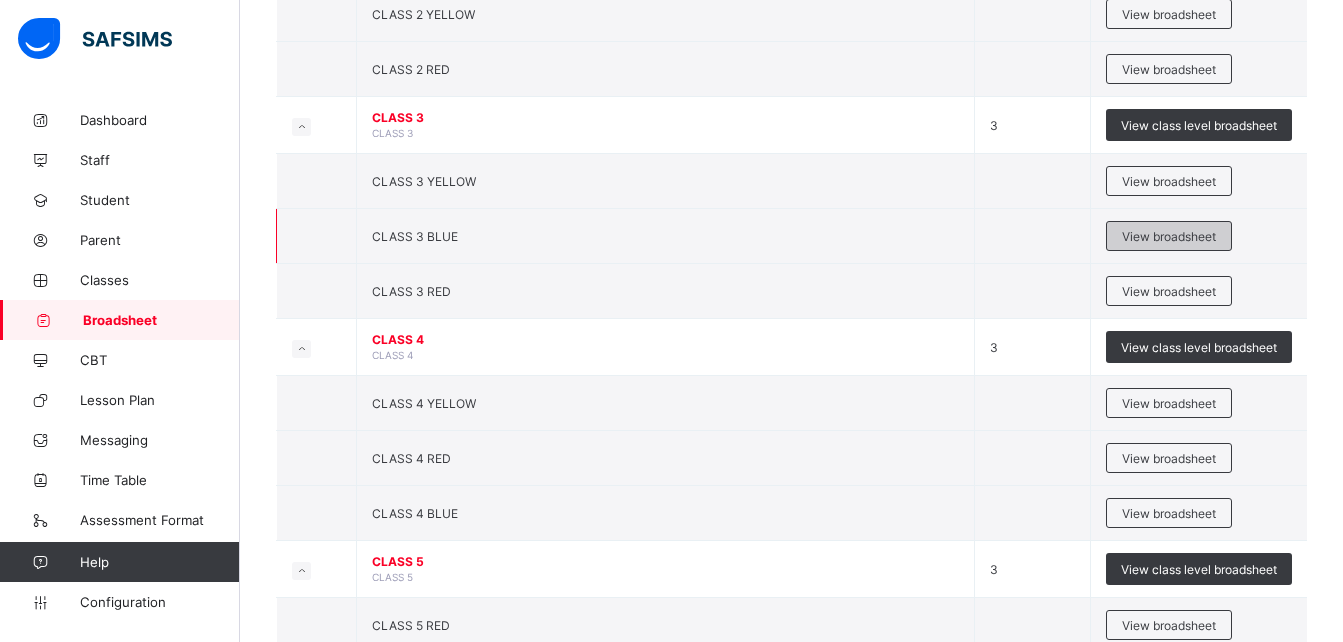 click on "View broadsheet" at bounding box center [1169, 236] 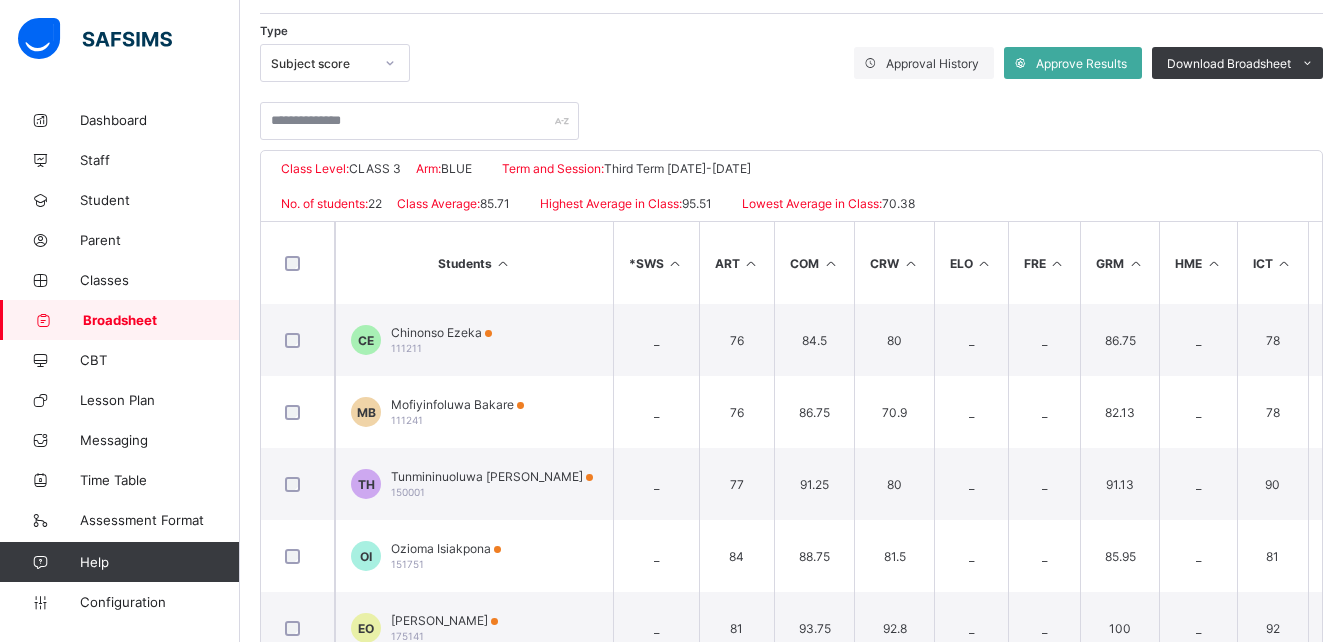 scroll, scrollTop: 326, scrollLeft: 0, axis: vertical 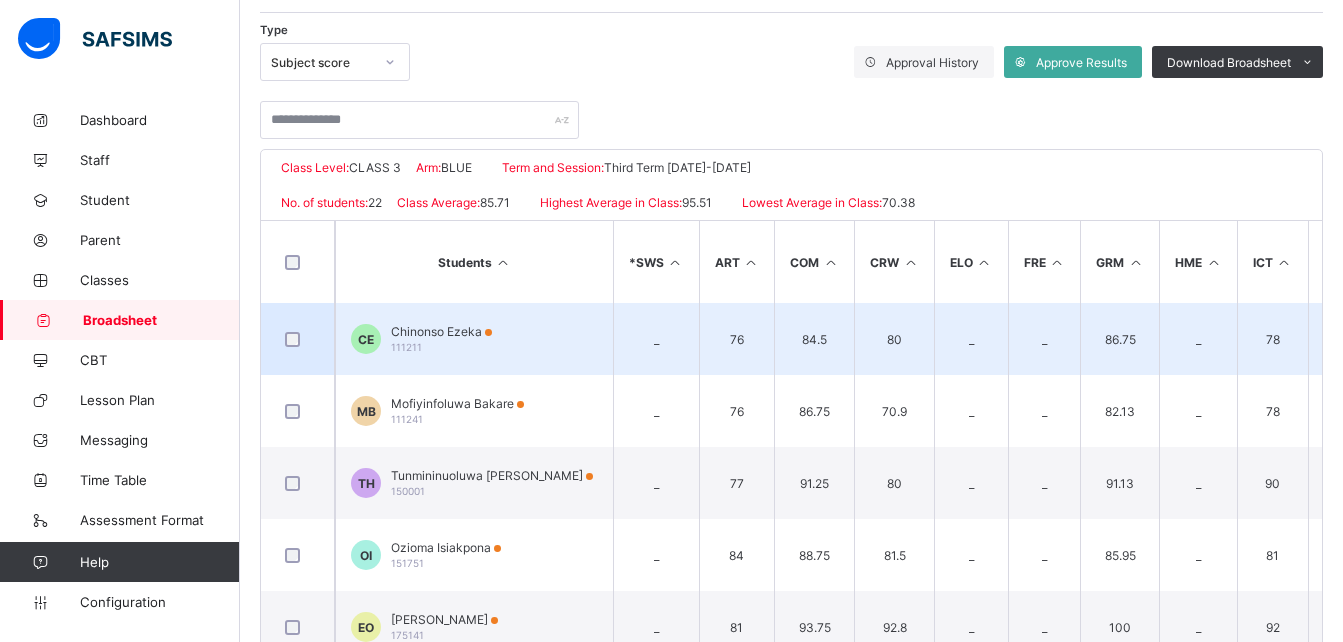 click on "Chinonso  Ezeka" at bounding box center (441, 331) 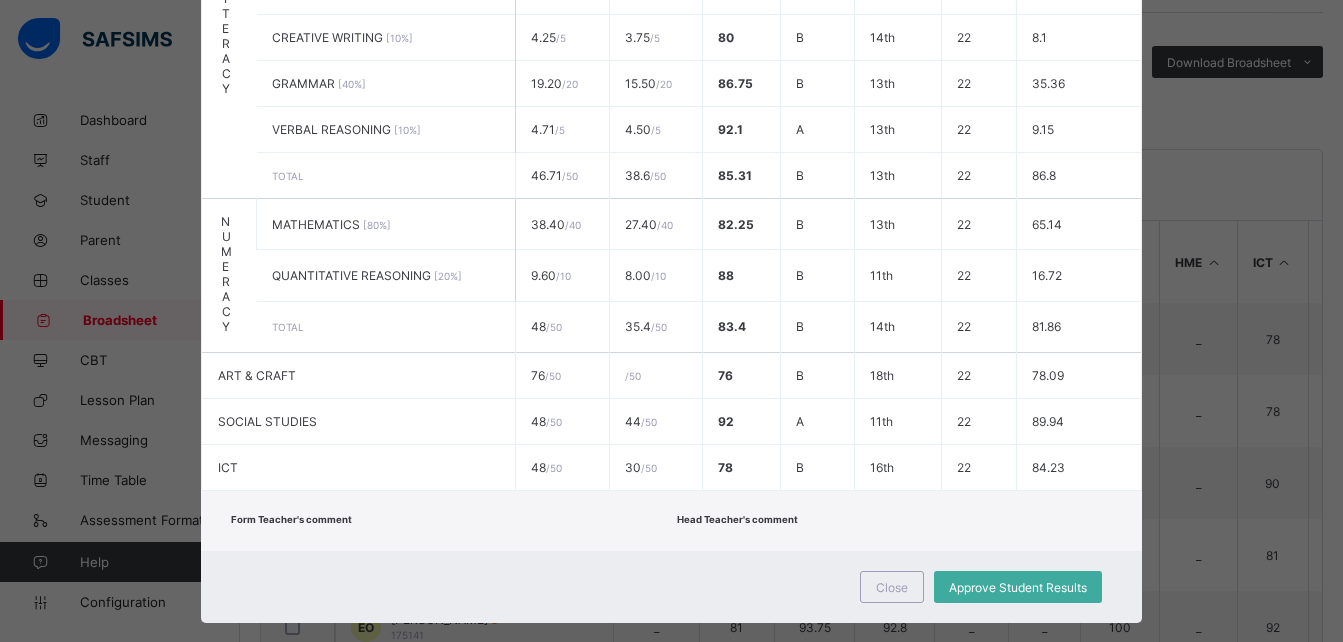 scroll, scrollTop: 634, scrollLeft: 0, axis: vertical 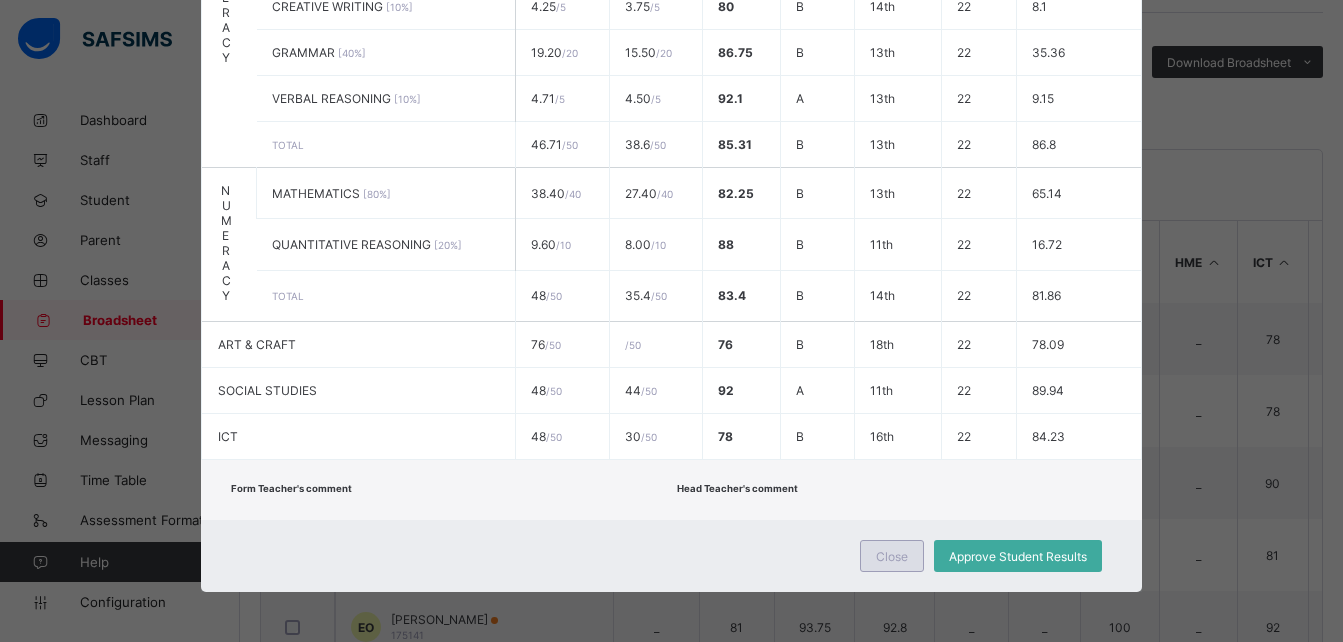 click on "Close" at bounding box center [892, 556] 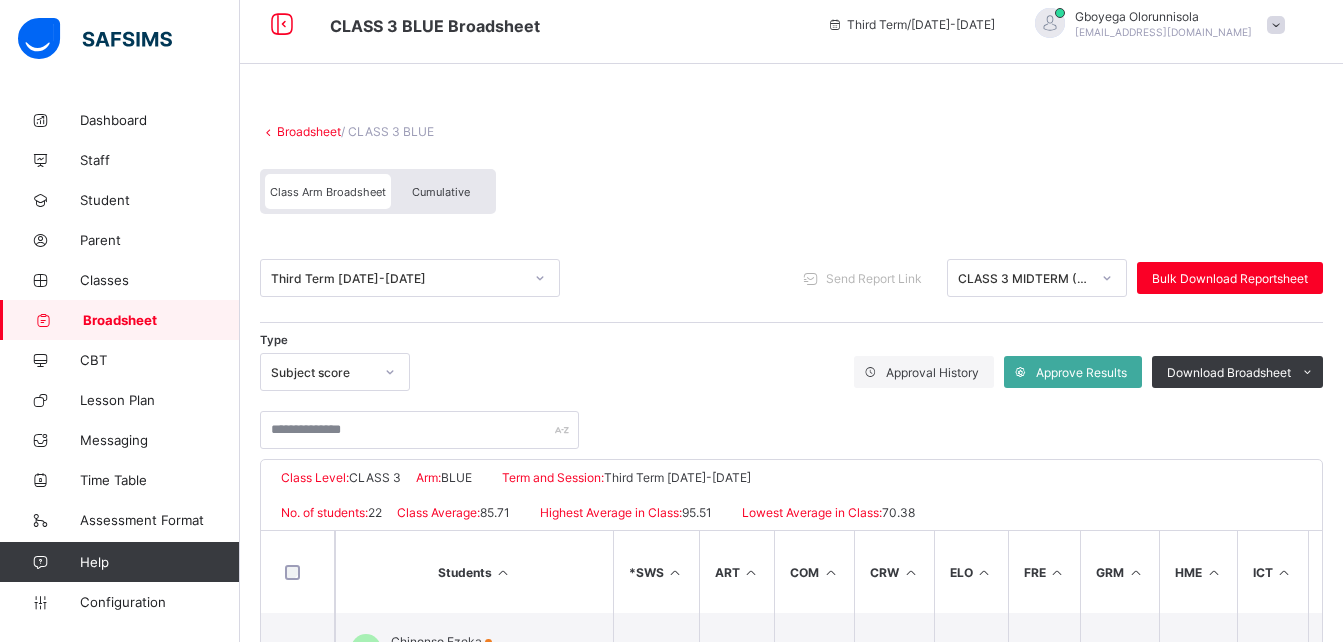 scroll, scrollTop: 15, scrollLeft: 0, axis: vertical 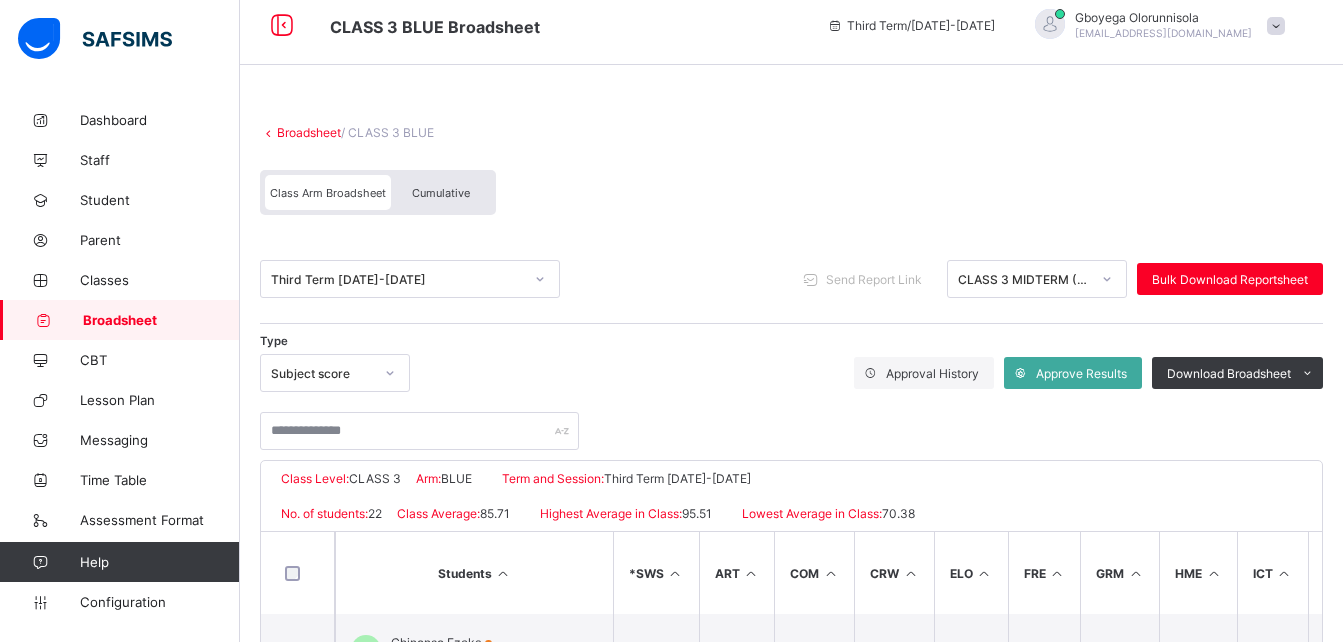 click on "Cumulative" at bounding box center (441, 193) 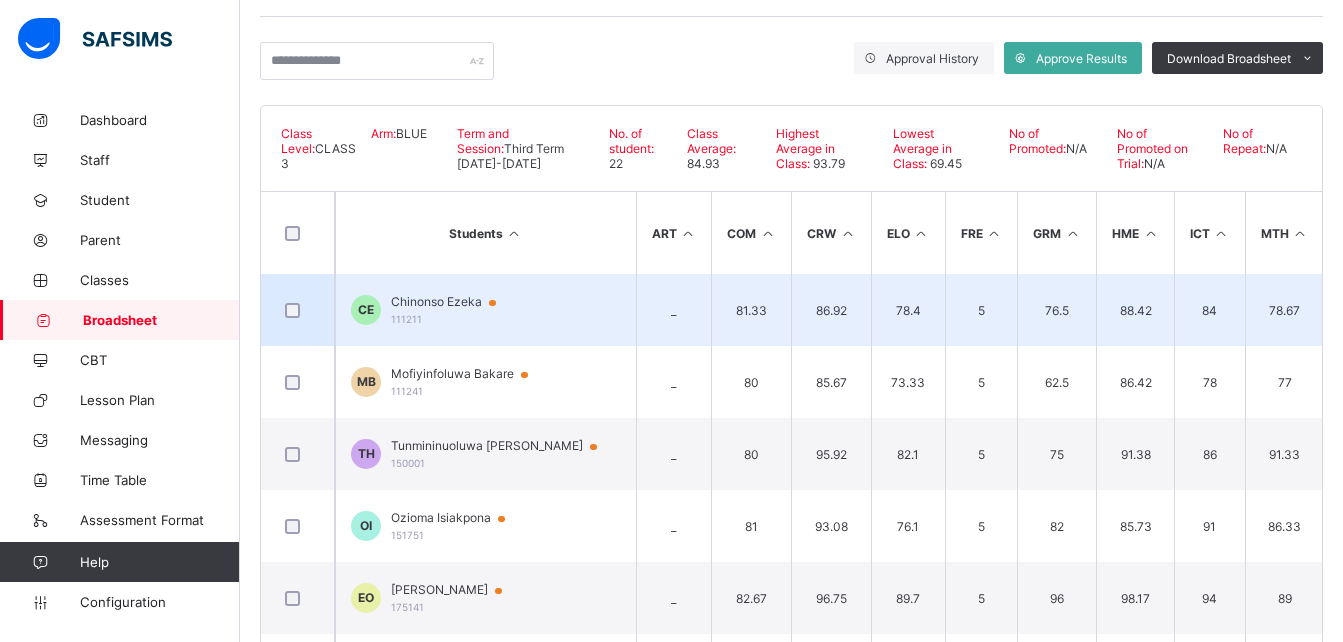 scroll, scrollTop: 333, scrollLeft: 0, axis: vertical 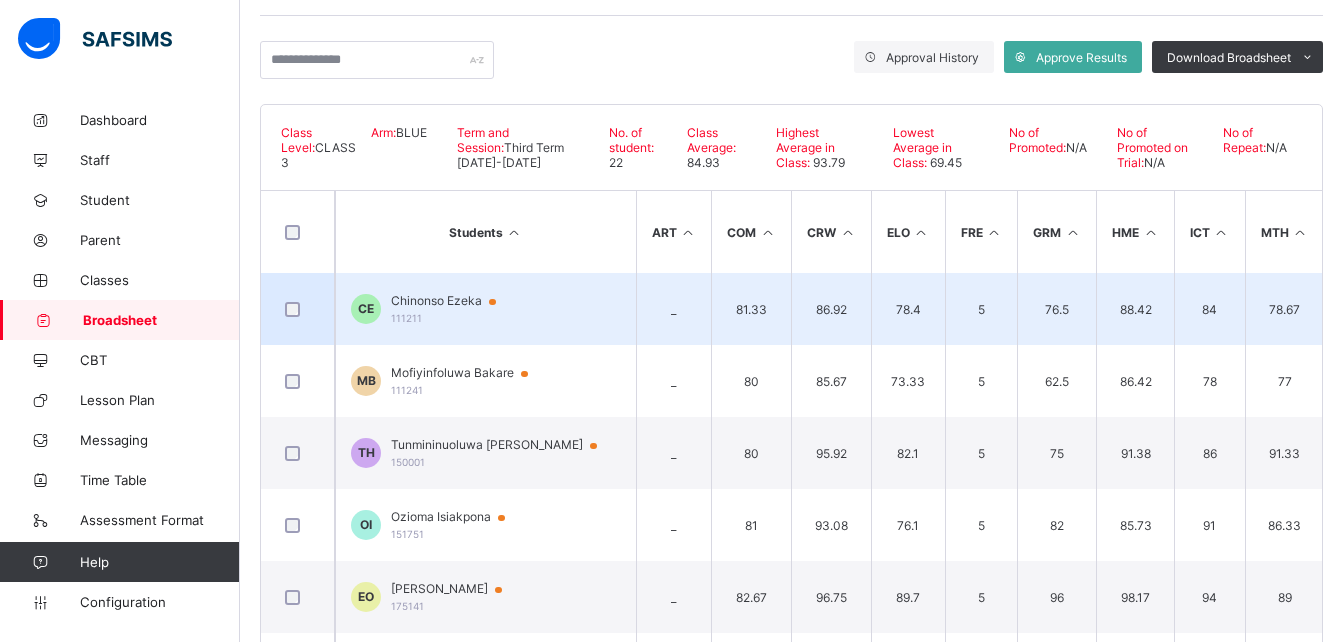 click on "Chinonso  Ezeka" at bounding box center [453, 301] 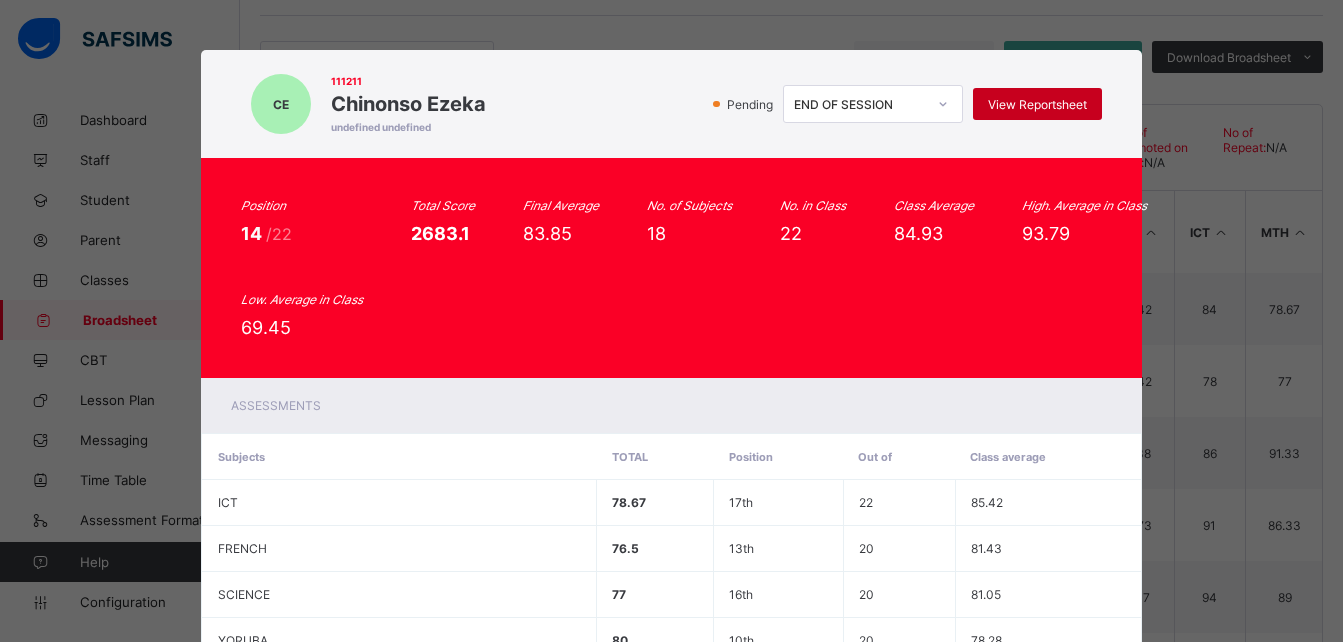 click on "View Reportsheet" at bounding box center (1037, 104) 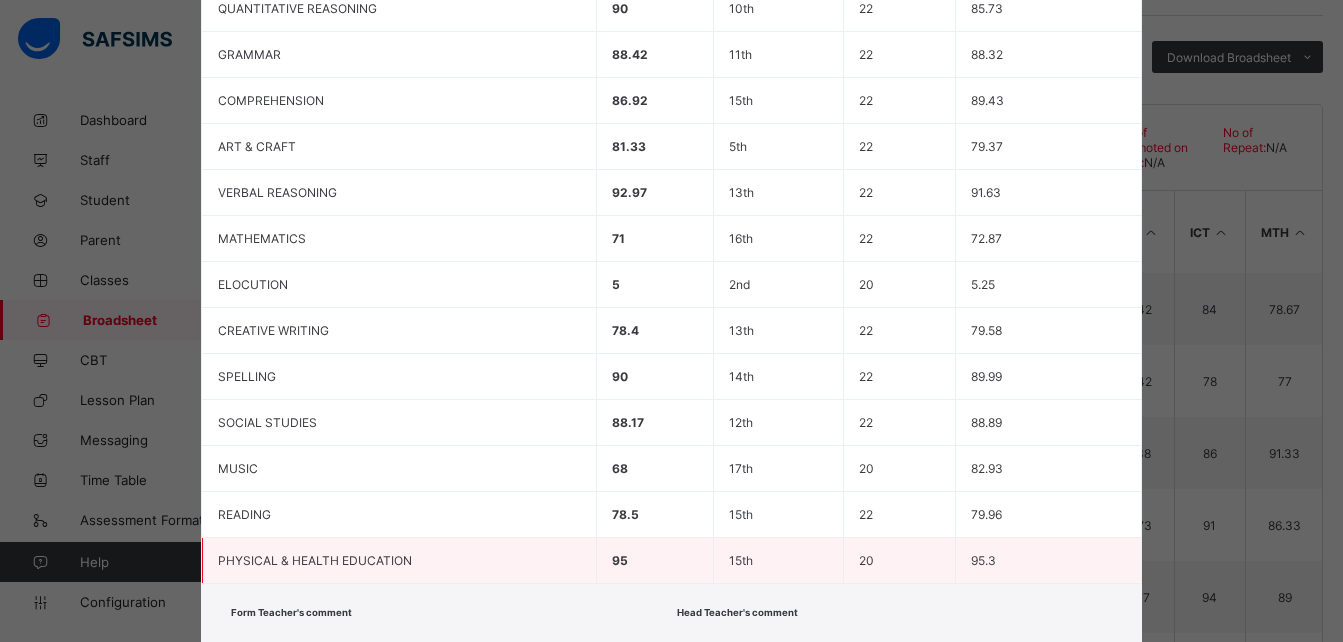scroll, scrollTop: 848, scrollLeft: 0, axis: vertical 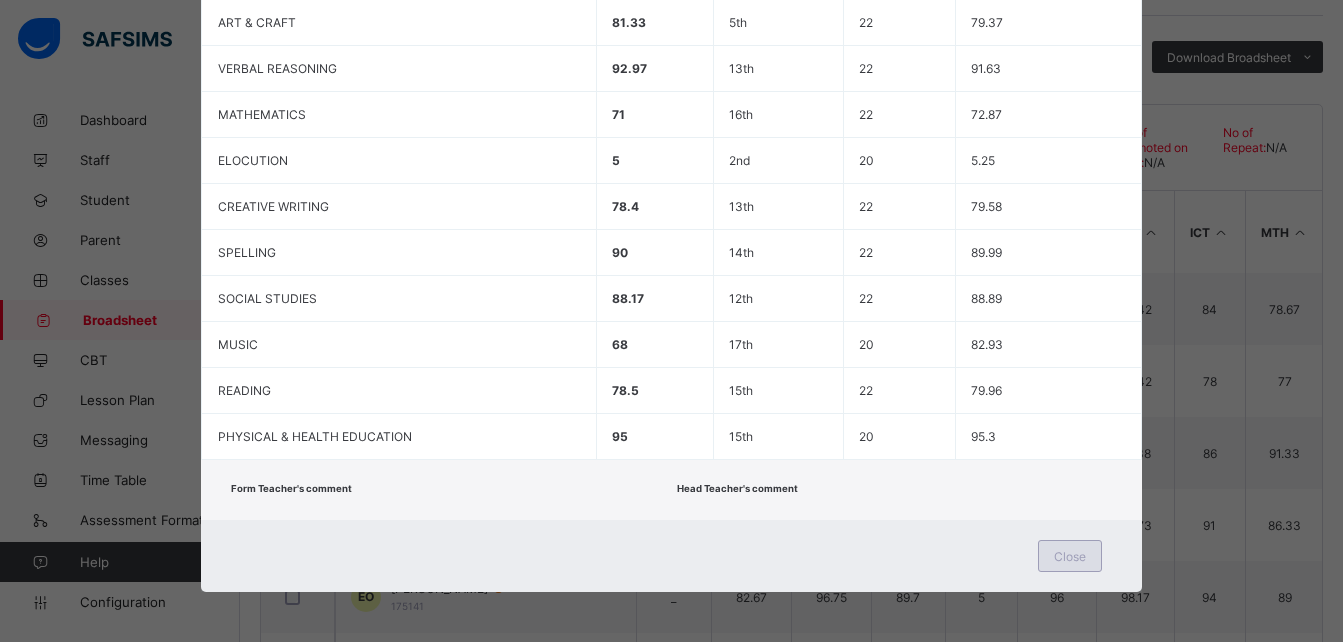 click on "Close" at bounding box center [1070, 556] 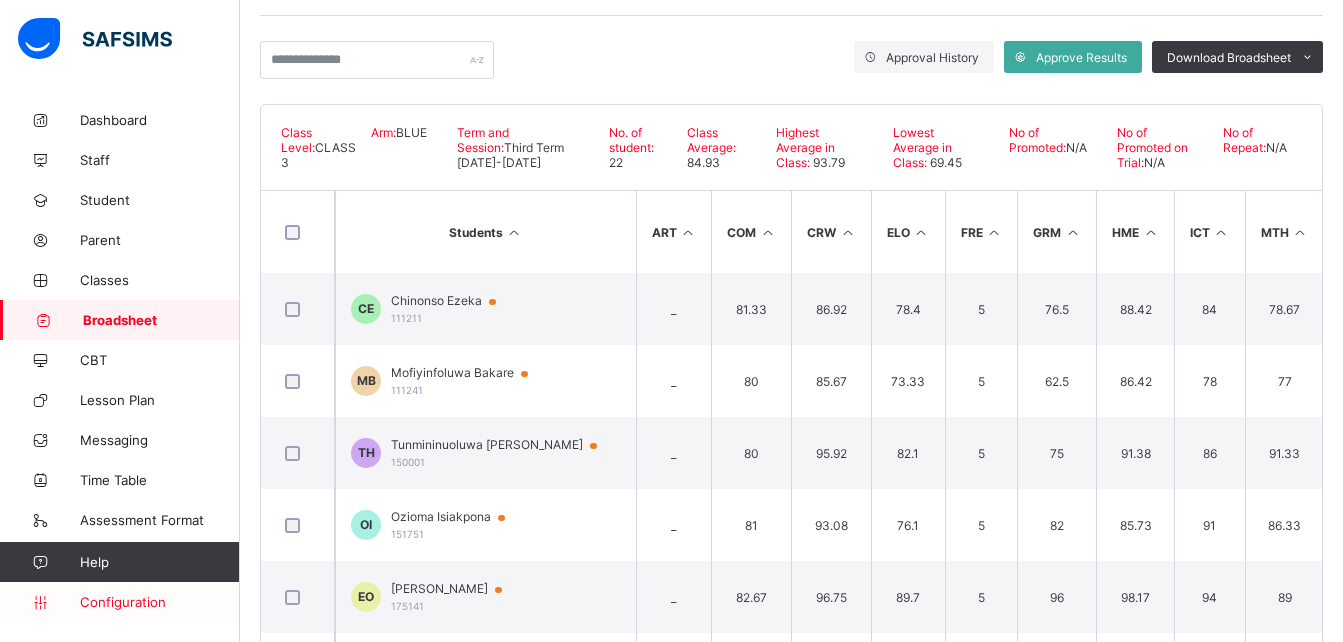 click on "Configuration" at bounding box center [159, 602] 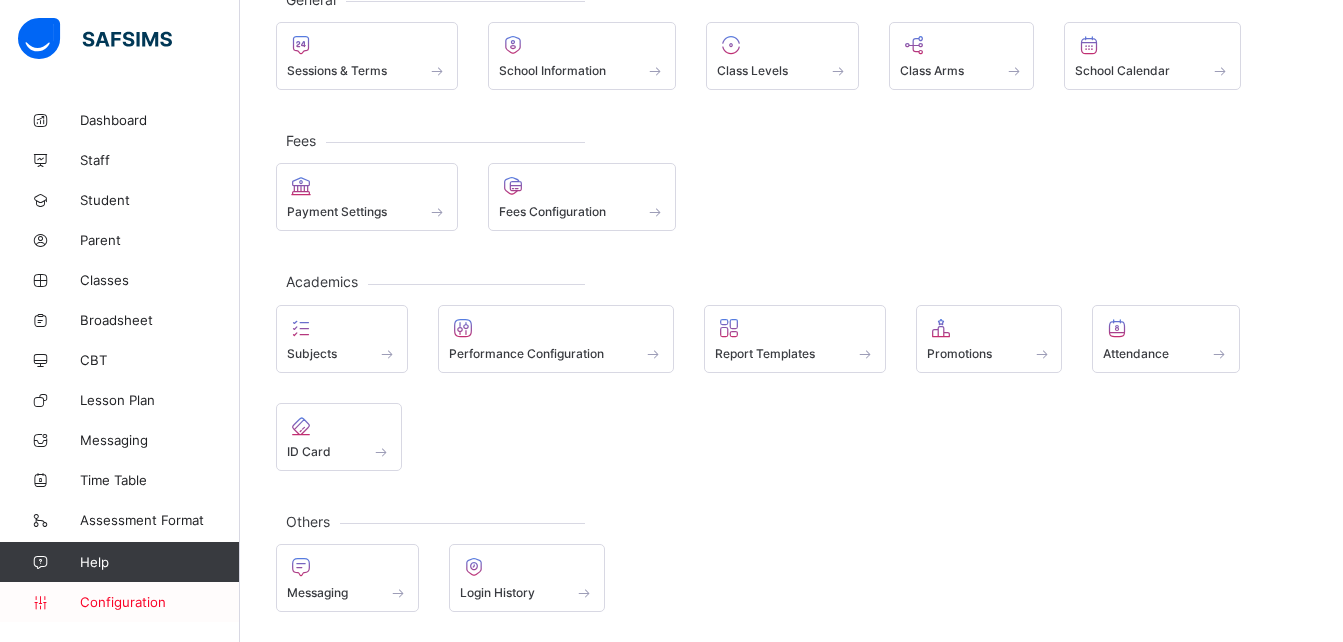 scroll, scrollTop: 141, scrollLeft: 0, axis: vertical 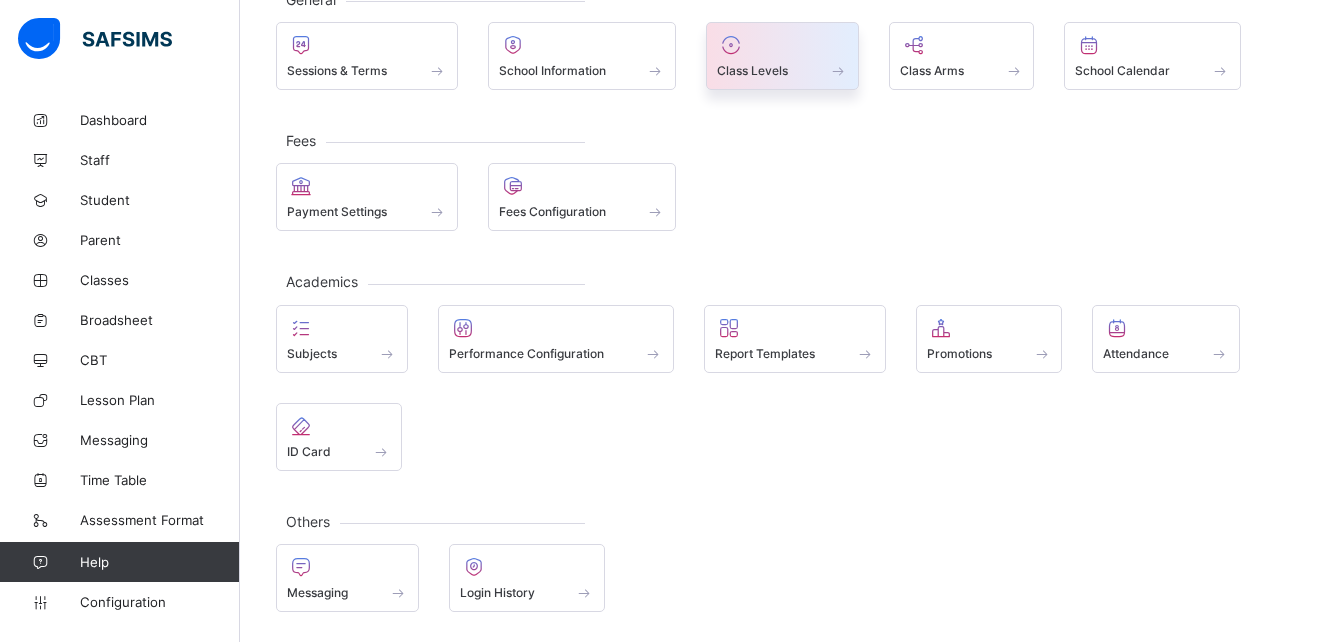 click at bounding box center (782, 45) 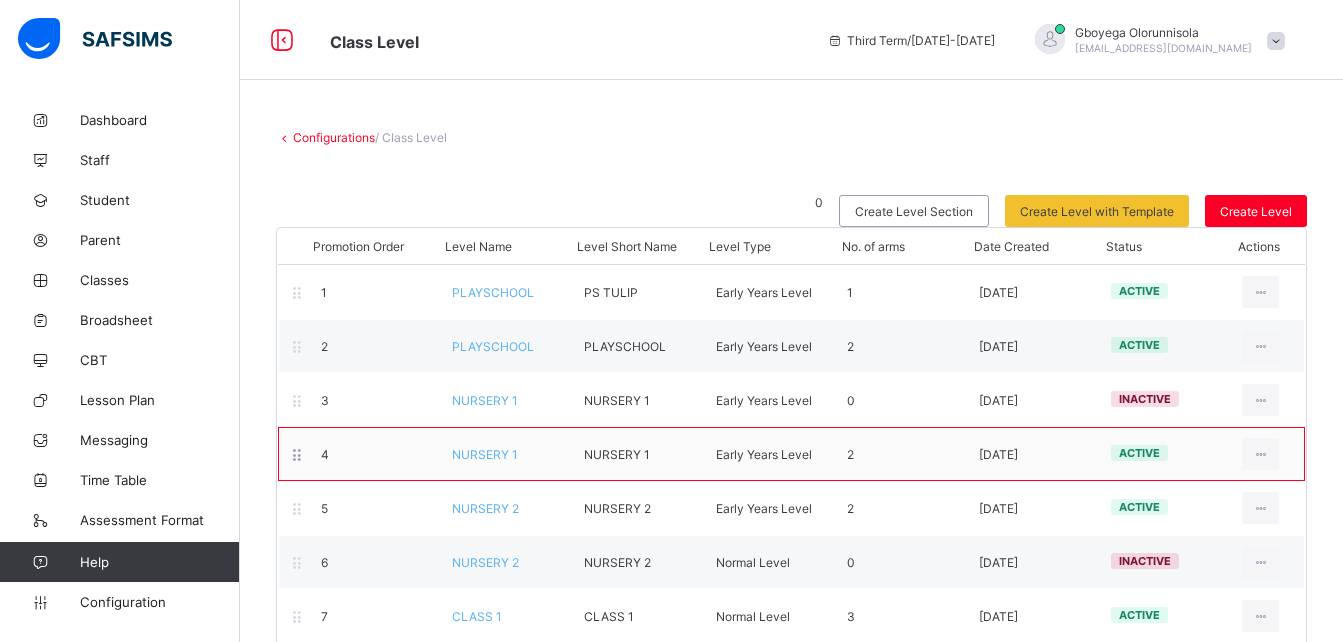scroll, scrollTop: 302, scrollLeft: 0, axis: vertical 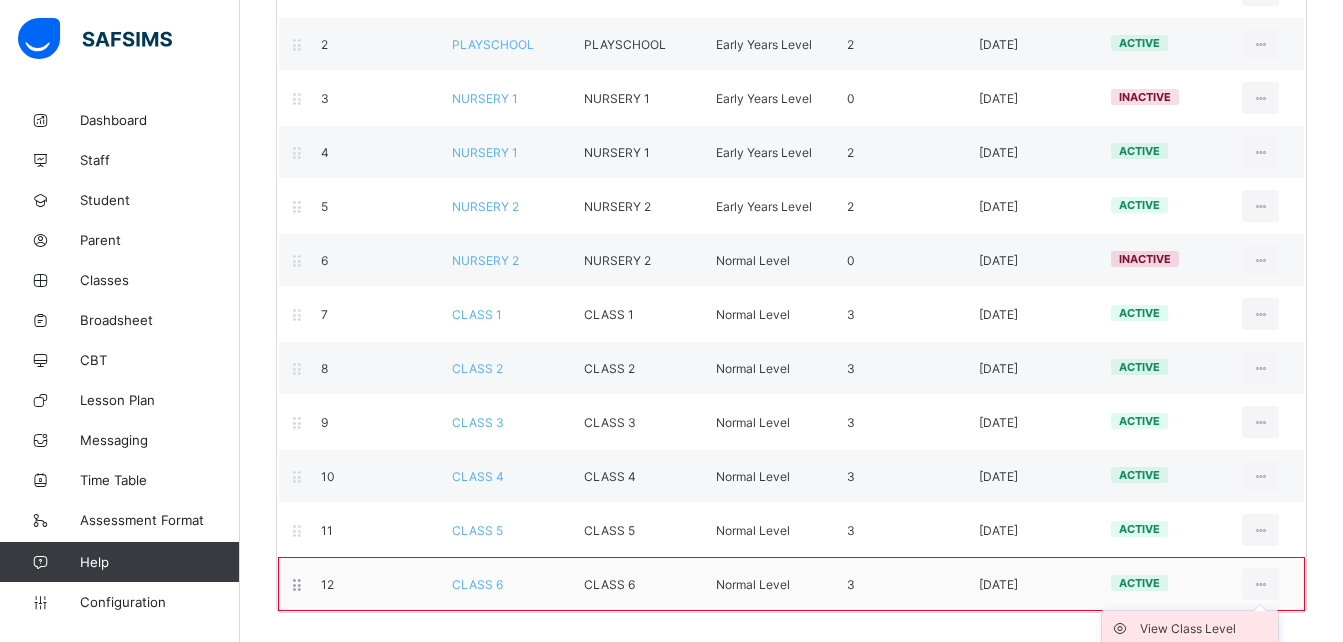 click on "View Class Level" at bounding box center (1205, 629) 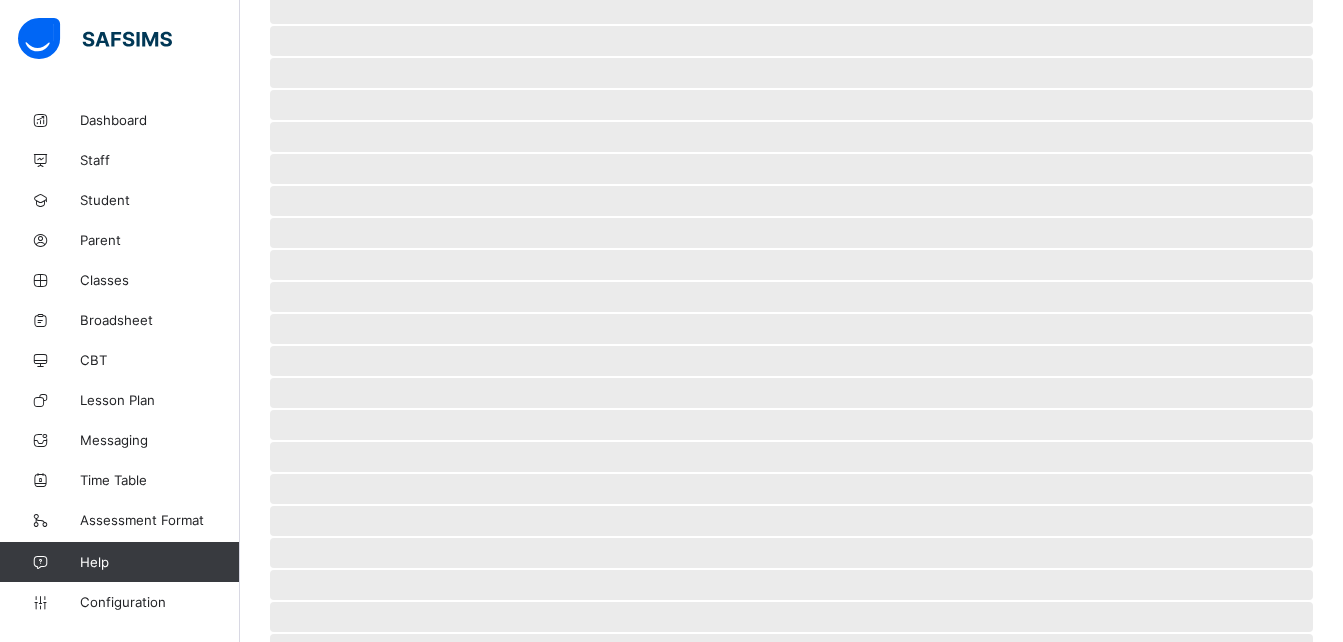 scroll, scrollTop: 0, scrollLeft: 0, axis: both 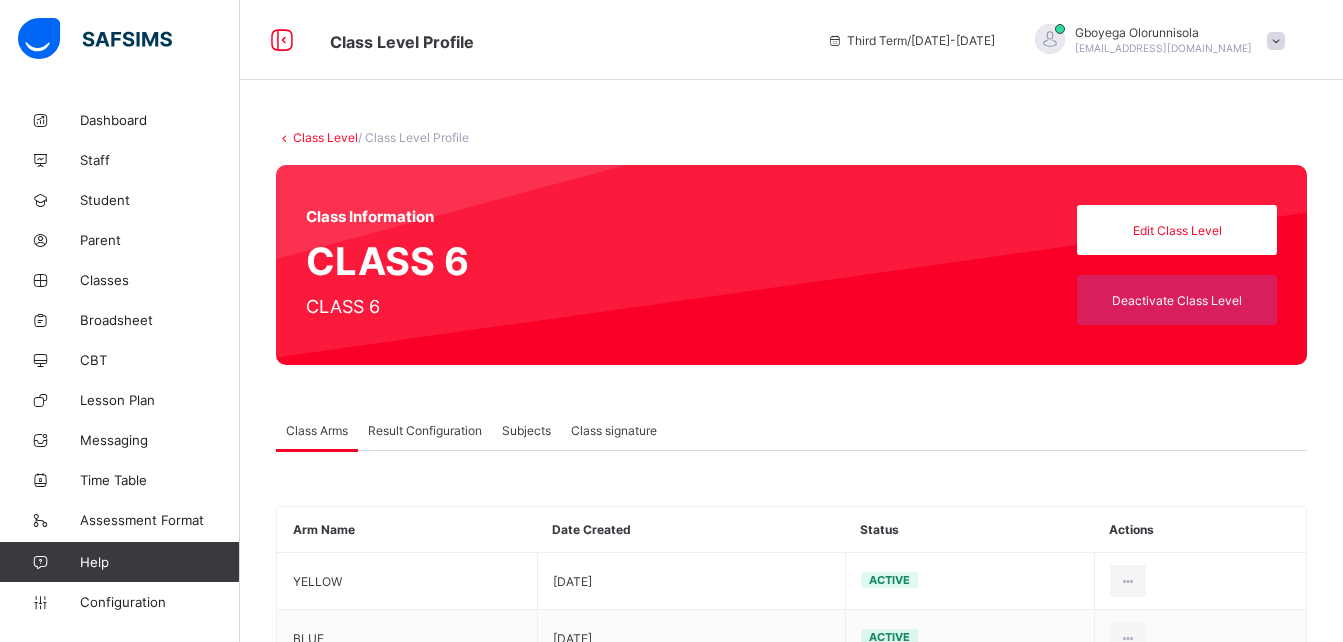 click on "Result Configuration" at bounding box center (425, 430) 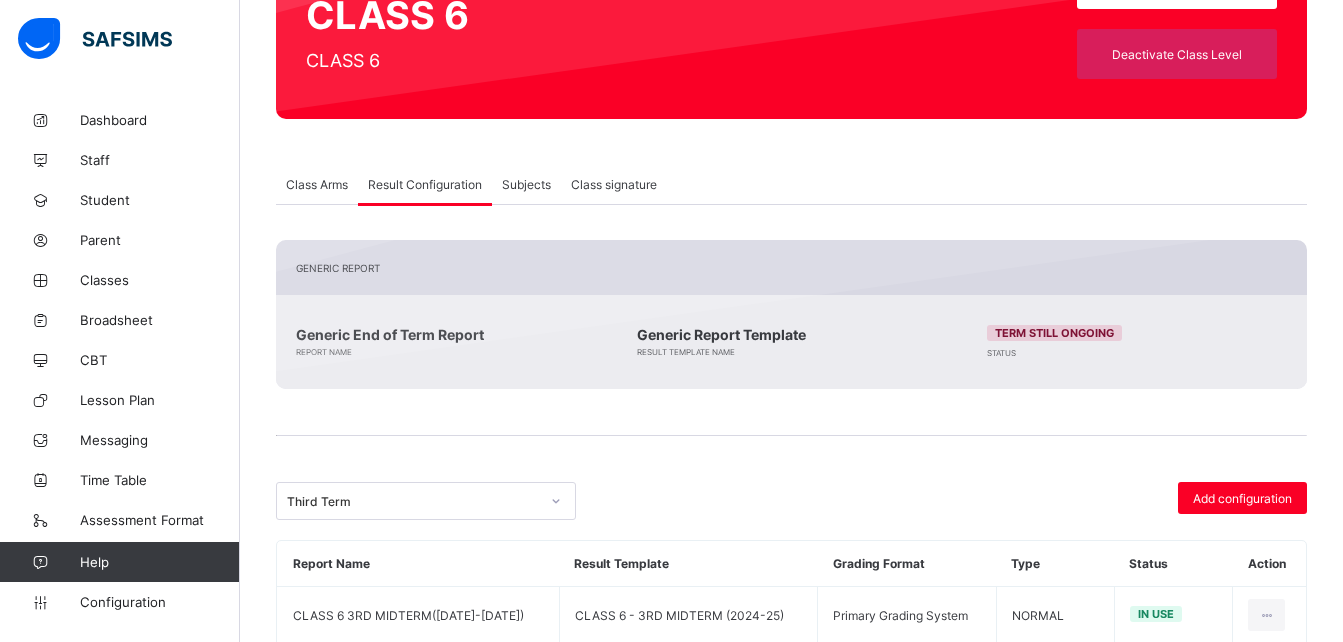 scroll, scrollTop: 243, scrollLeft: 0, axis: vertical 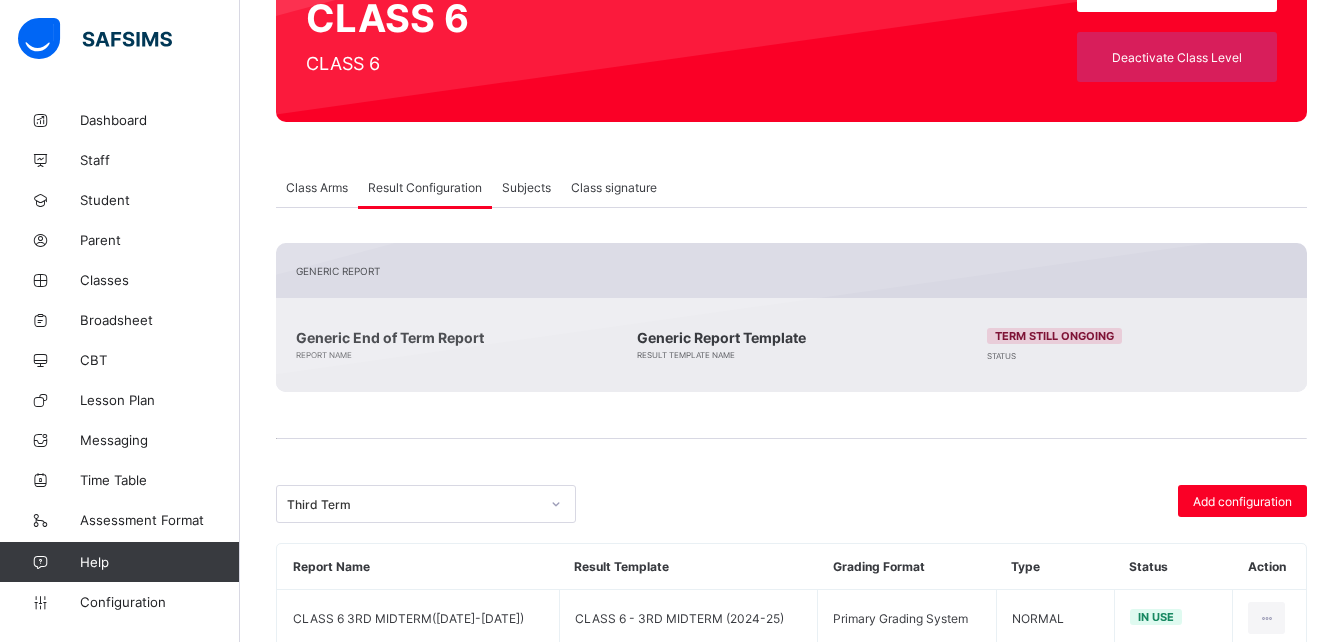 click on "Subjects" at bounding box center [526, 187] 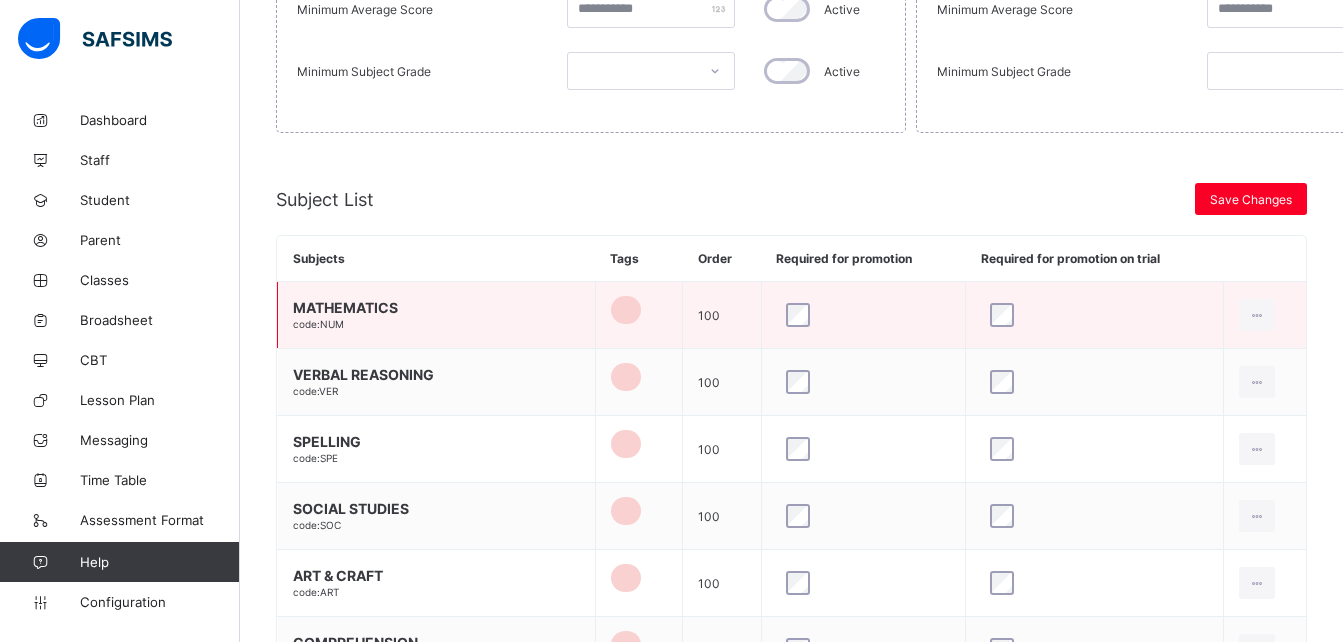 scroll, scrollTop: 639, scrollLeft: 0, axis: vertical 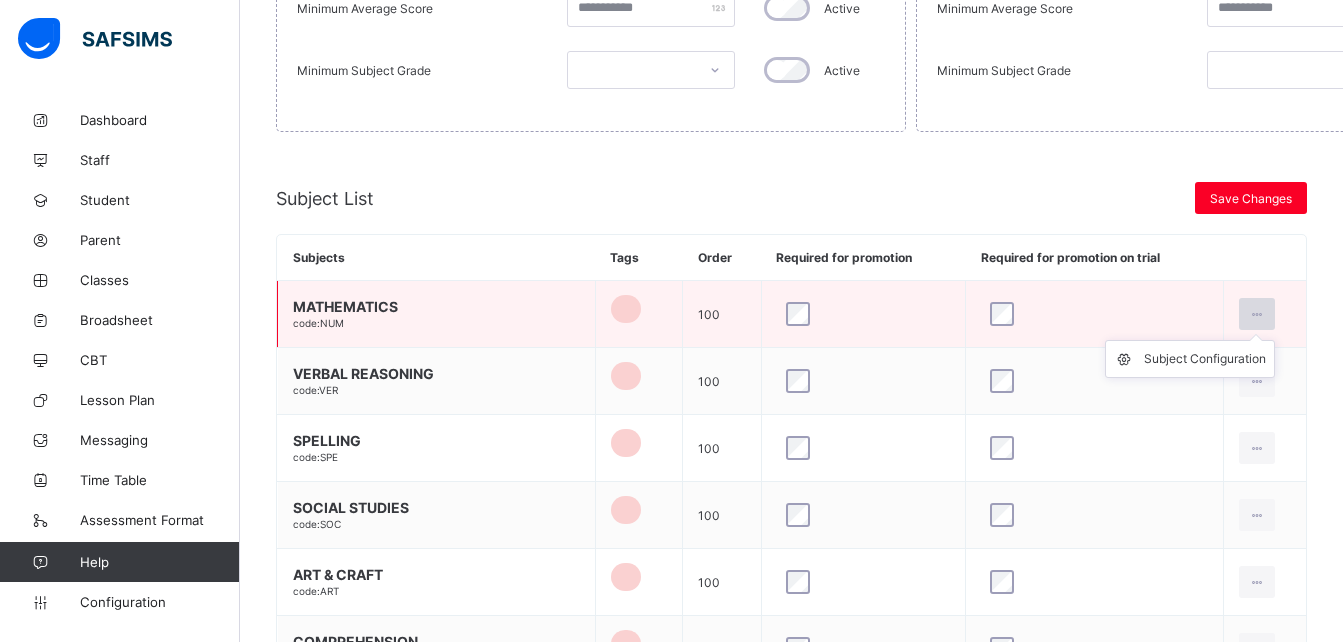 click at bounding box center [1257, 314] 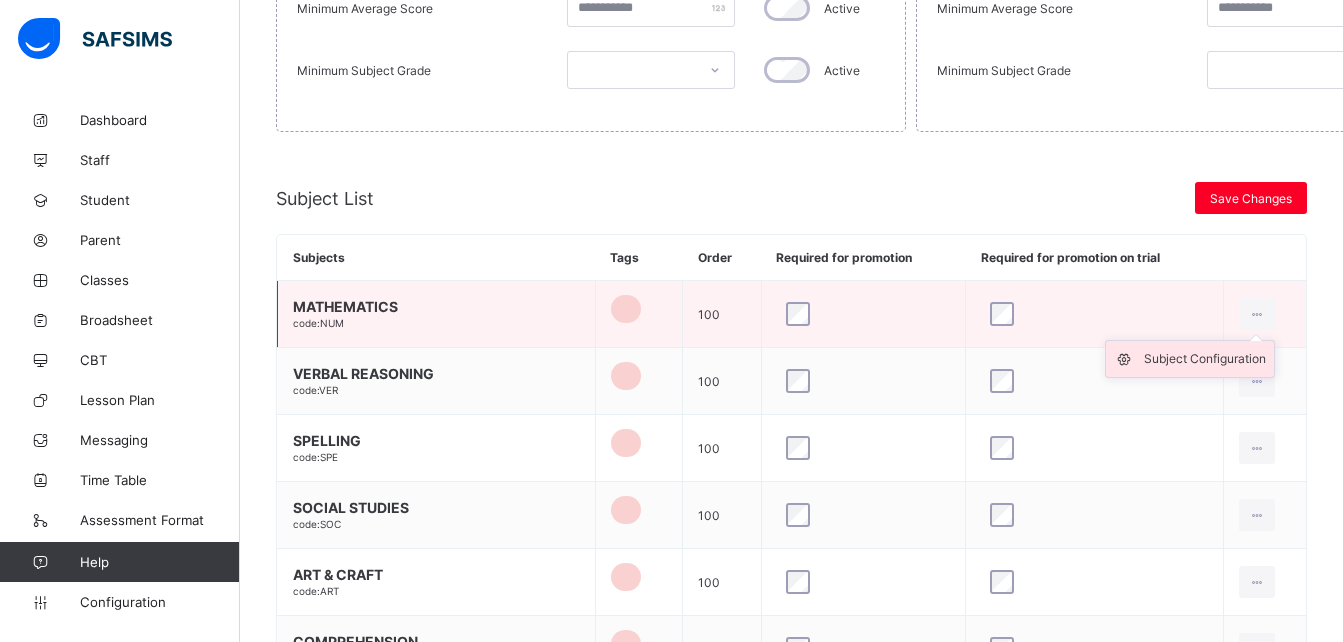 click on "Subject Configuration" at bounding box center [1205, 359] 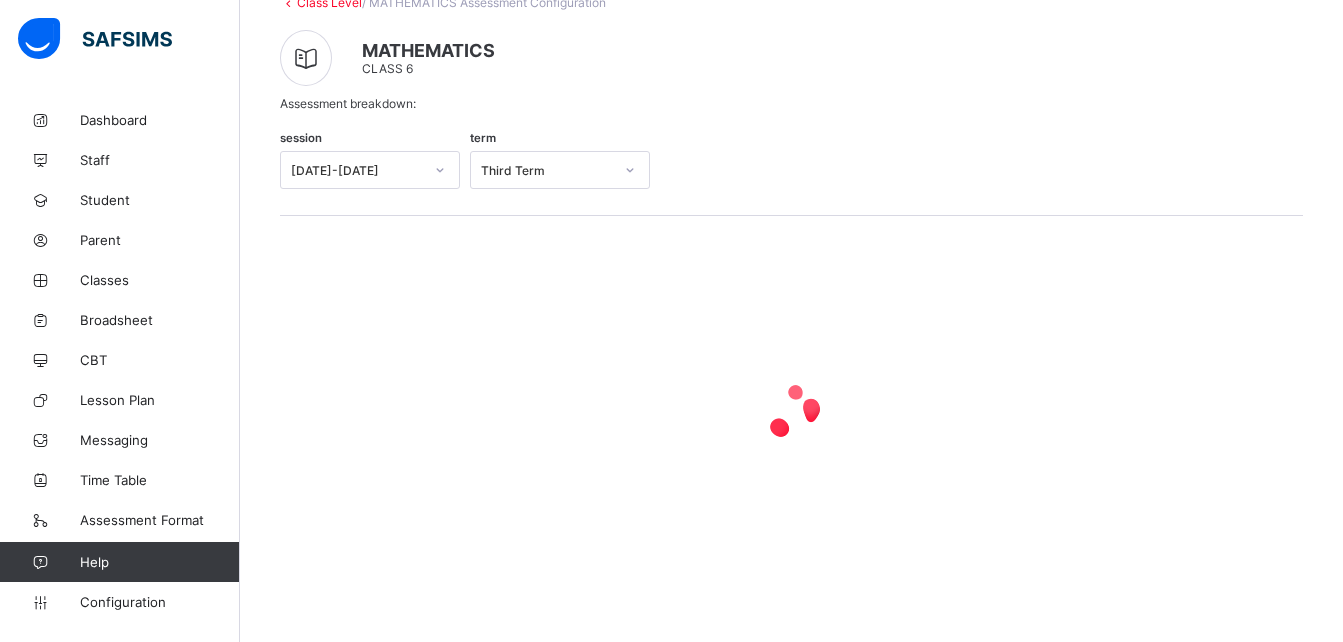 scroll, scrollTop: 0, scrollLeft: 0, axis: both 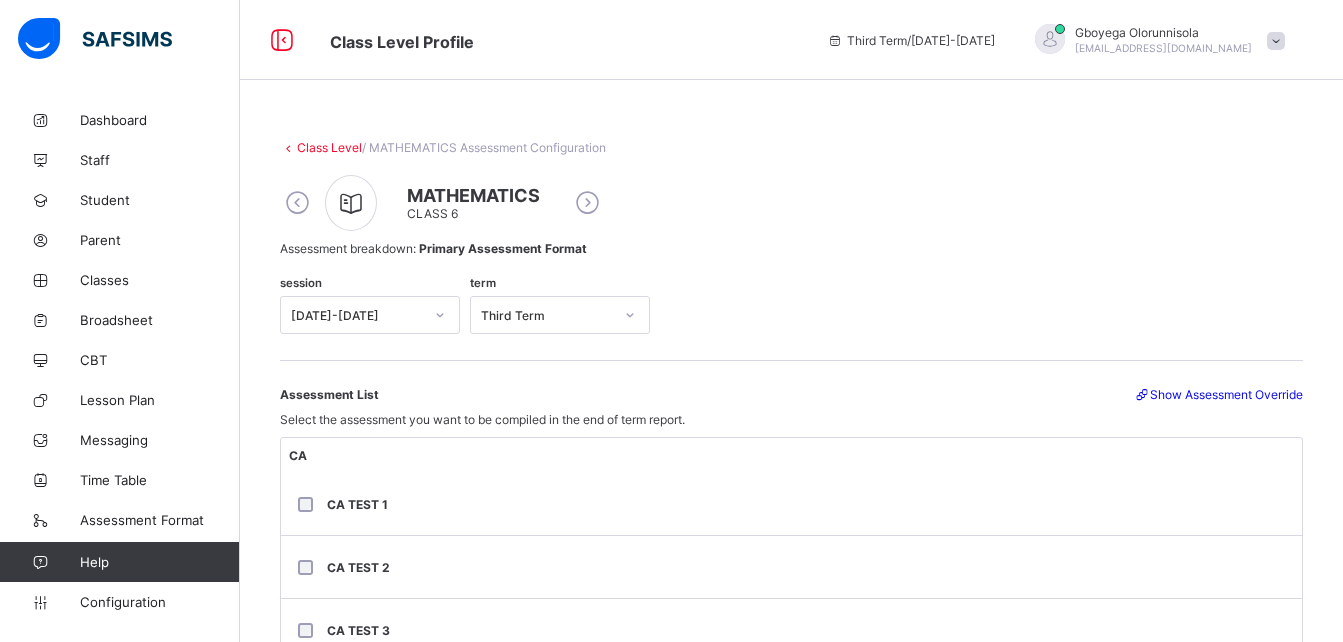 click on "Show Assessment Override" at bounding box center [1218, 394] 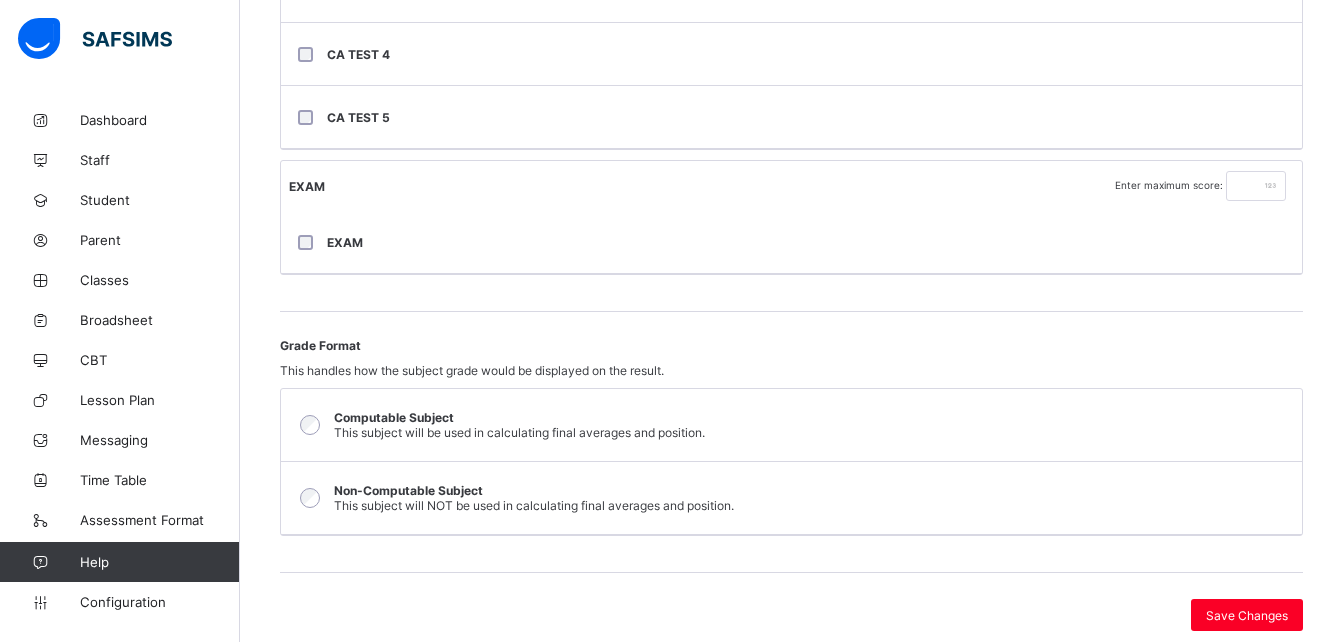 scroll, scrollTop: 655, scrollLeft: 0, axis: vertical 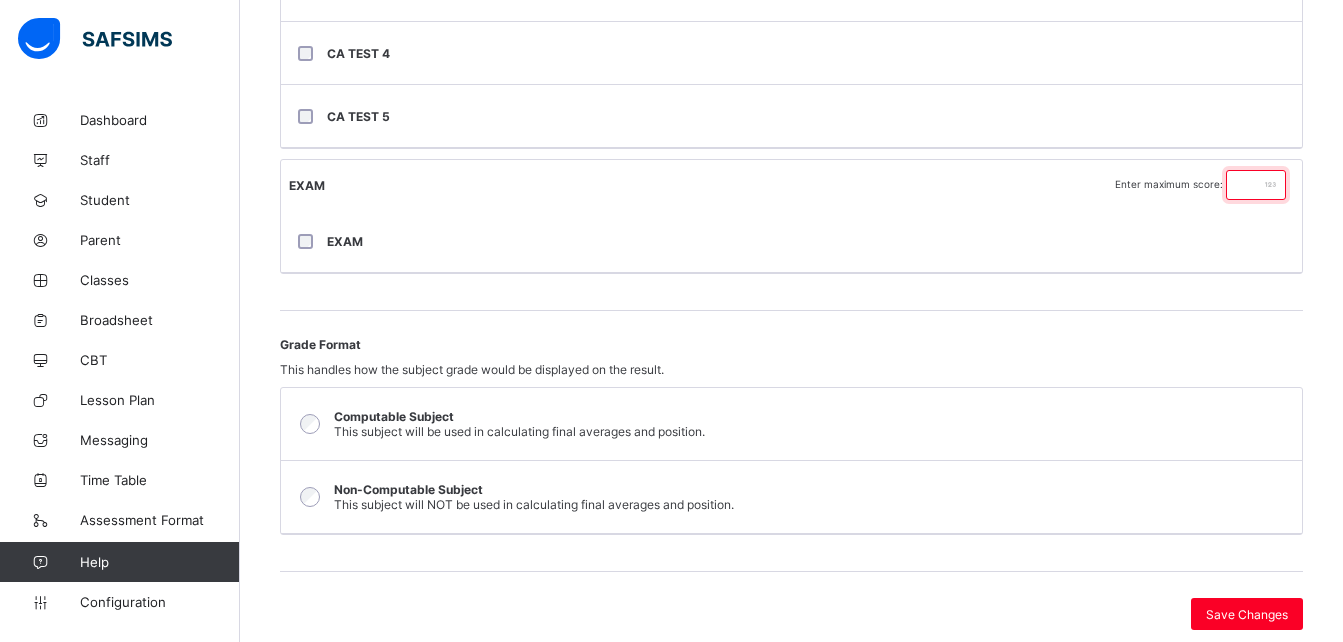 click at bounding box center (1256, 185) 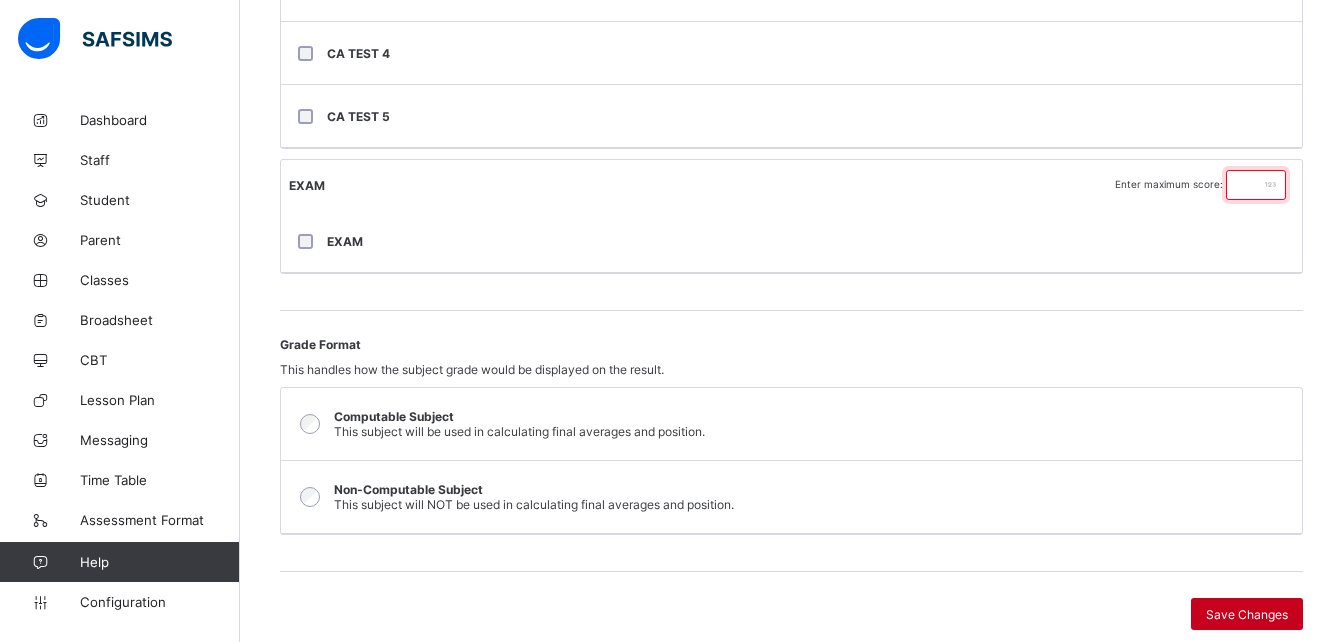 type on "**" 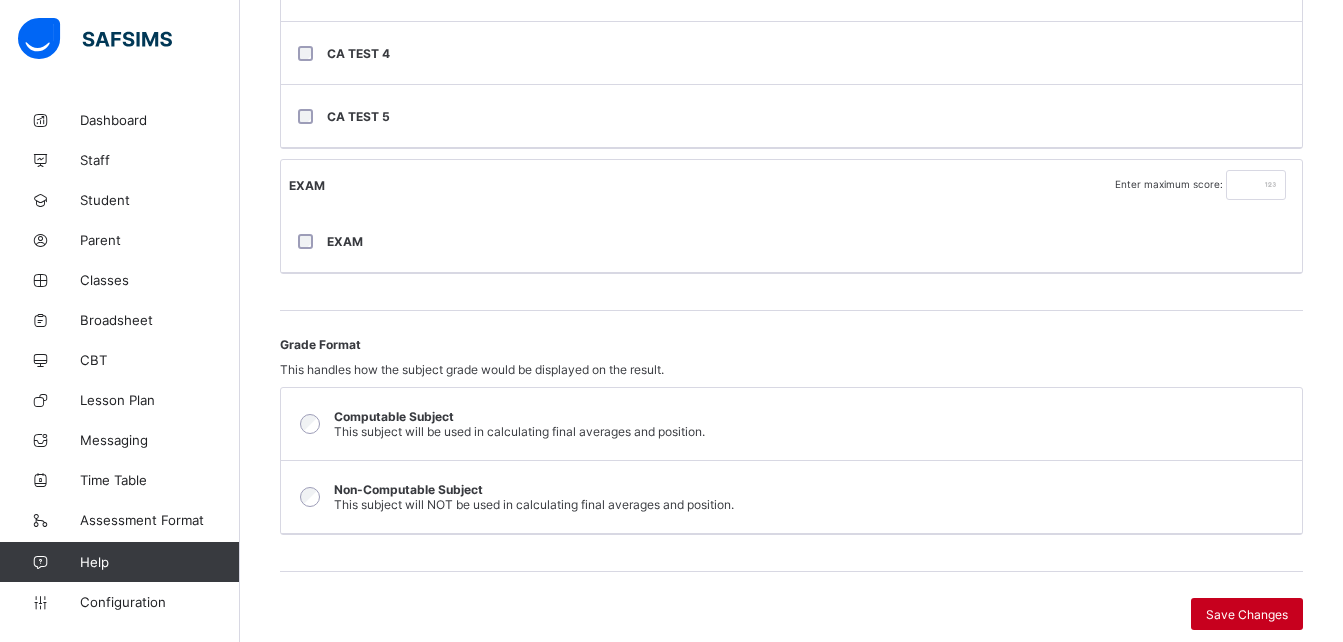 click on "Save Changes" at bounding box center (1247, 614) 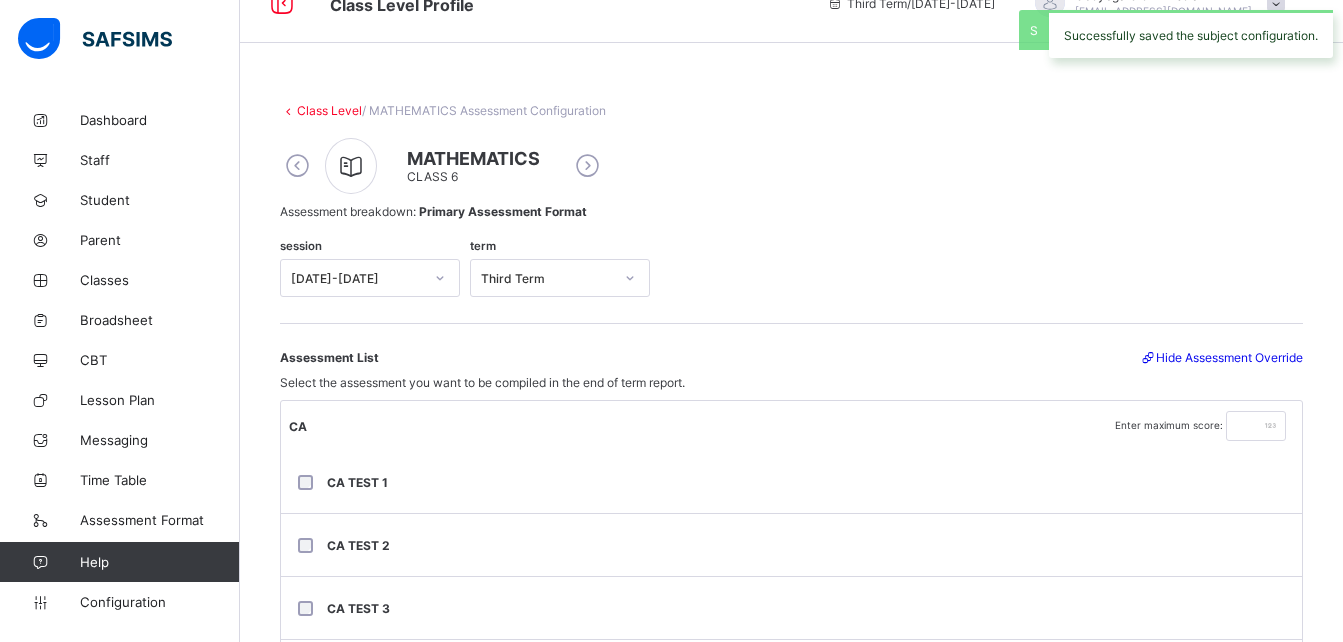 scroll, scrollTop: 34, scrollLeft: 0, axis: vertical 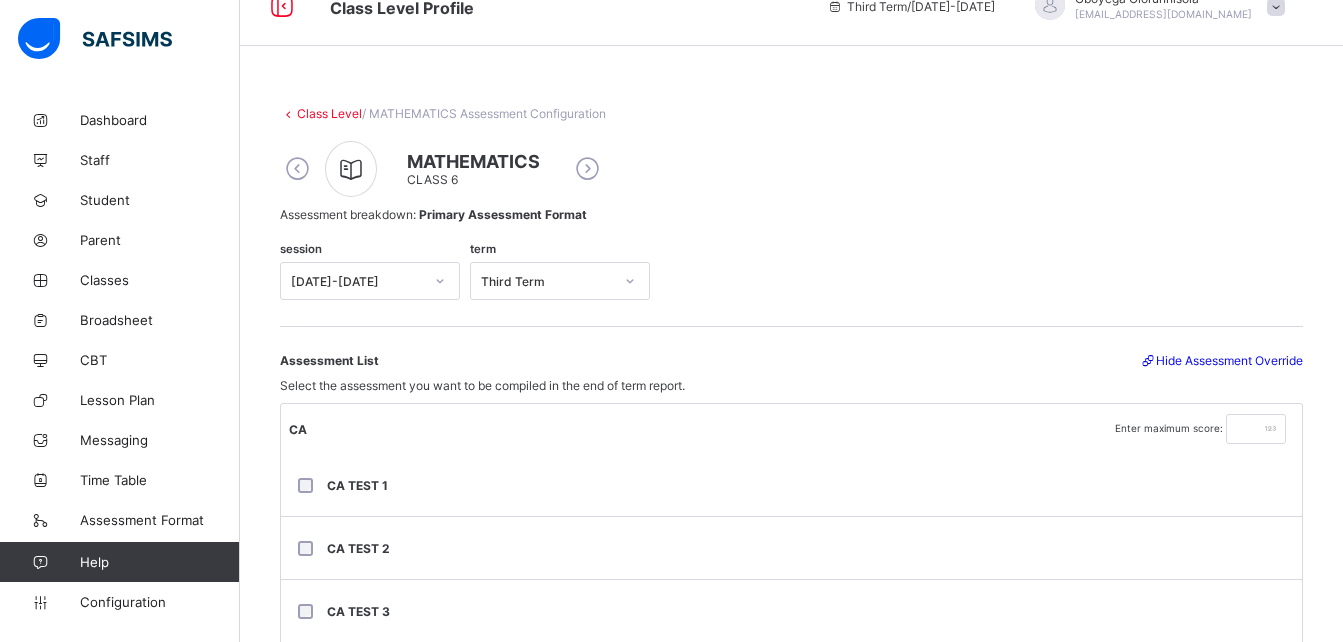 click on "Class Level" at bounding box center [329, 113] 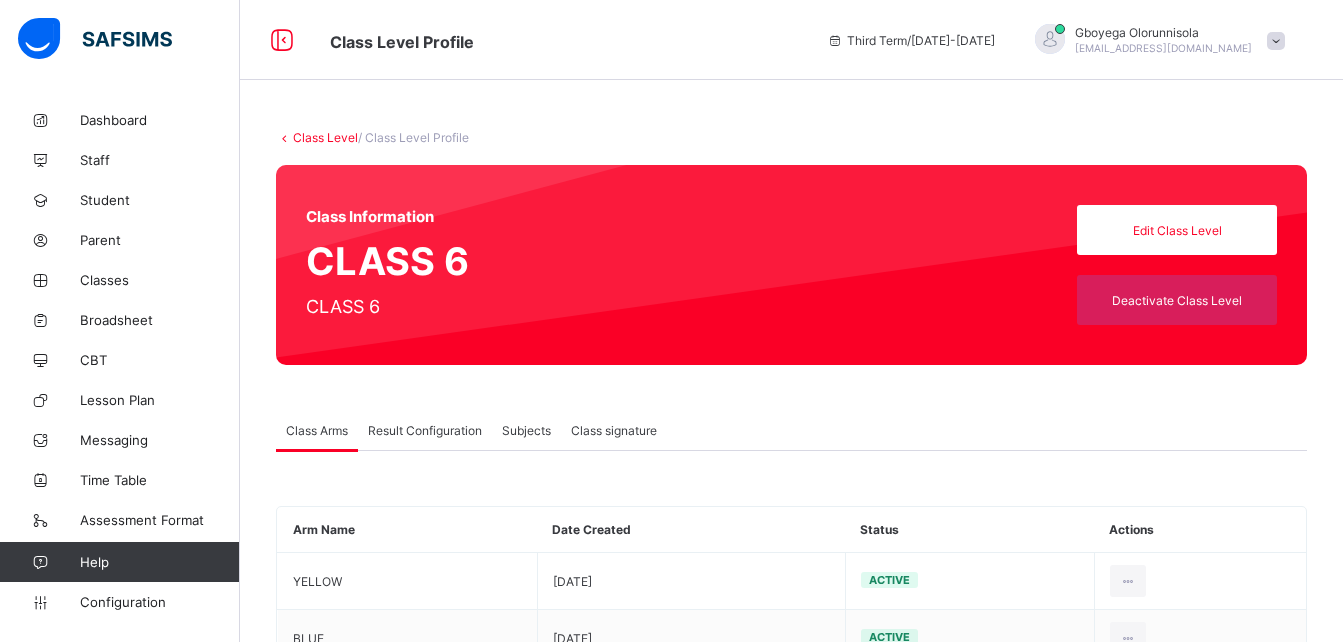 click on "Class Level" at bounding box center (325, 137) 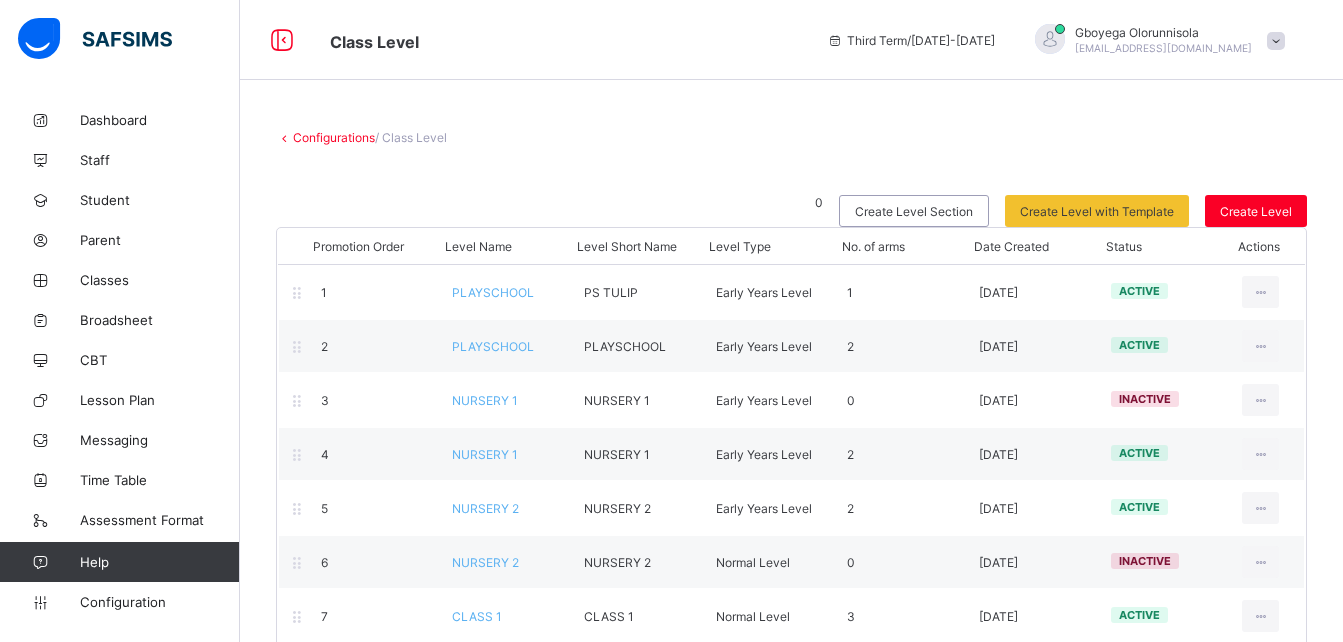 scroll, scrollTop: 302, scrollLeft: 0, axis: vertical 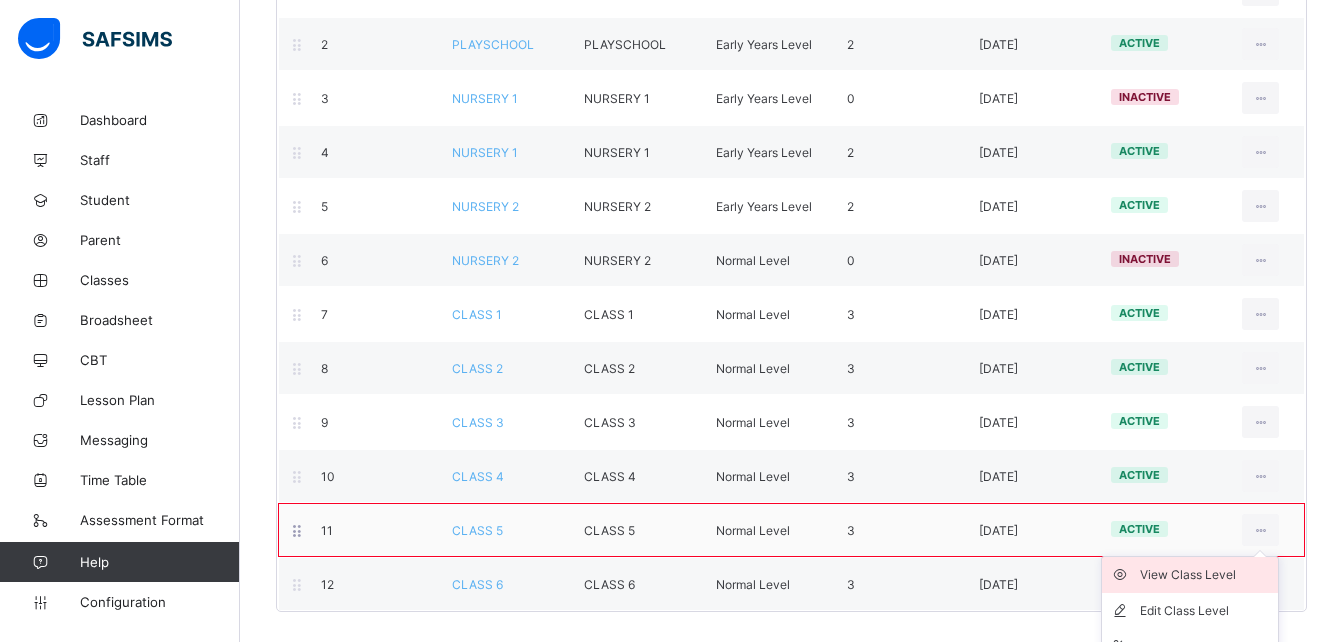click on "View Class Level" at bounding box center (1205, 575) 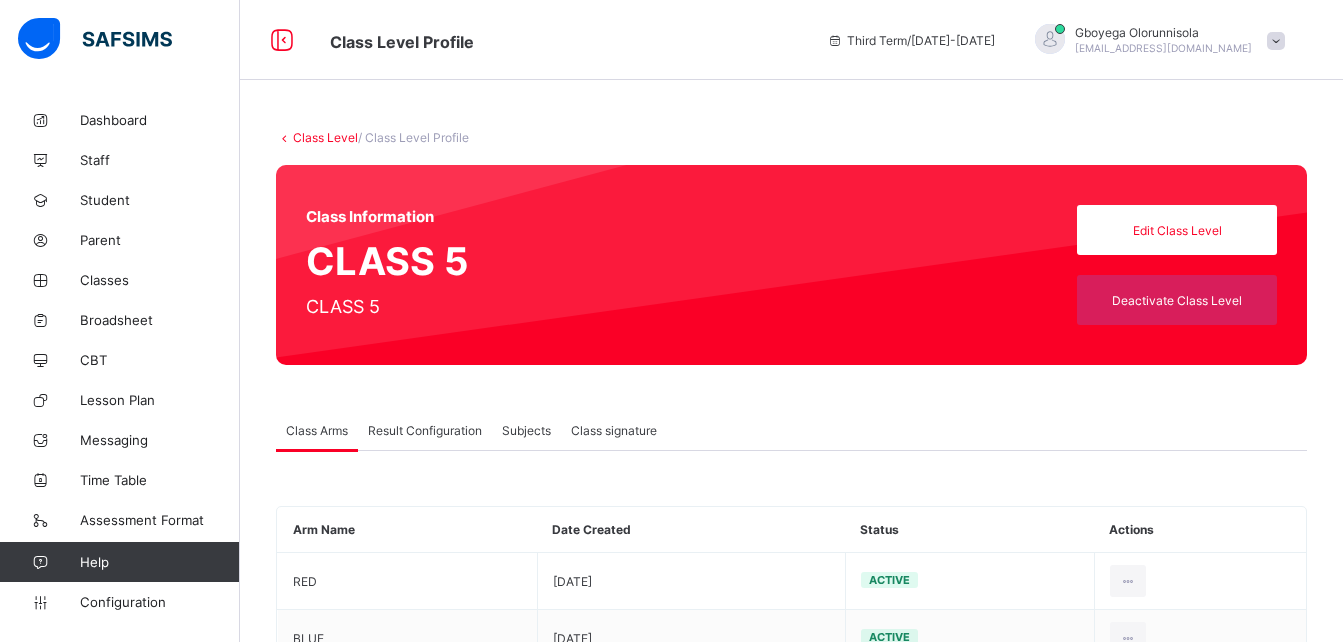 type on "*" 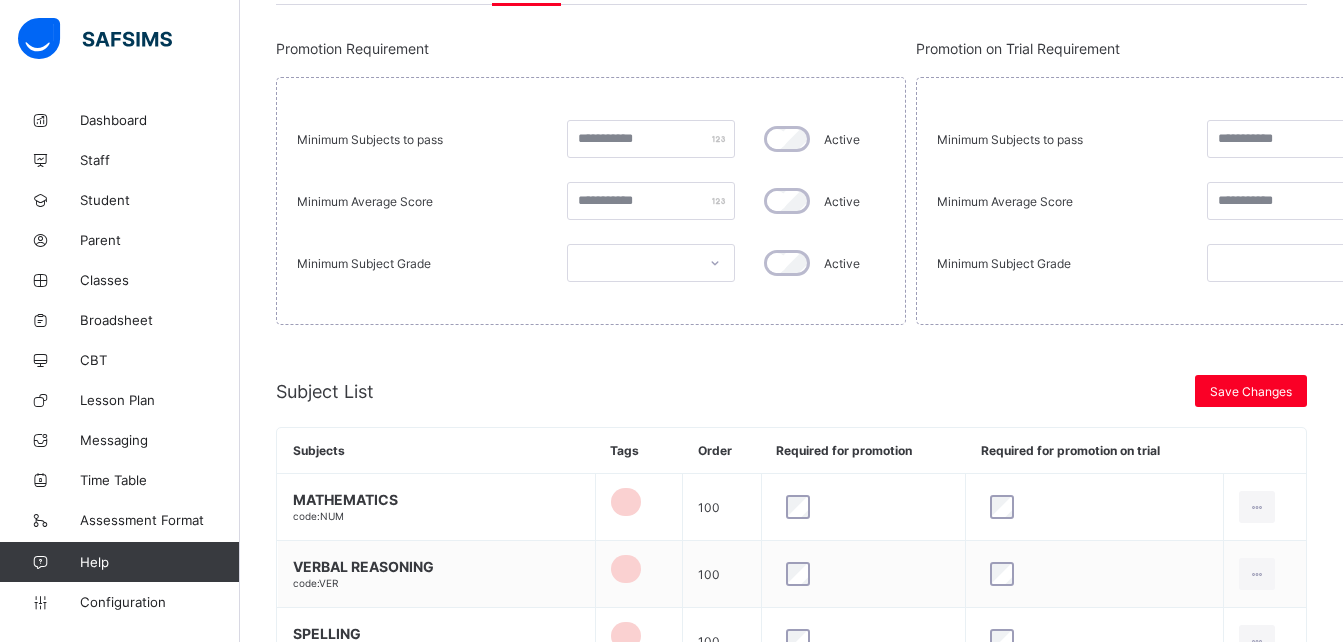 scroll, scrollTop: 447, scrollLeft: 0, axis: vertical 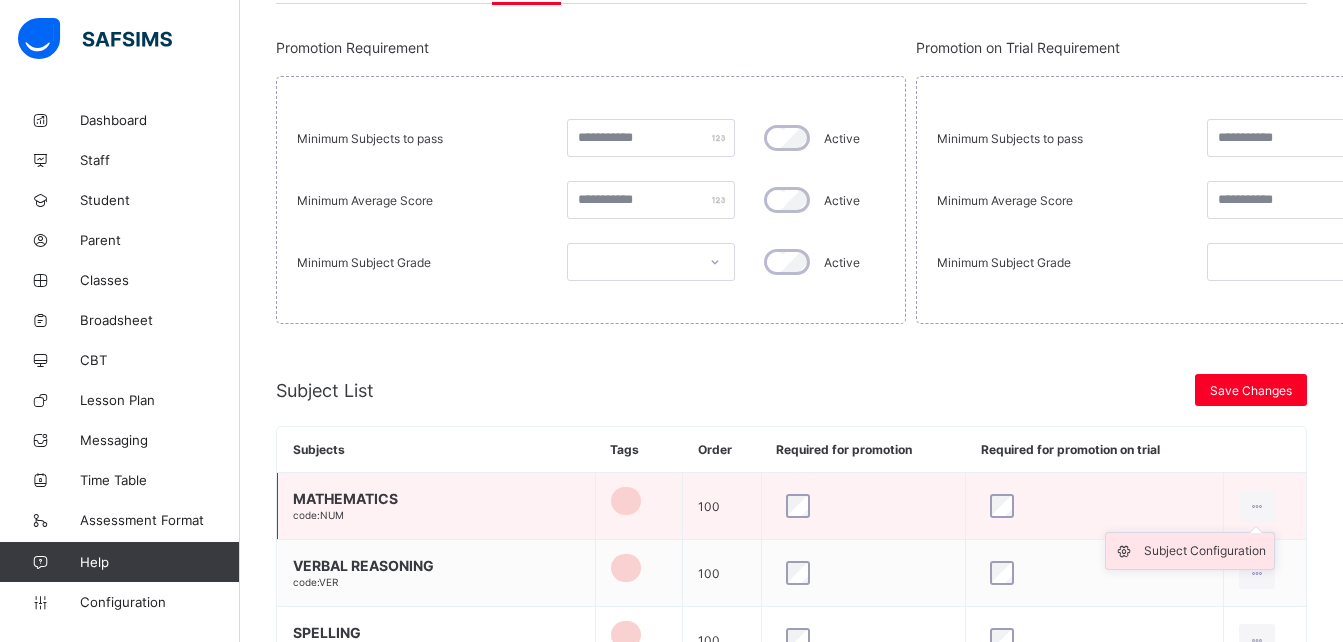 click on "Subject Configuration" at bounding box center [1205, 551] 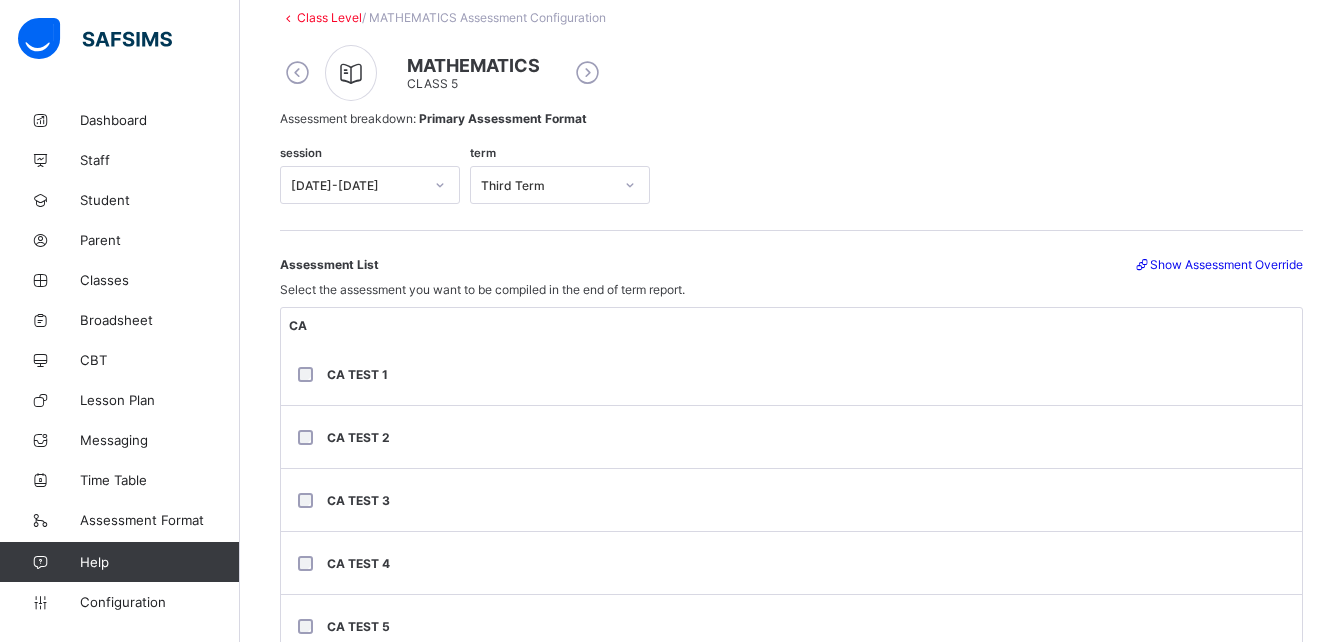 scroll, scrollTop: 129, scrollLeft: 0, axis: vertical 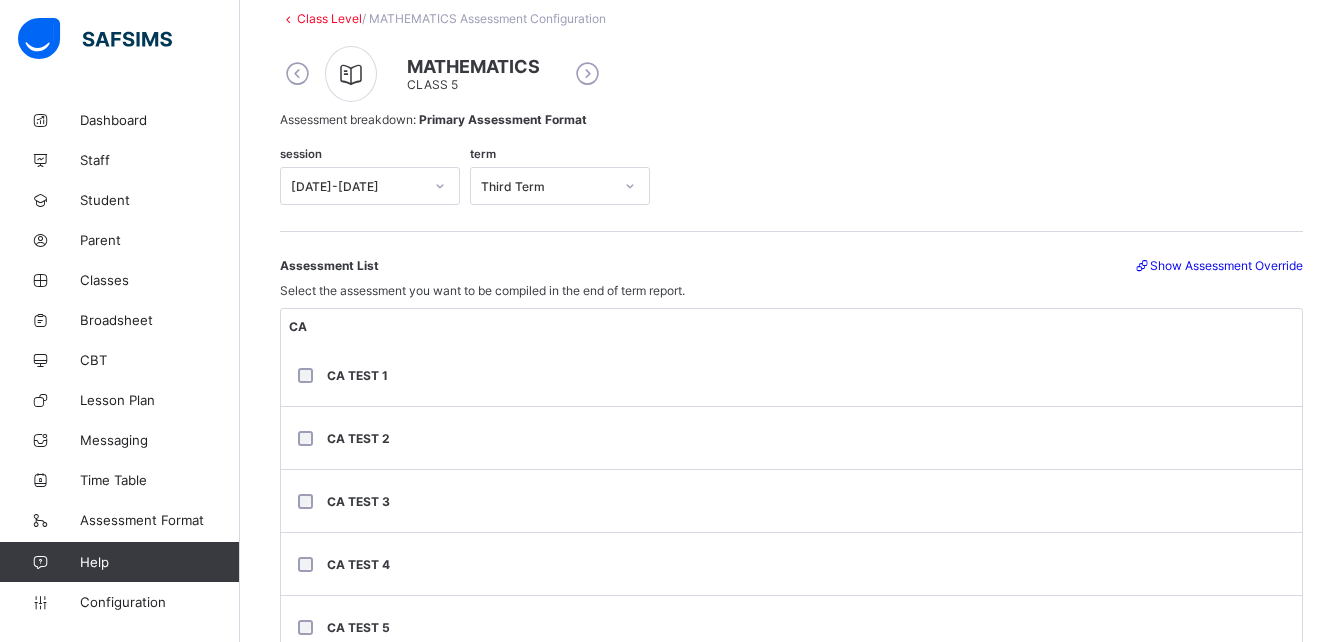 click on "Show Assessment Override" at bounding box center (1218, 265) 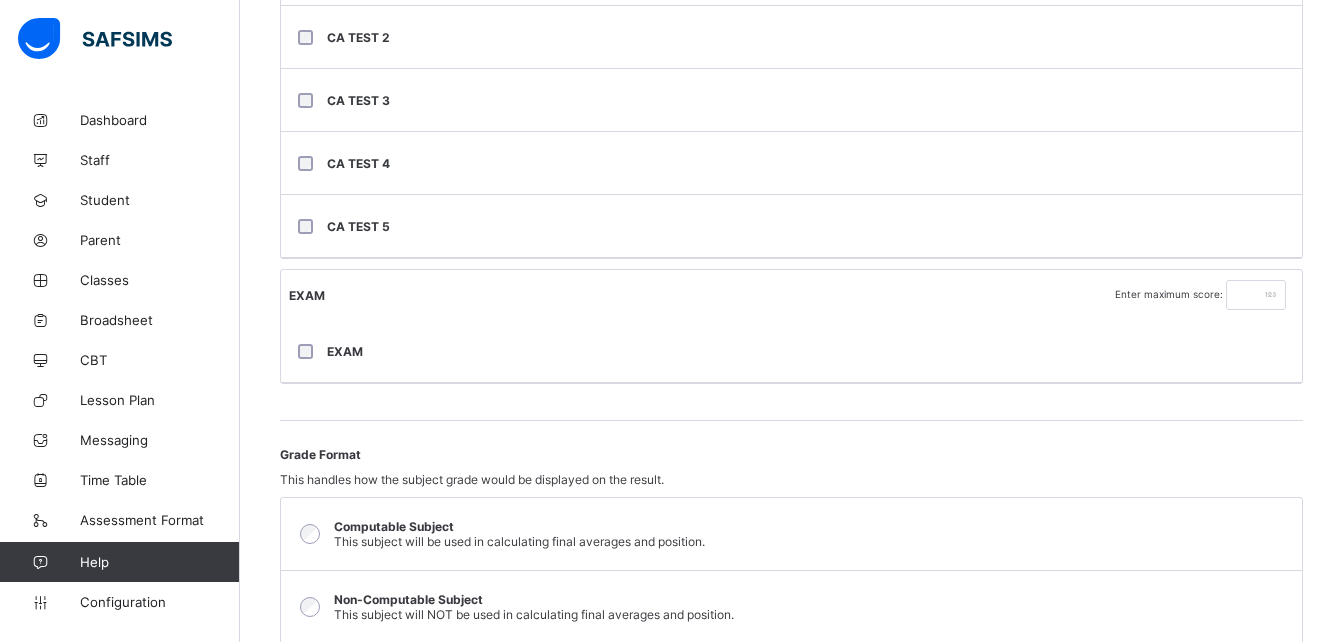 scroll, scrollTop: 546, scrollLeft: 0, axis: vertical 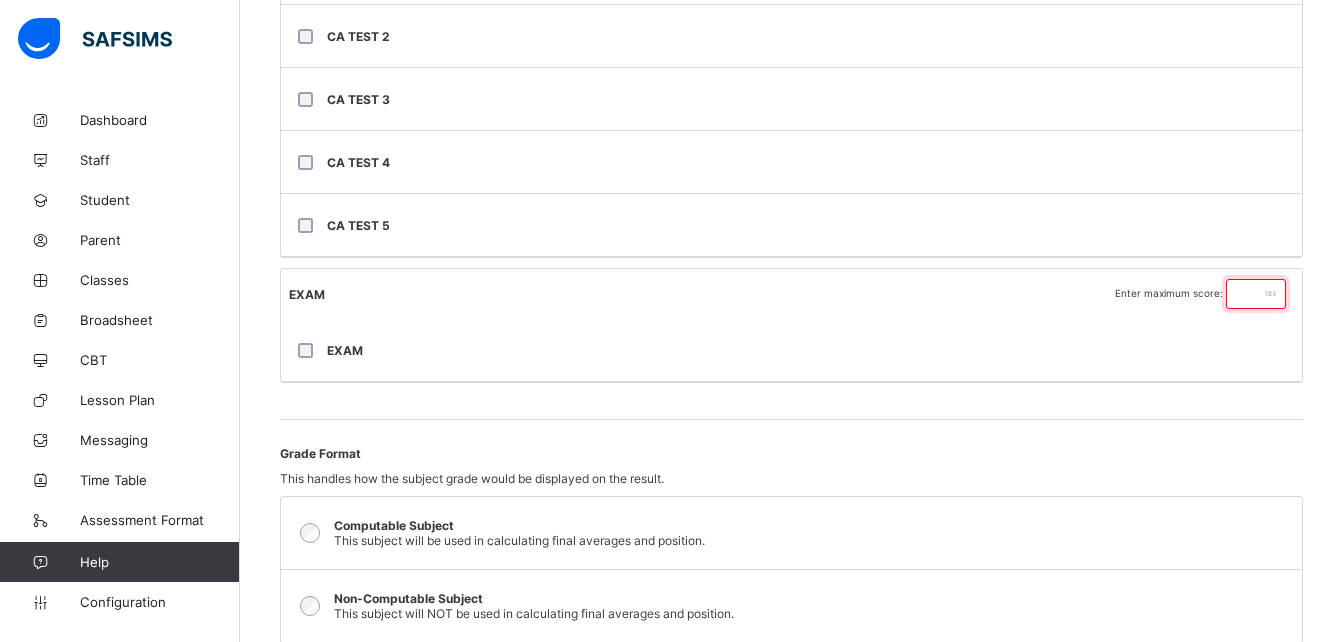 click at bounding box center (1256, 294) 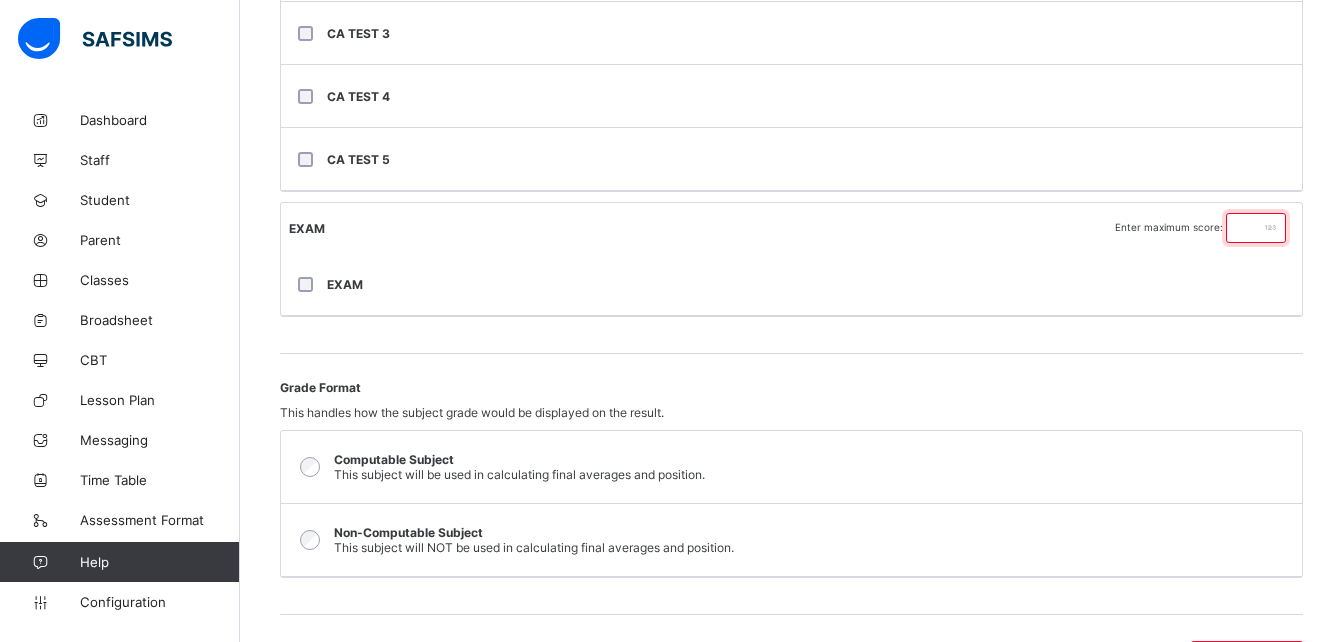 scroll, scrollTop: 613, scrollLeft: 0, axis: vertical 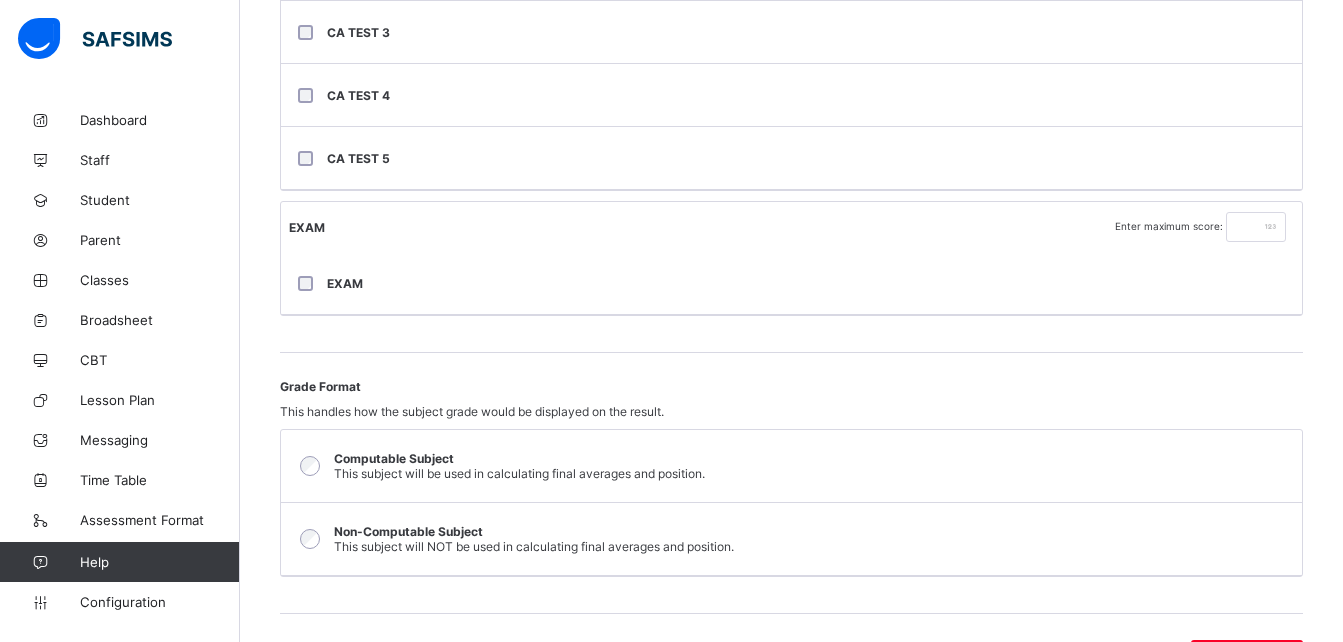 click on "**" at bounding box center (1256, 227) 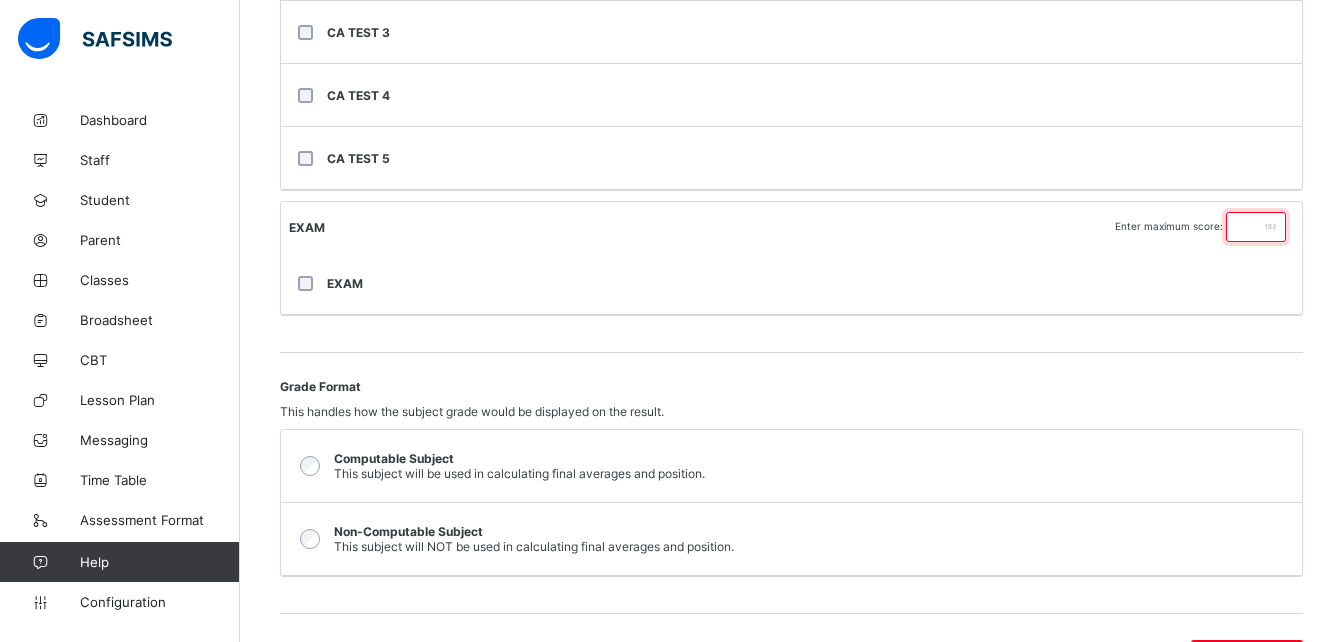 click on "**" at bounding box center (1256, 227) 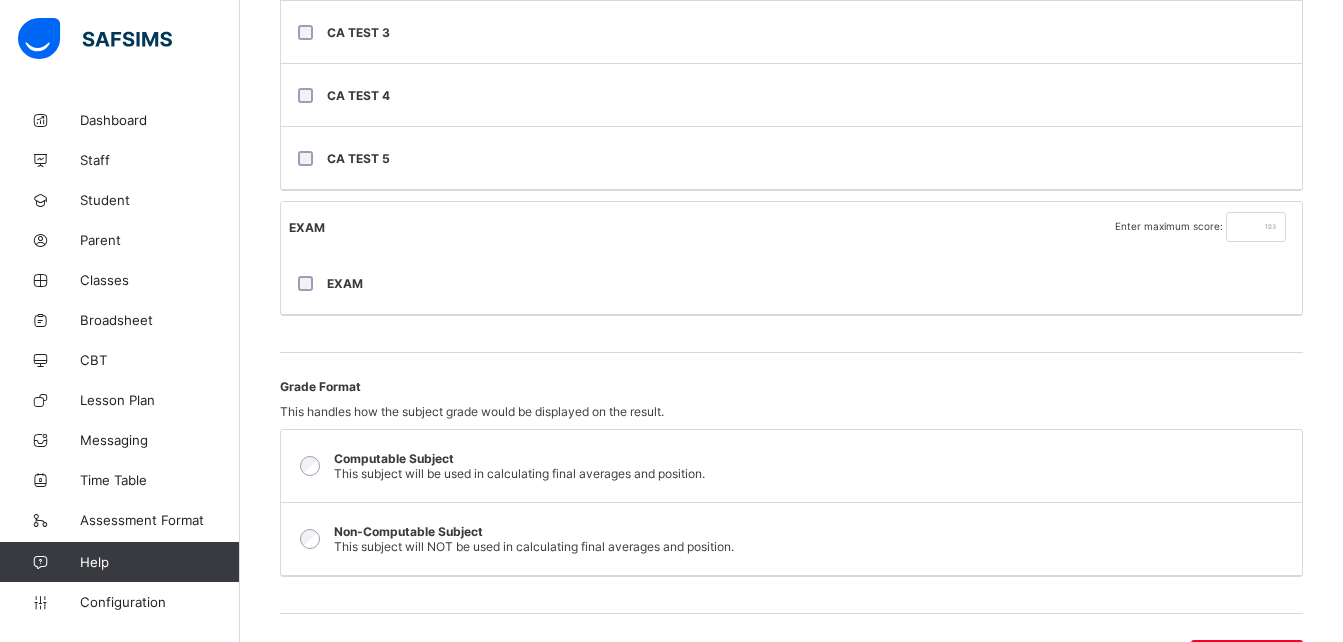 click on "**" at bounding box center [1256, 227] 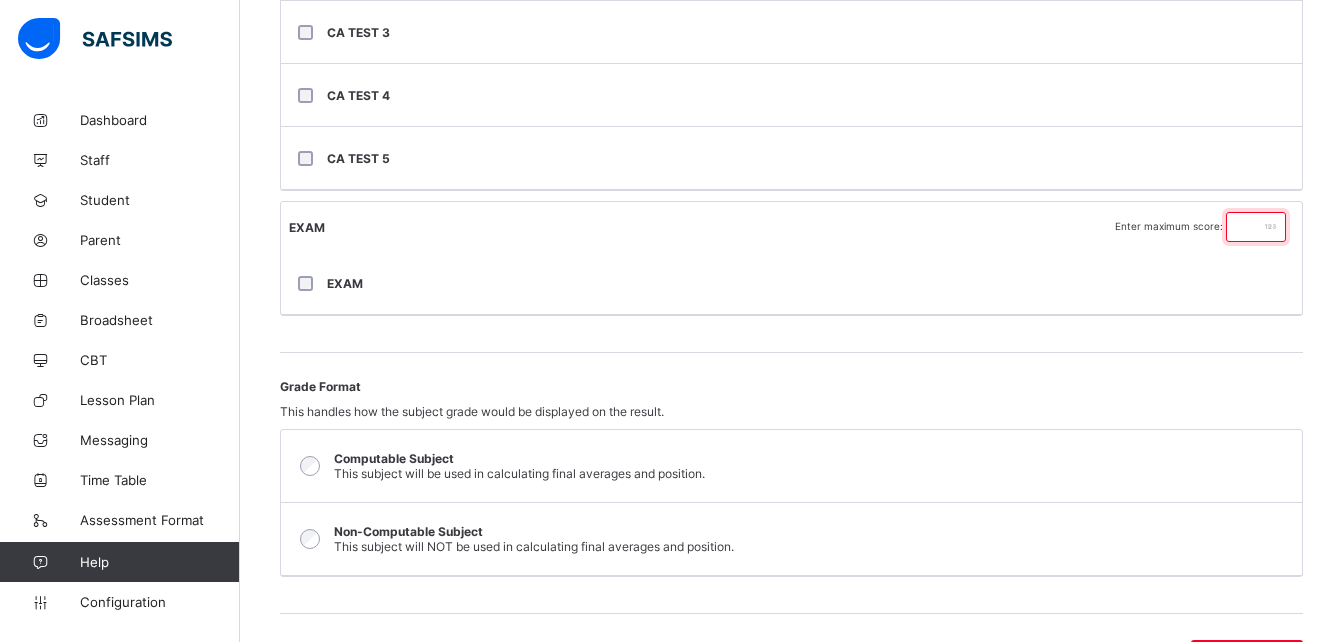 drag, startPoint x: 1268, startPoint y: 222, endPoint x: 1209, endPoint y: 230, distance: 59.5399 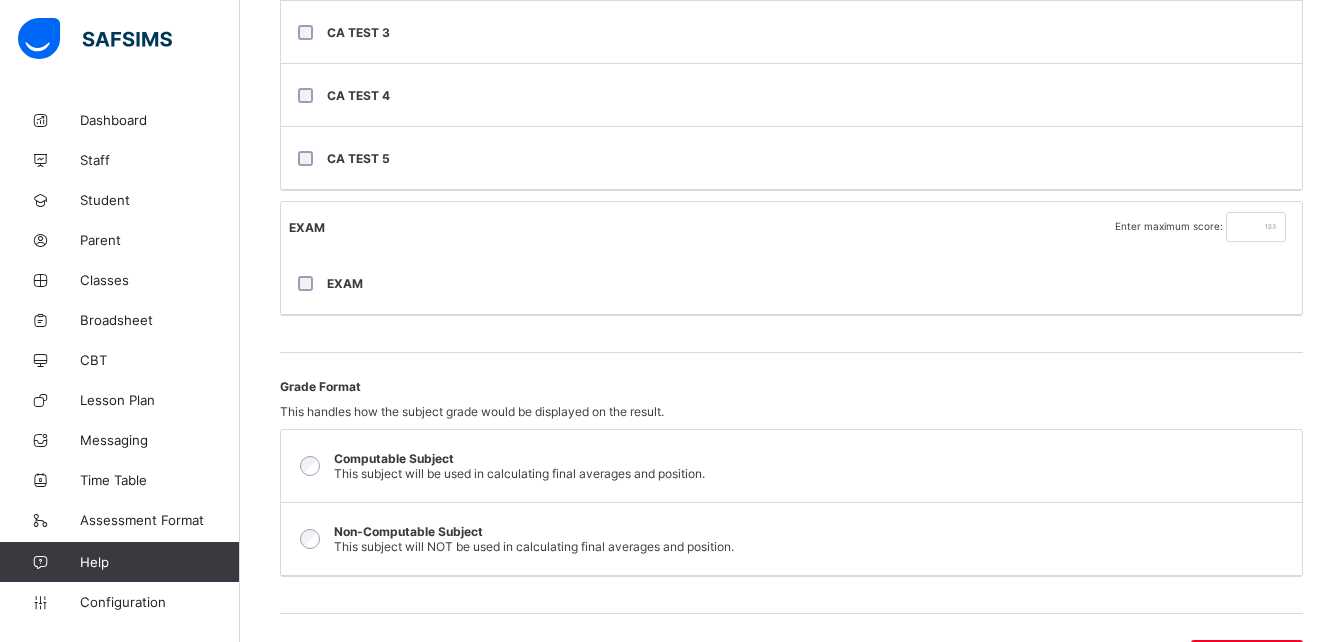 click on "EXAM" at bounding box center (791, 283) 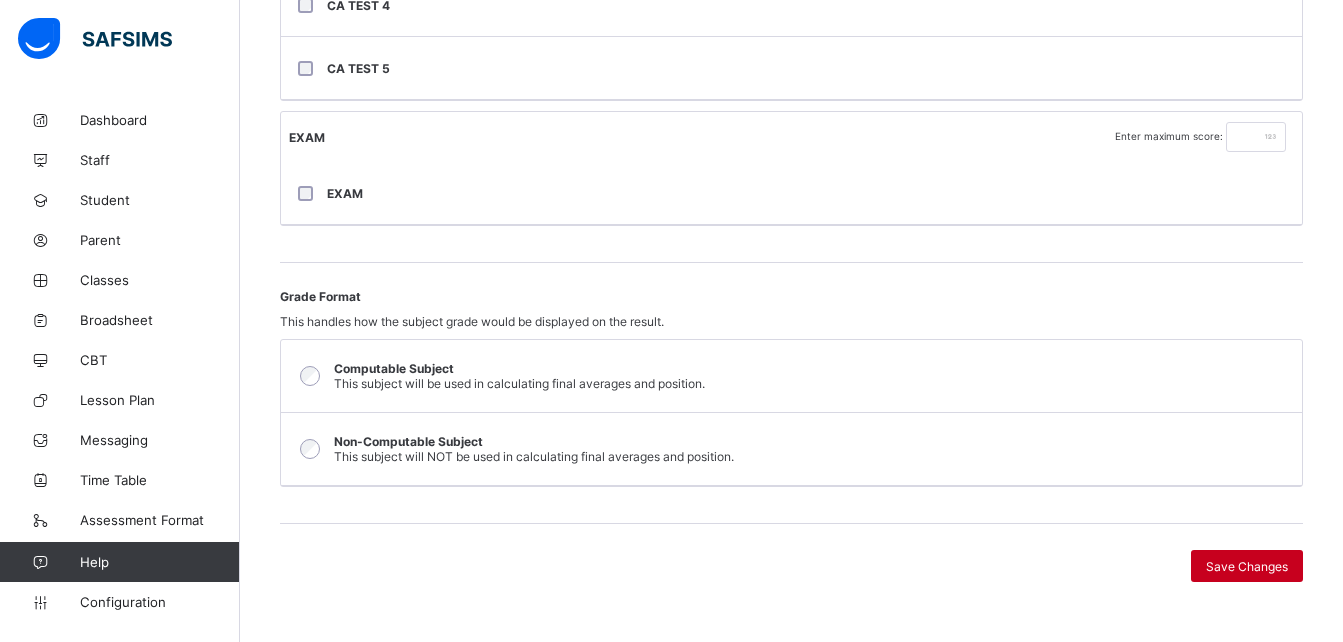 click on "Save Changes" at bounding box center [1247, 566] 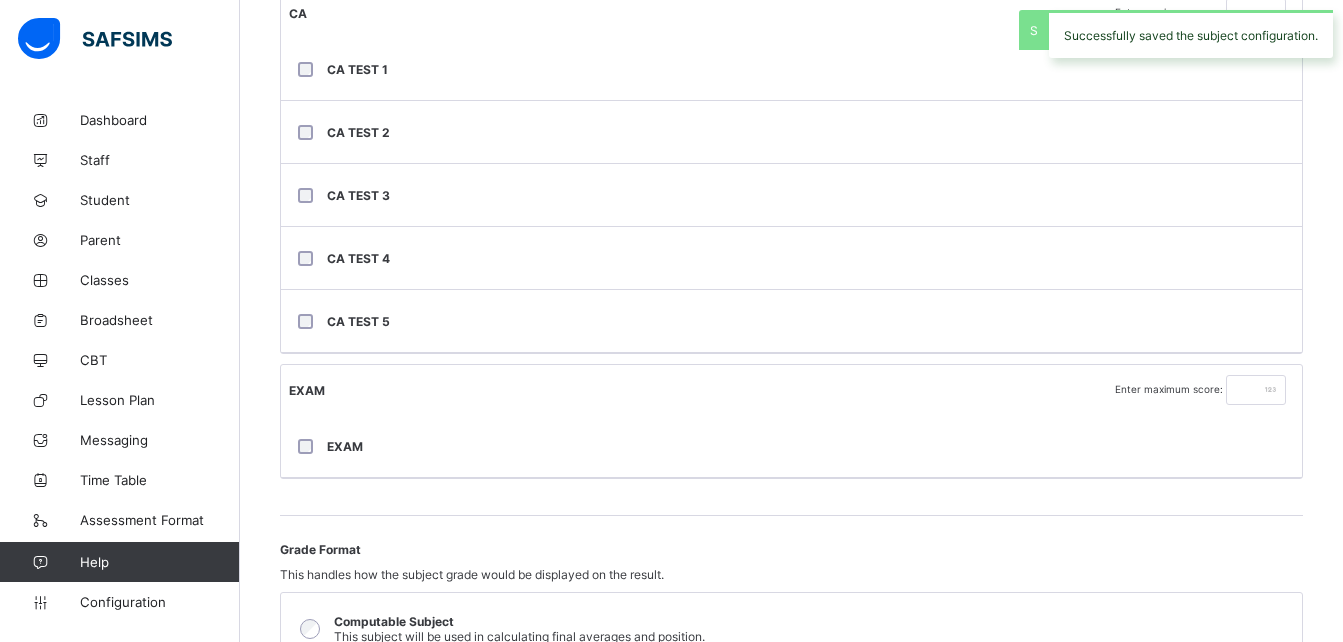 scroll, scrollTop: 703, scrollLeft: 0, axis: vertical 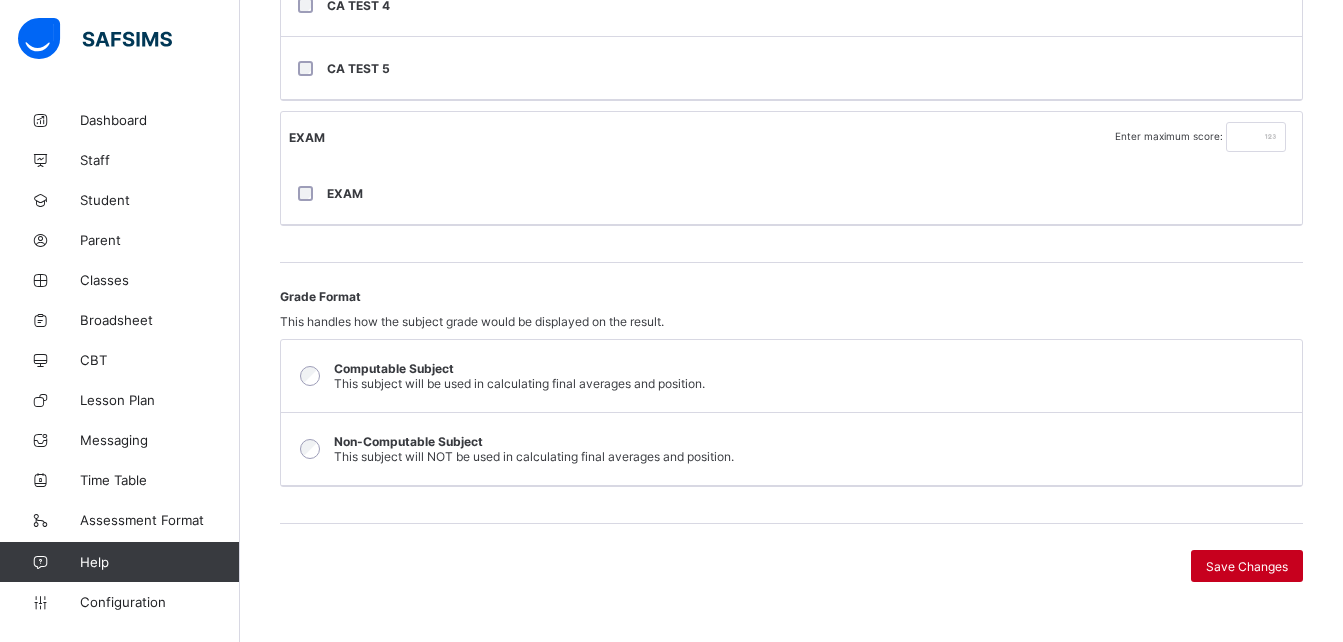 click on "Save Changes" at bounding box center (1247, 566) 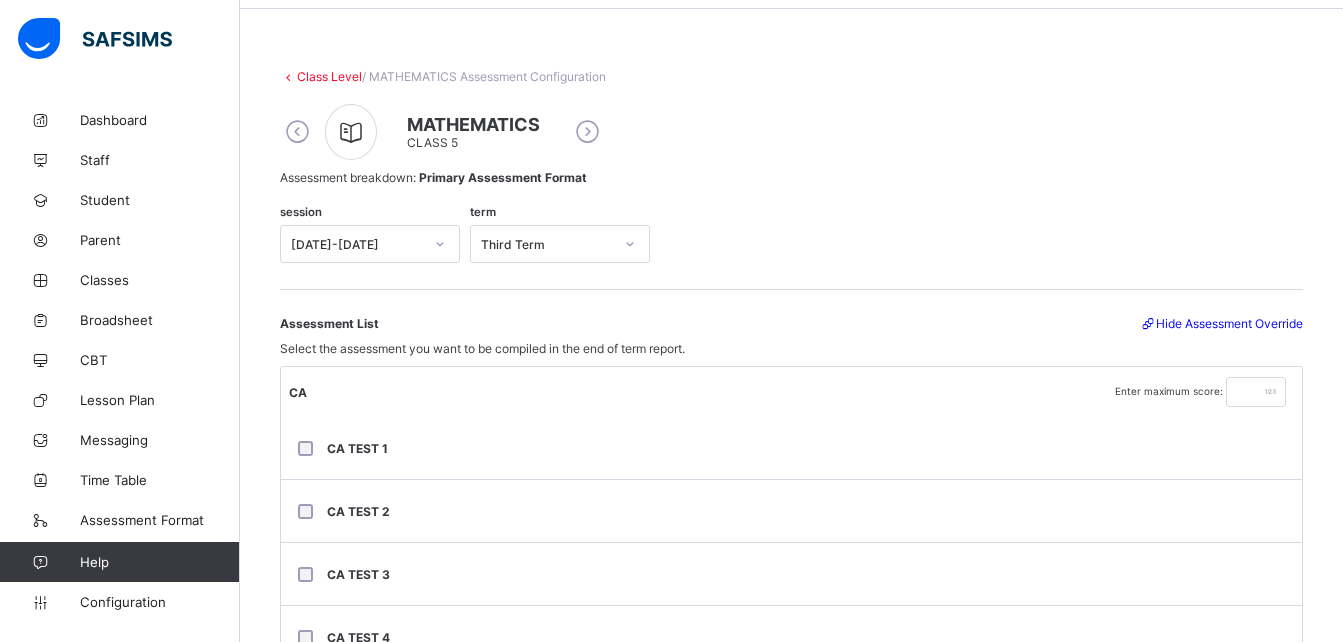 scroll, scrollTop: 70, scrollLeft: 0, axis: vertical 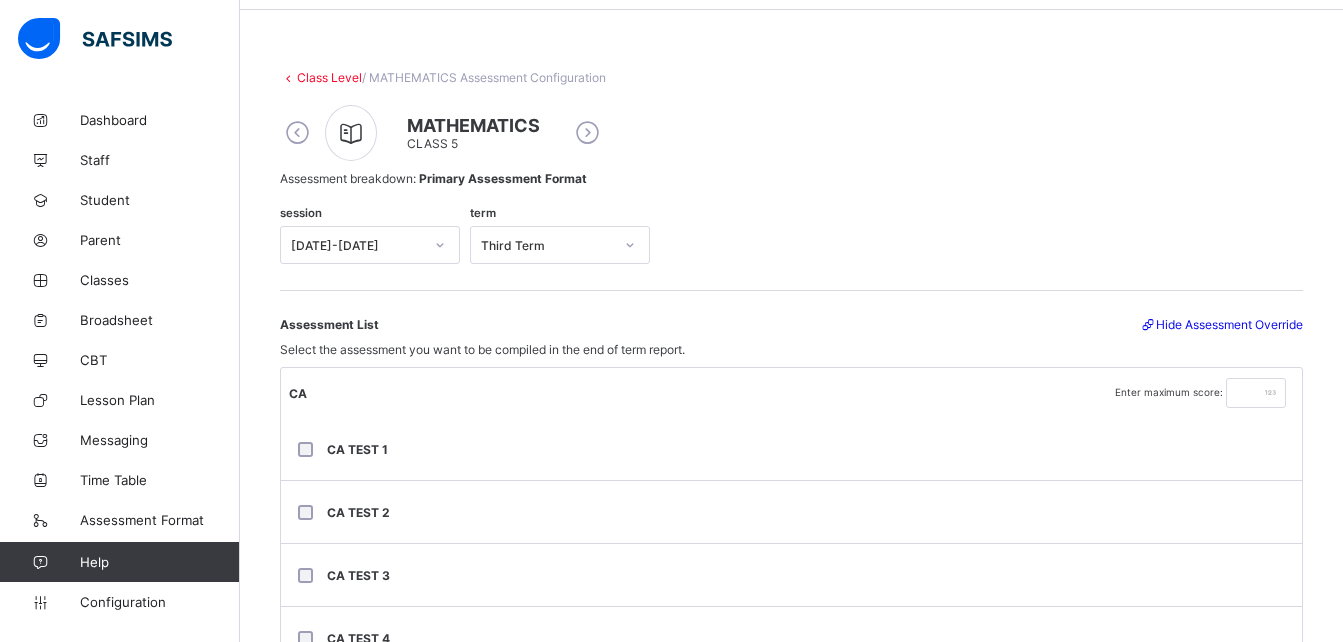 click on "Class Level" at bounding box center [329, 77] 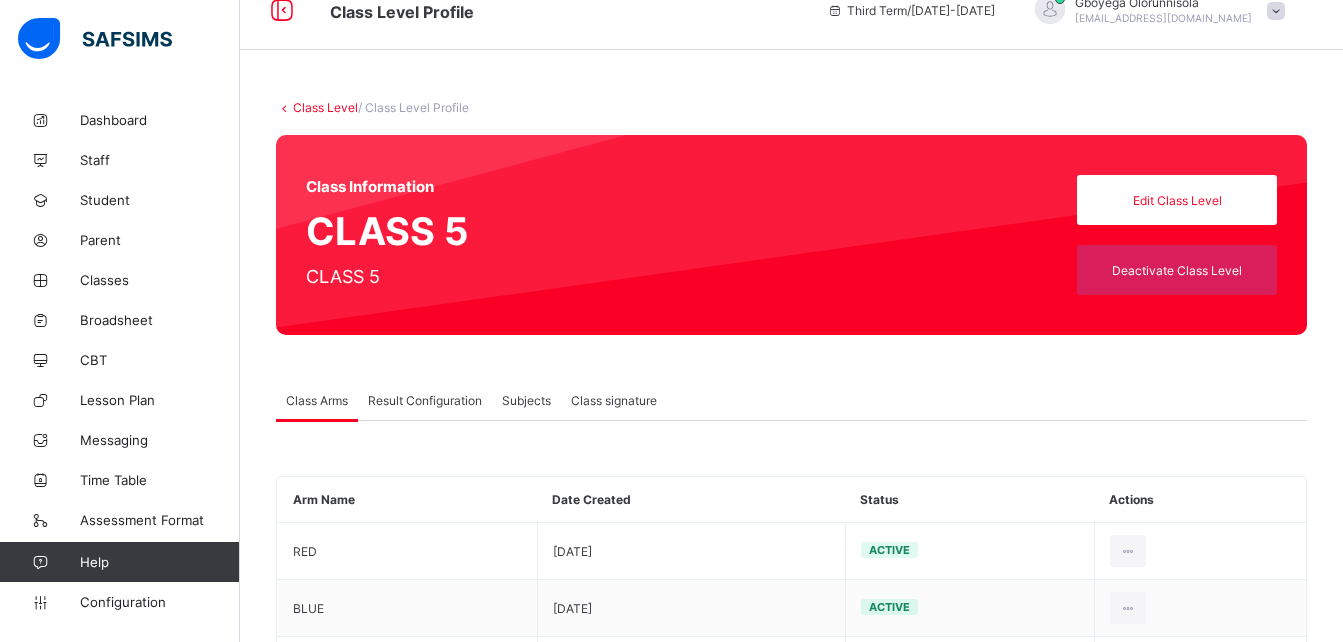 scroll, scrollTop: 0, scrollLeft: 0, axis: both 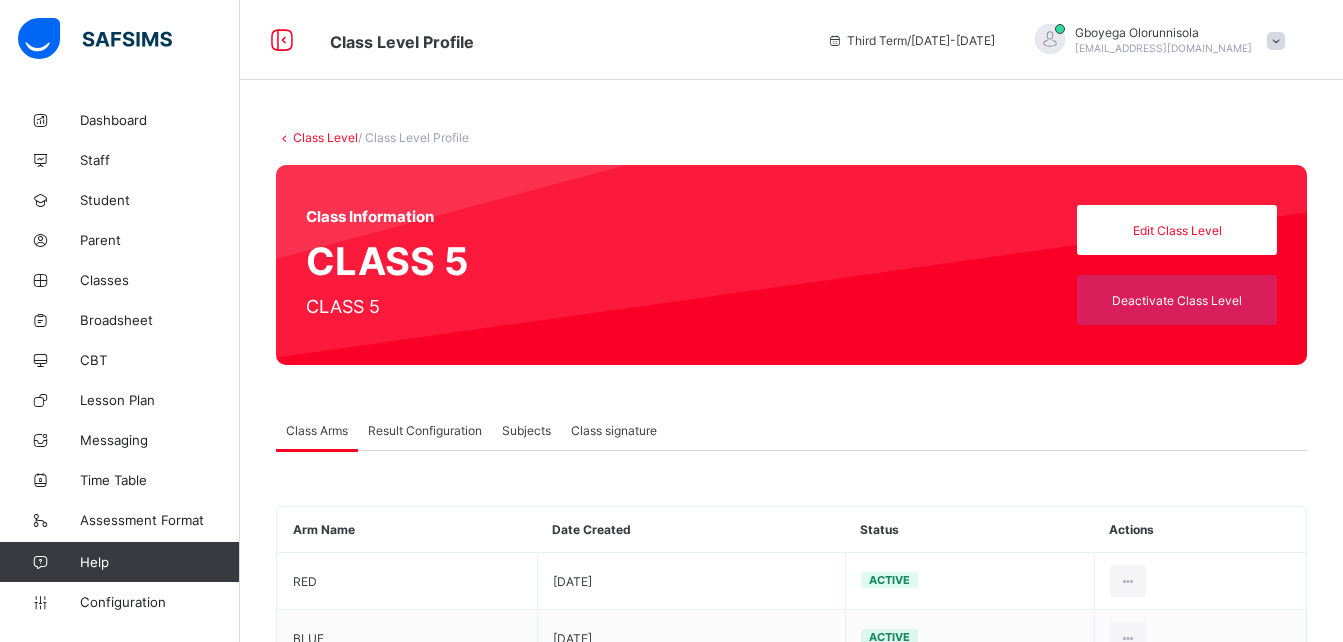 click on "Class Level" at bounding box center (325, 137) 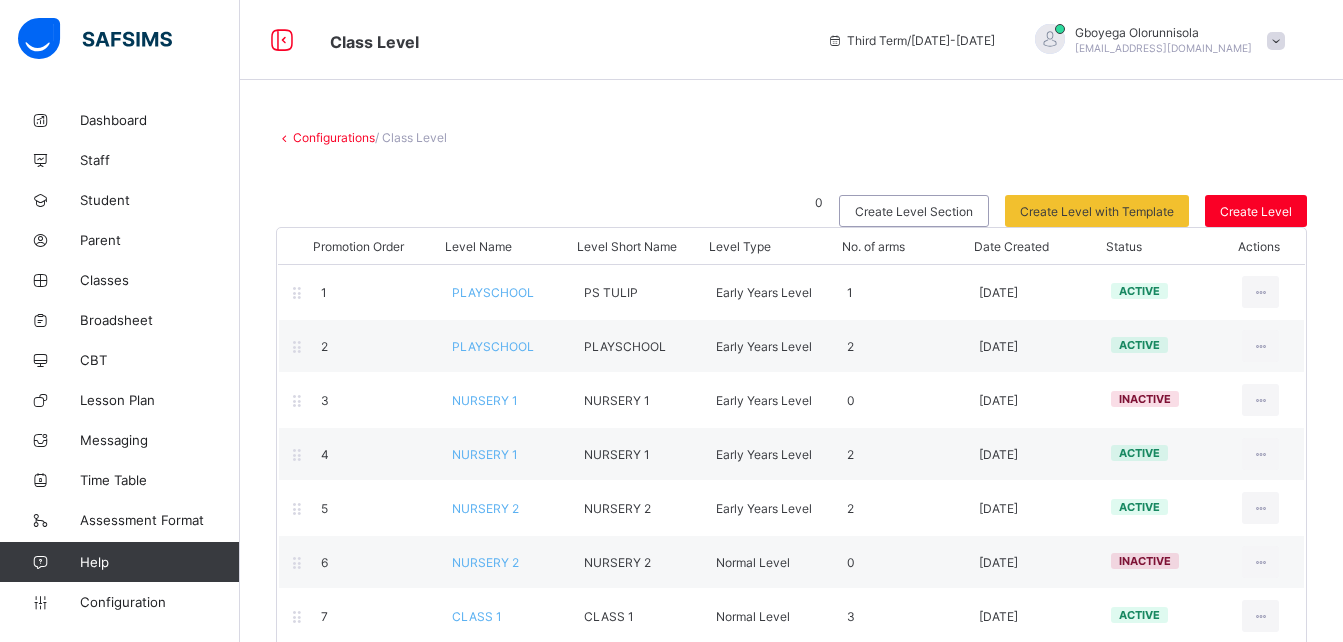 scroll, scrollTop: 302, scrollLeft: 0, axis: vertical 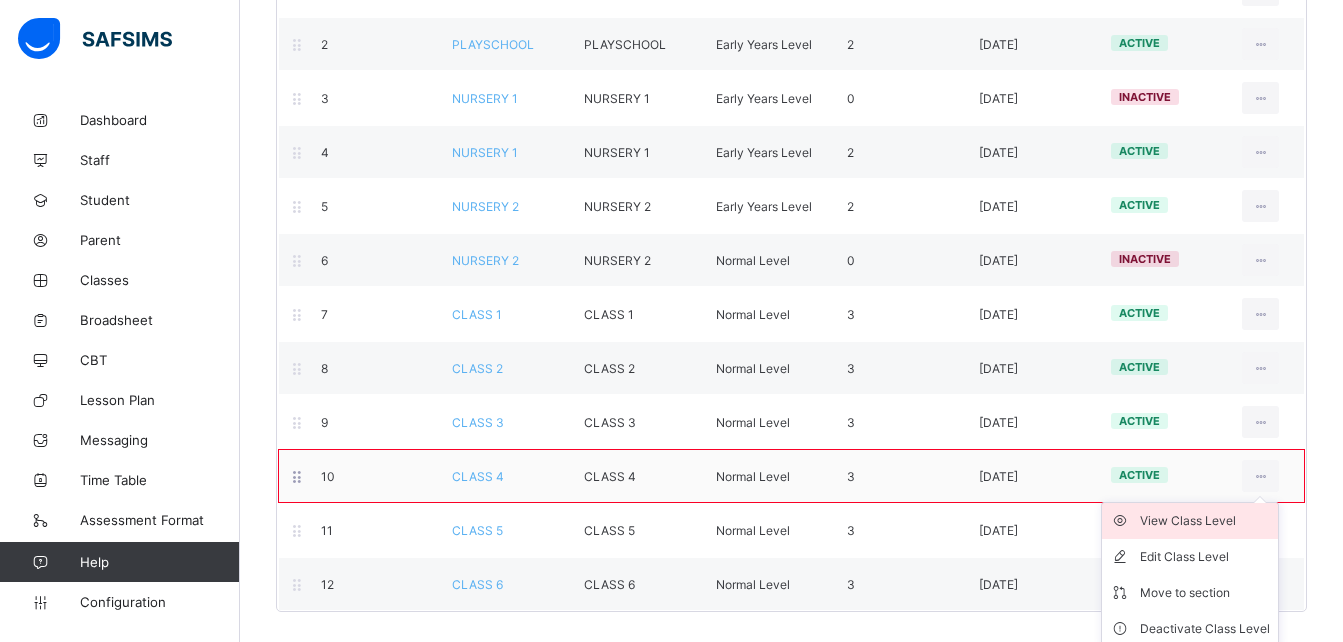 click on "View Class Level" at bounding box center [1205, 521] 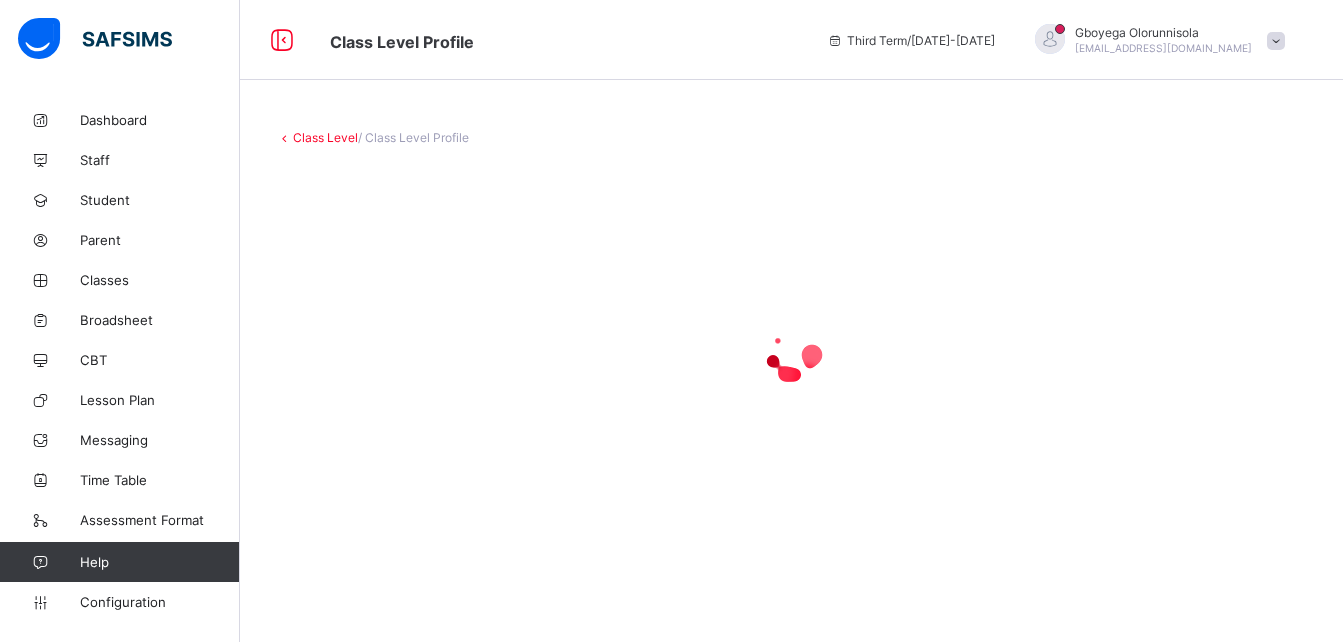 scroll, scrollTop: 0, scrollLeft: 0, axis: both 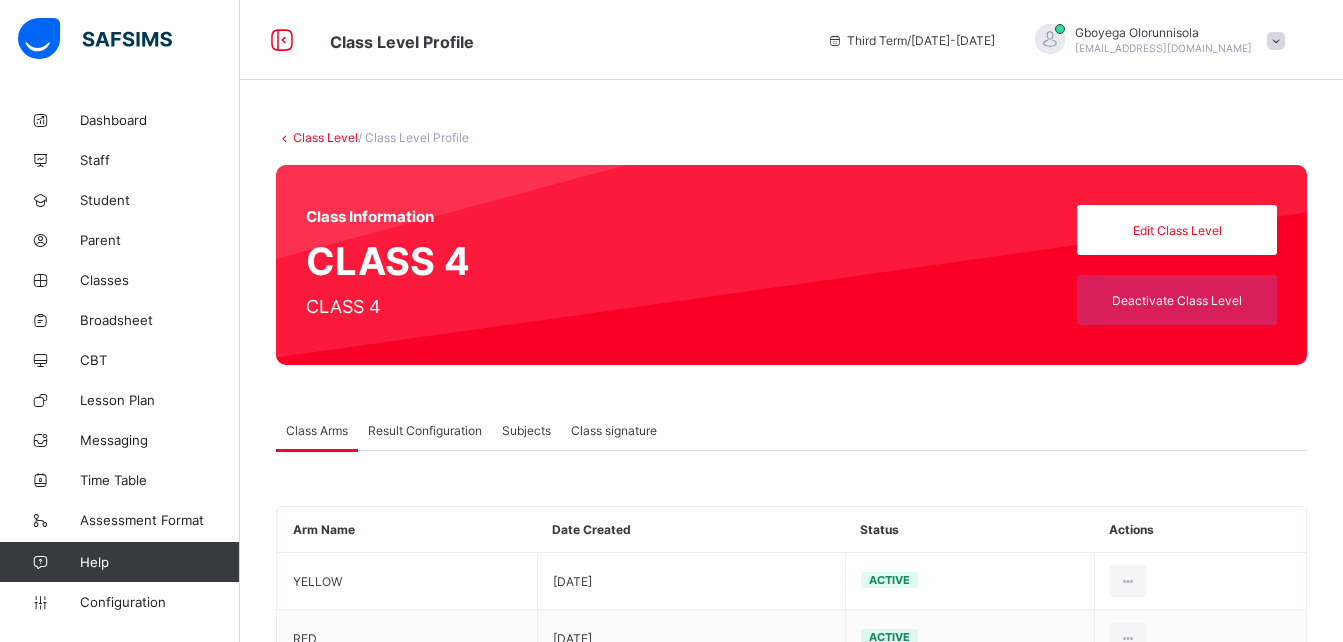 click on "Subjects" at bounding box center [526, 430] 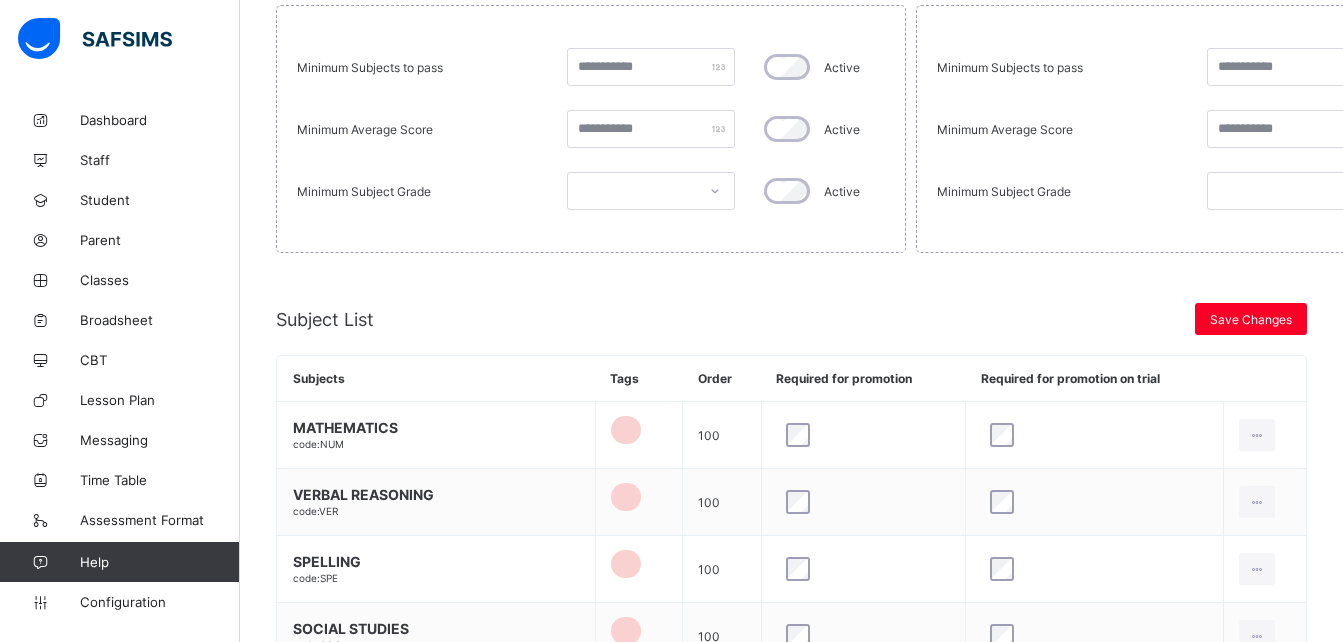 scroll, scrollTop: 524, scrollLeft: 0, axis: vertical 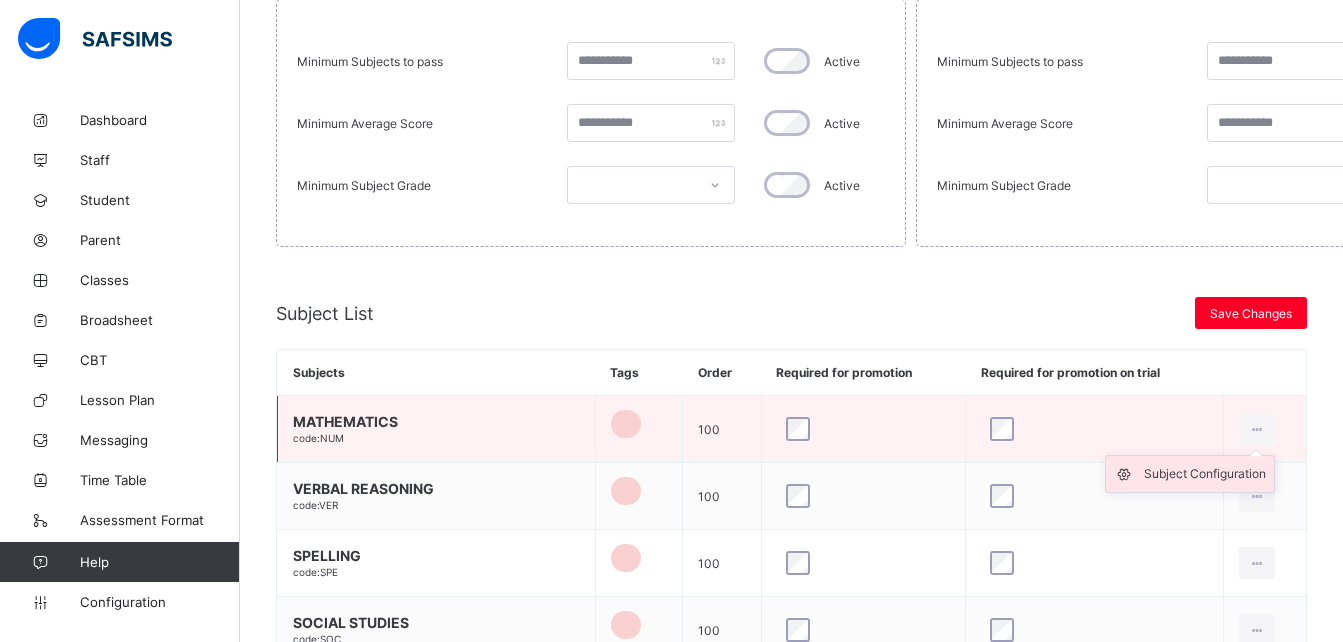 click on "Subject Configuration" at bounding box center [1205, 474] 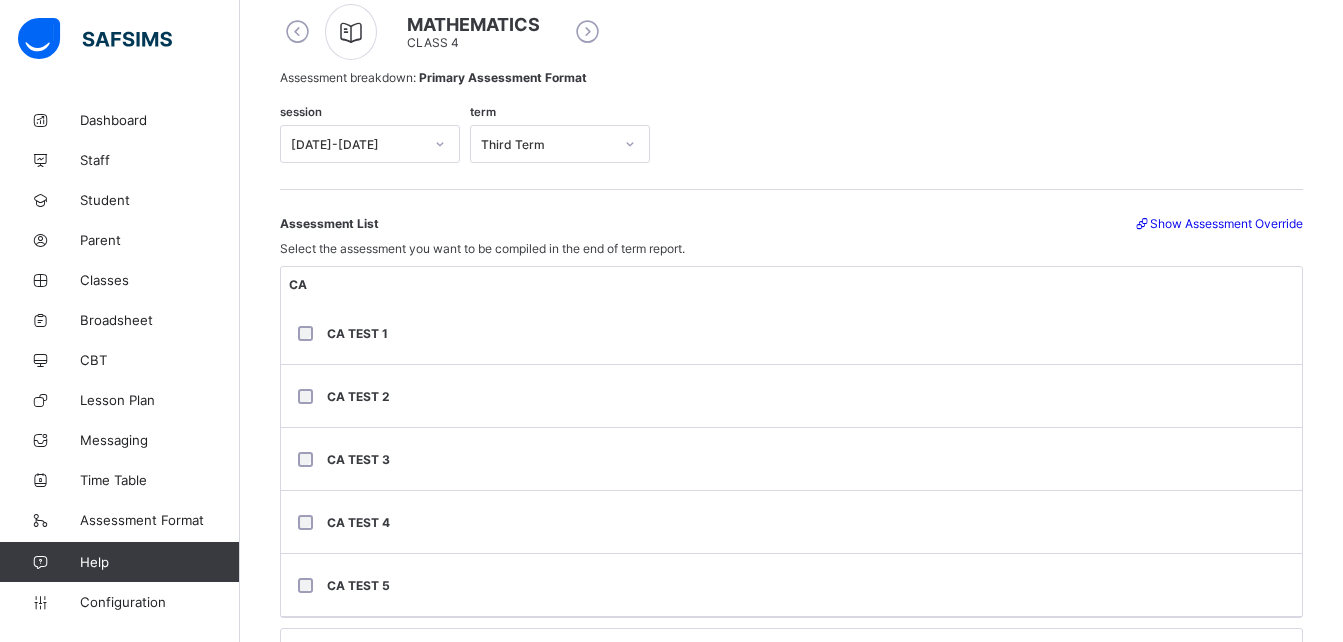 scroll, scrollTop: 172, scrollLeft: 0, axis: vertical 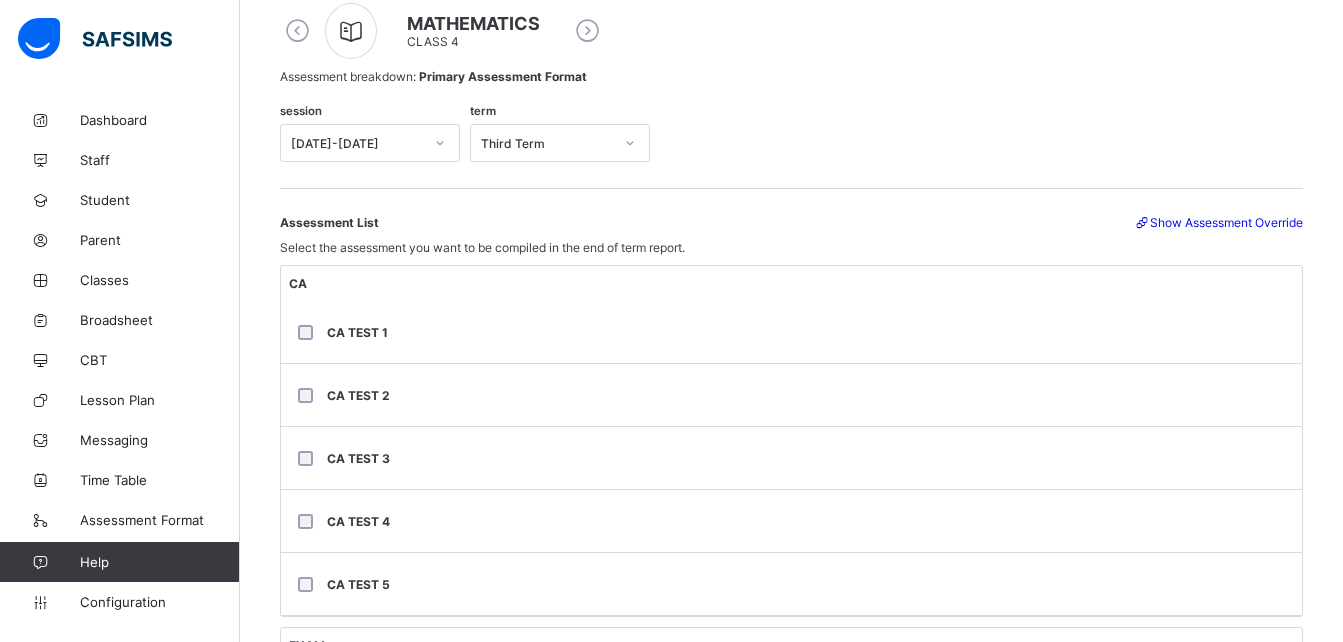 click on "Show Assessment Override" at bounding box center [1218, 222] 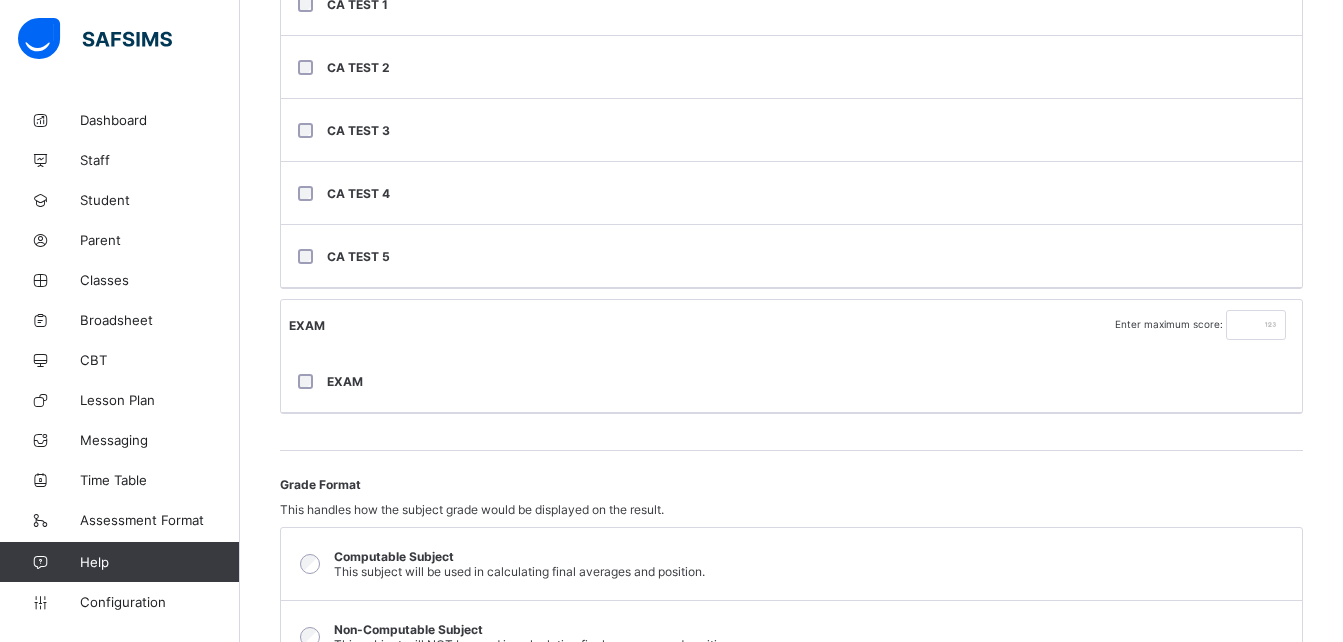 scroll, scrollTop: 516, scrollLeft: 0, axis: vertical 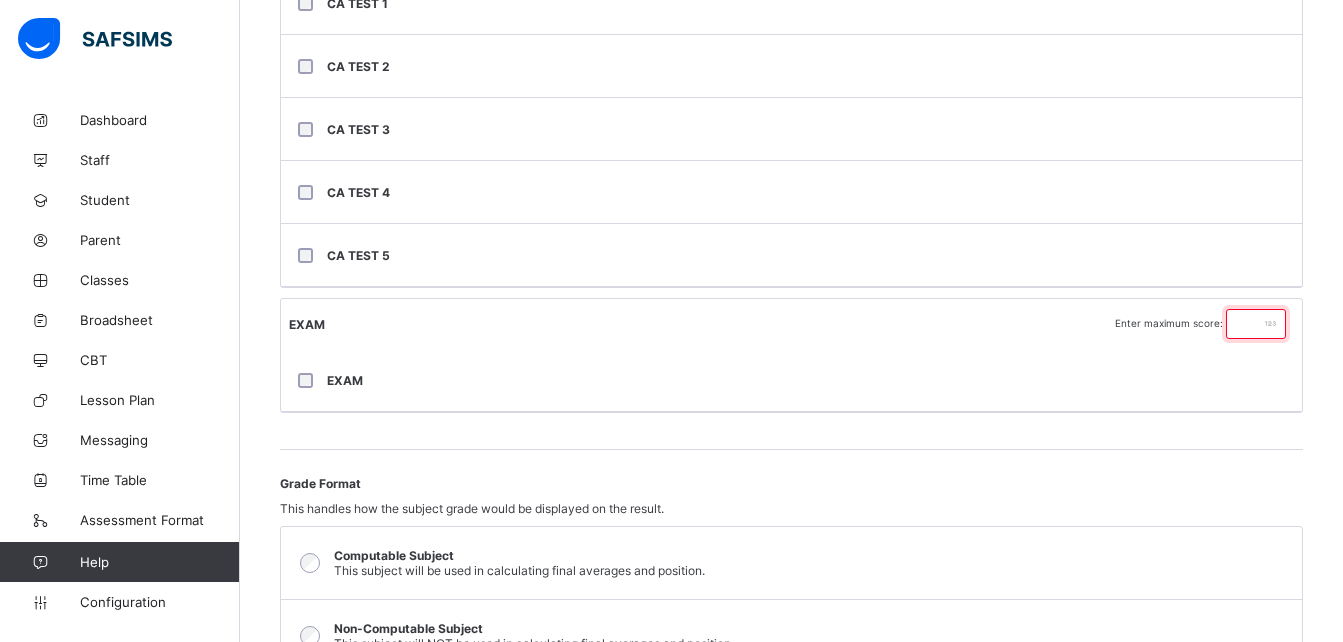 click at bounding box center (1256, 324) 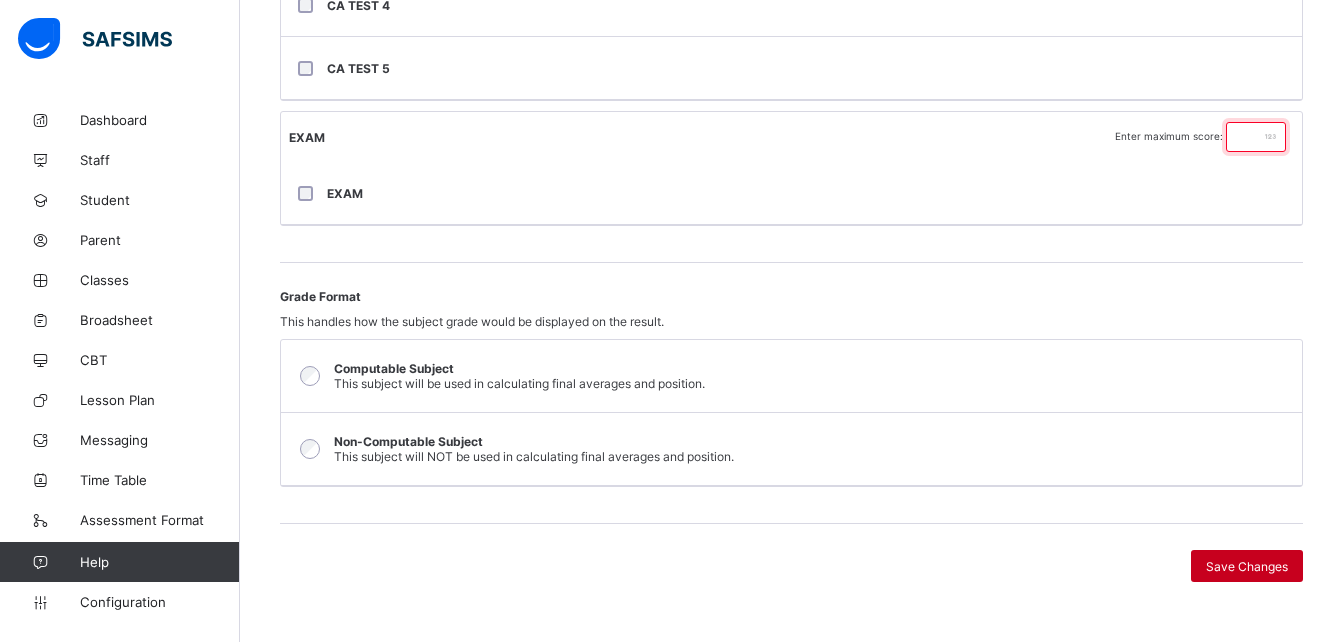 type on "**" 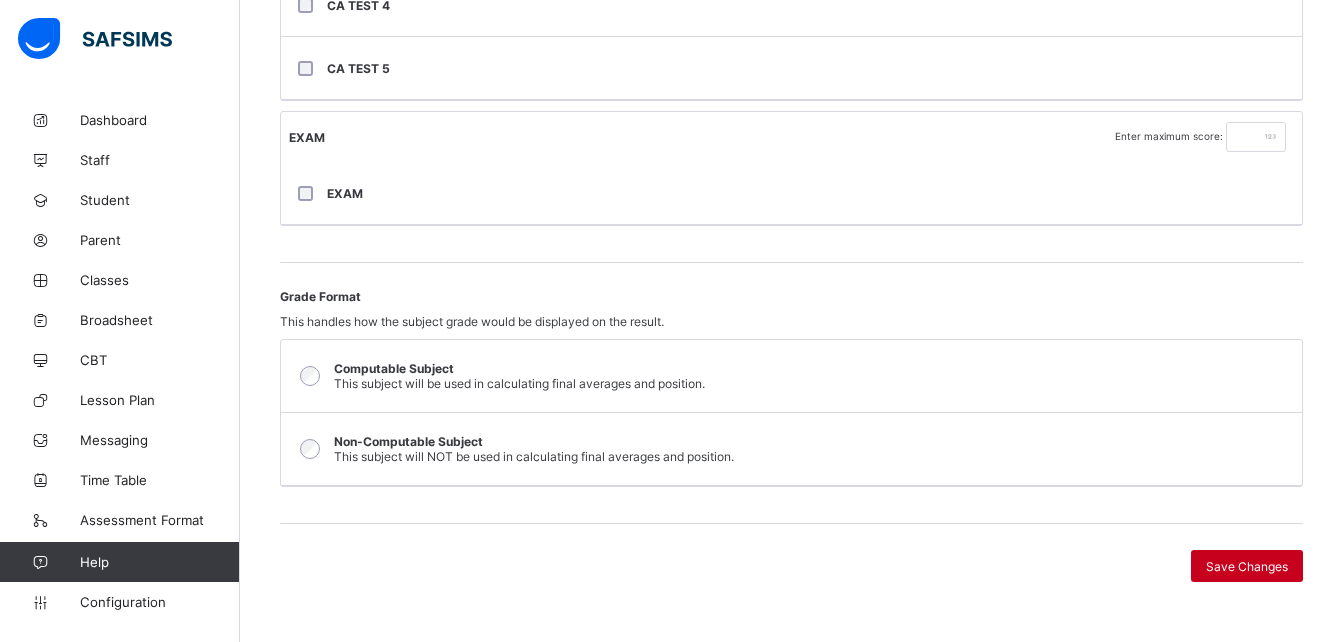 click on "Save Changes" at bounding box center [1247, 566] 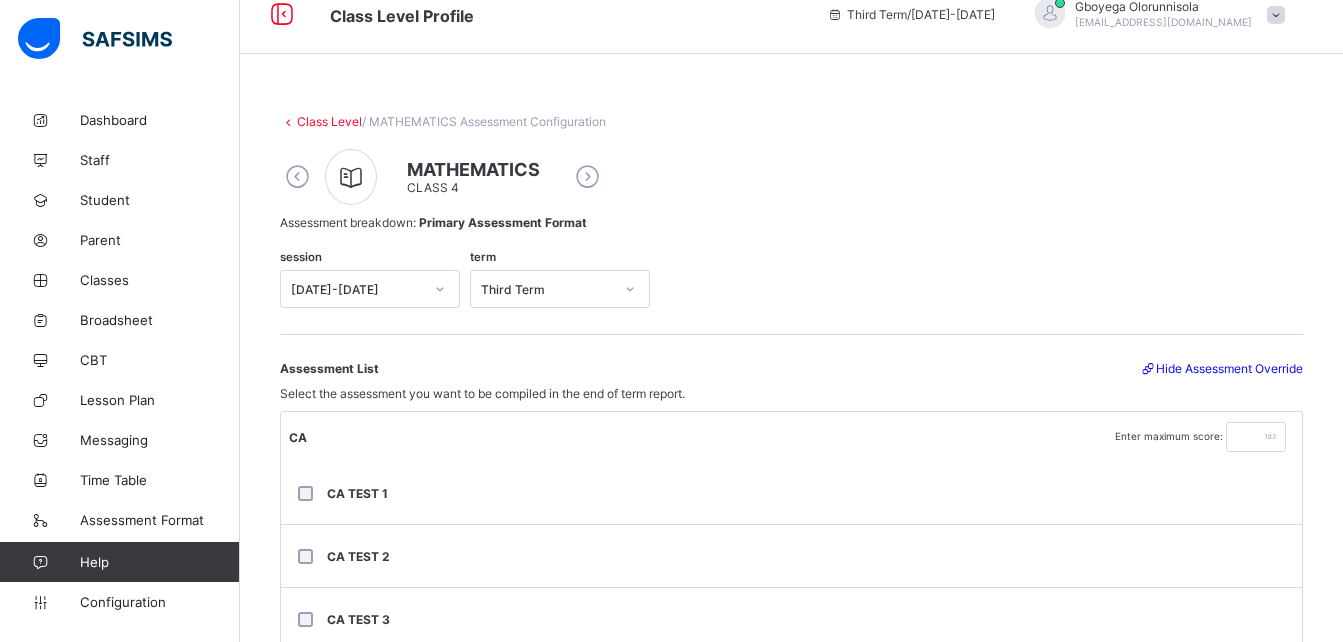 scroll, scrollTop: 0, scrollLeft: 0, axis: both 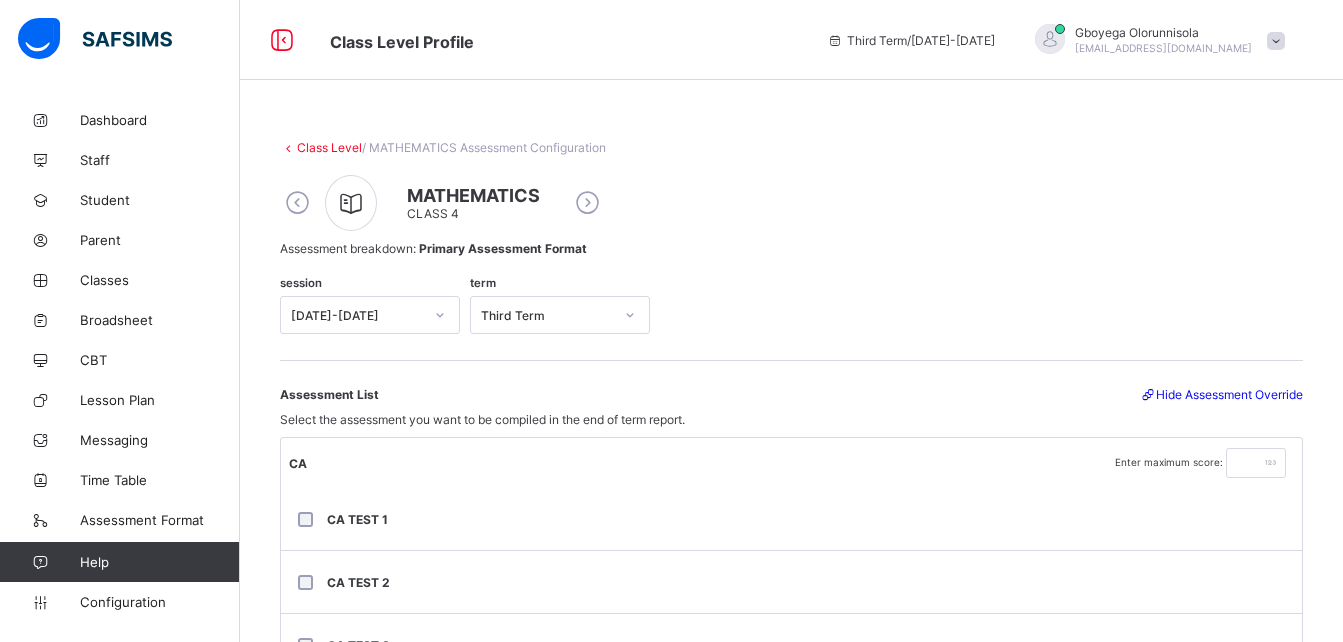 click on "Class Level" at bounding box center [329, 147] 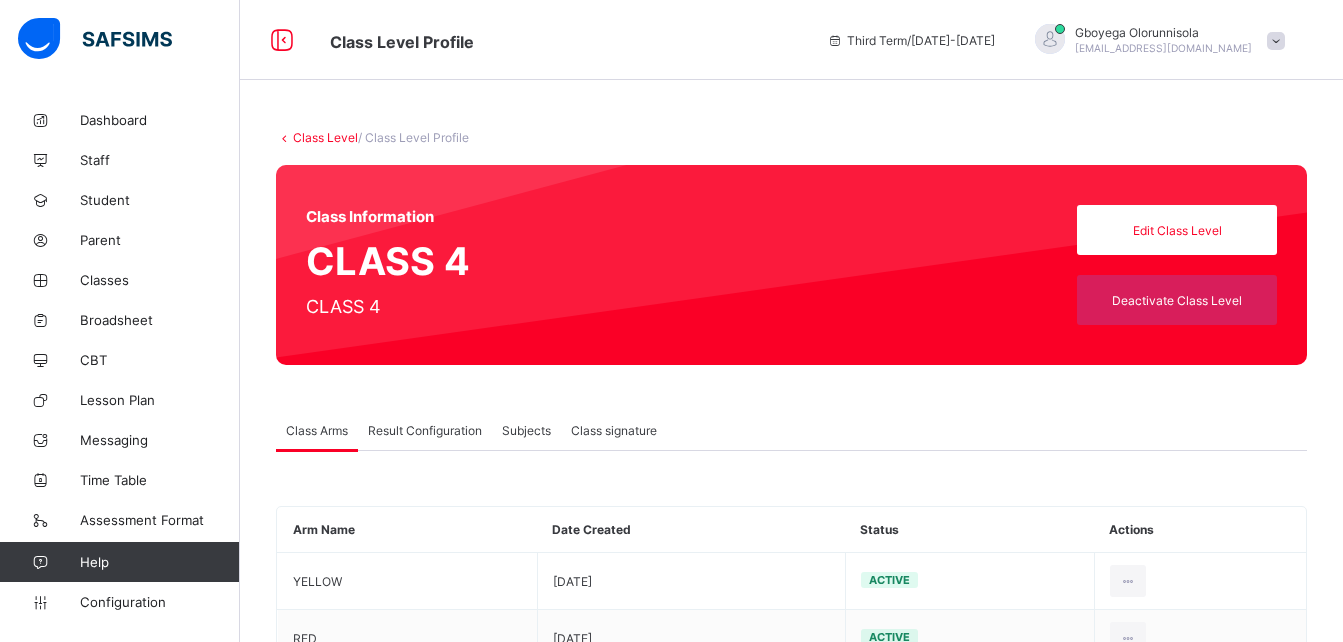 click on "Class Level" at bounding box center [325, 137] 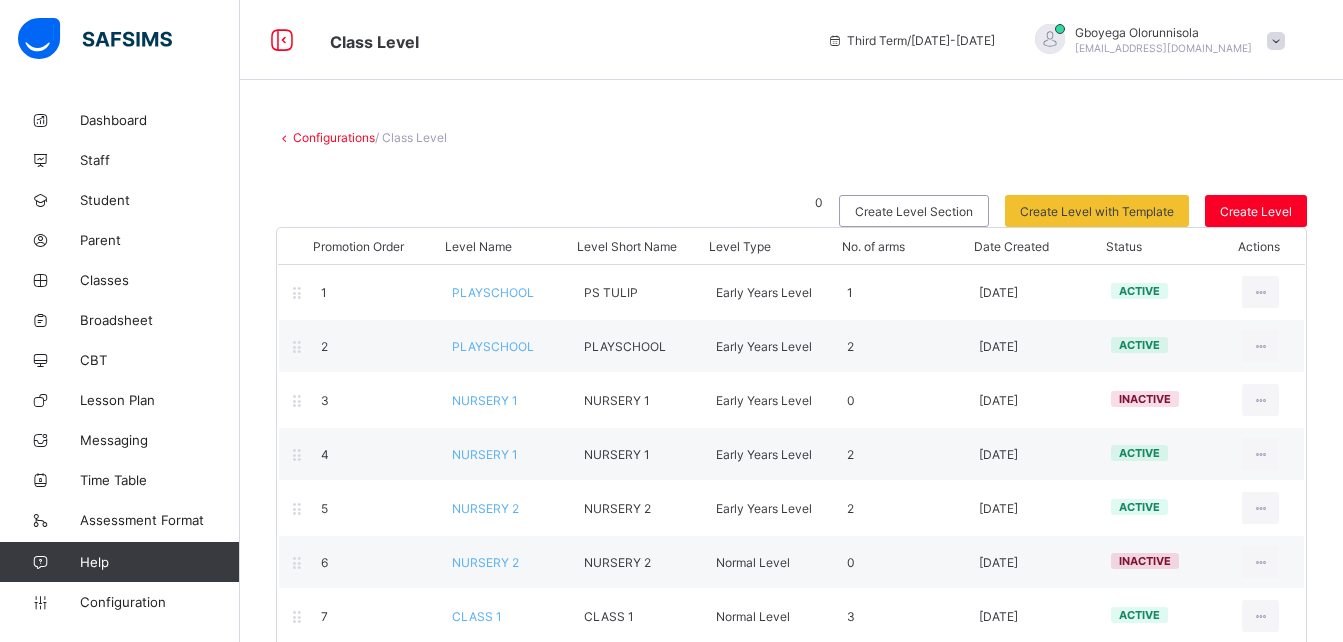 scroll, scrollTop: 302, scrollLeft: 0, axis: vertical 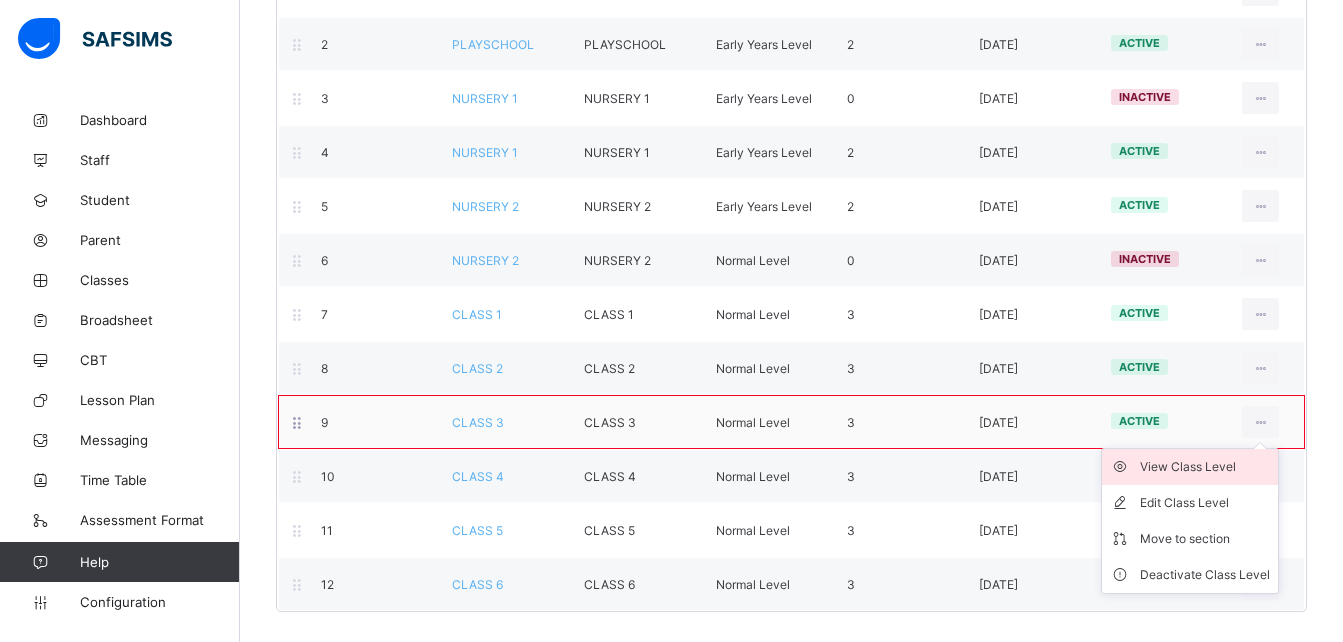 click on "View Class Level" at bounding box center (1205, 467) 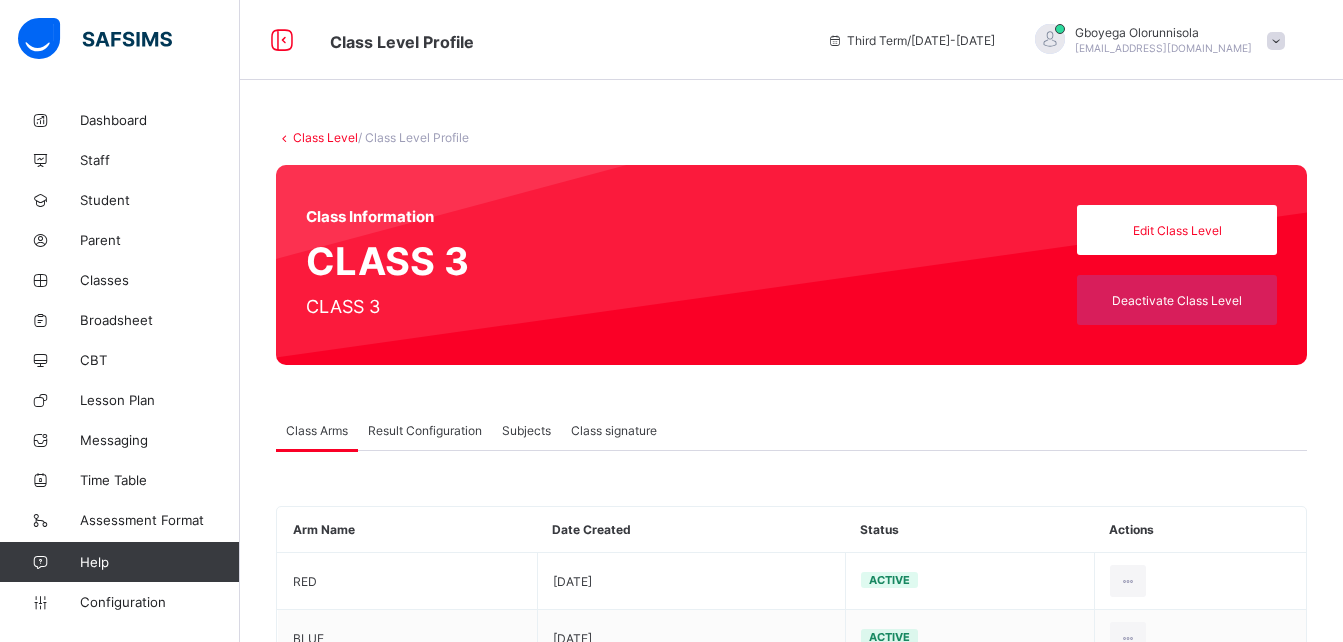 click on "Subjects" at bounding box center [526, 430] 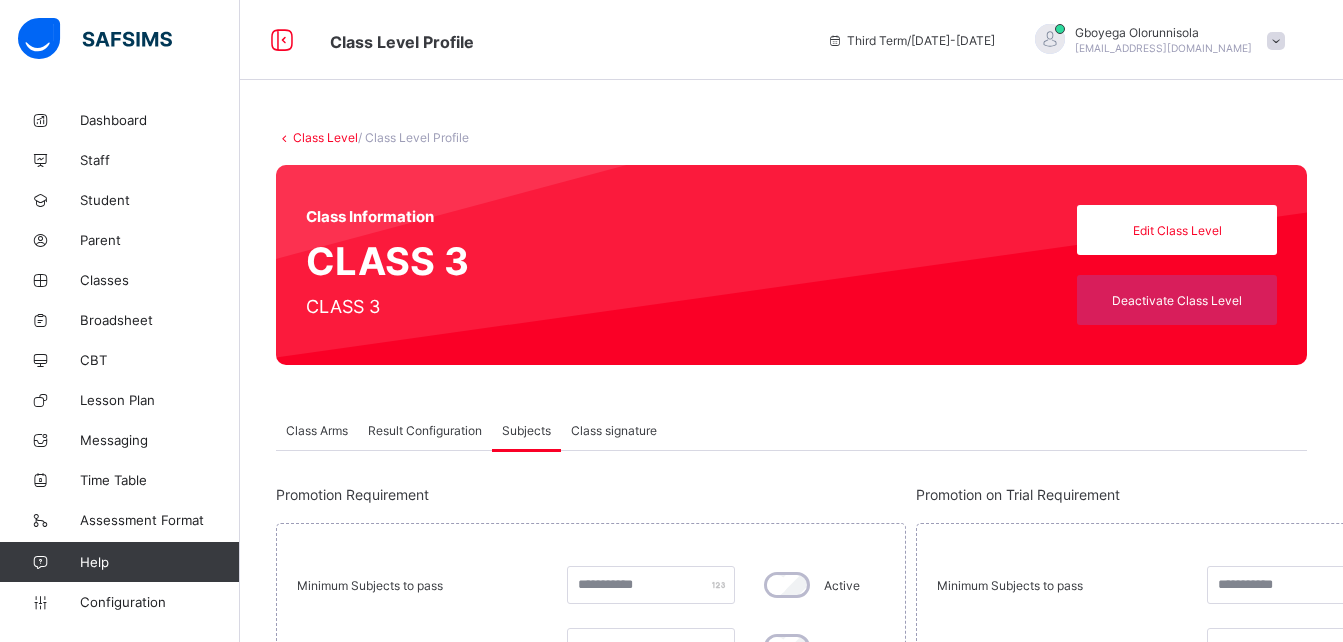 type on "*" 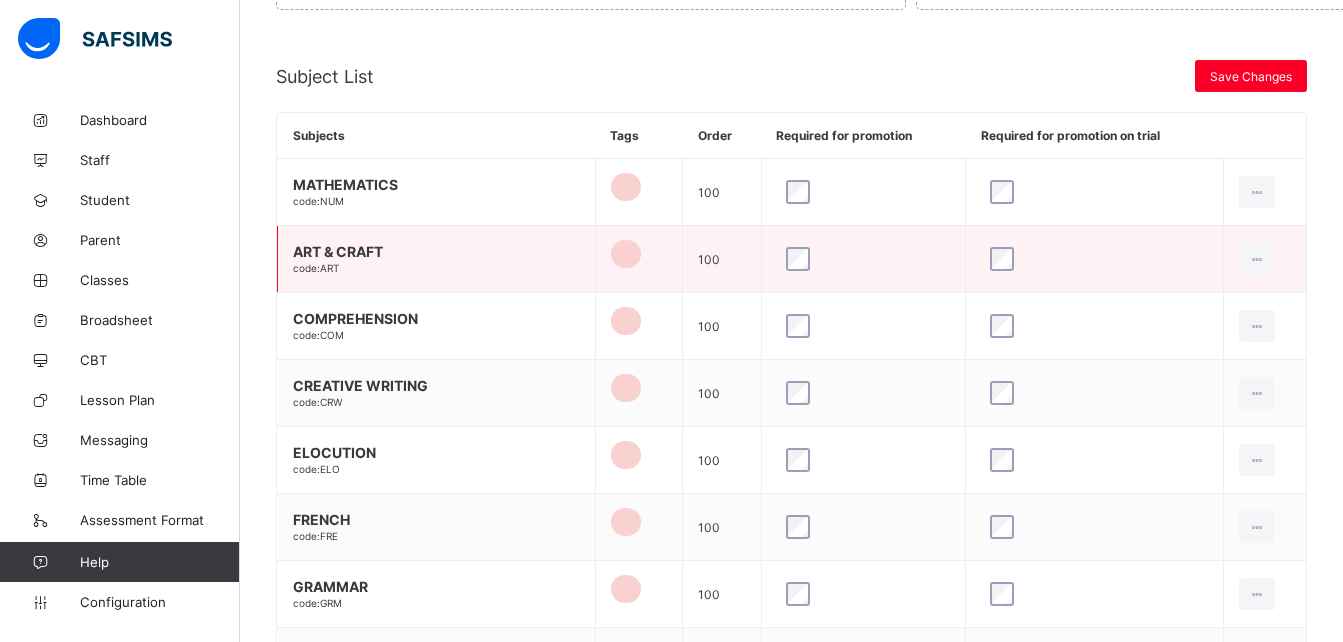 scroll, scrollTop: 762, scrollLeft: 0, axis: vertical 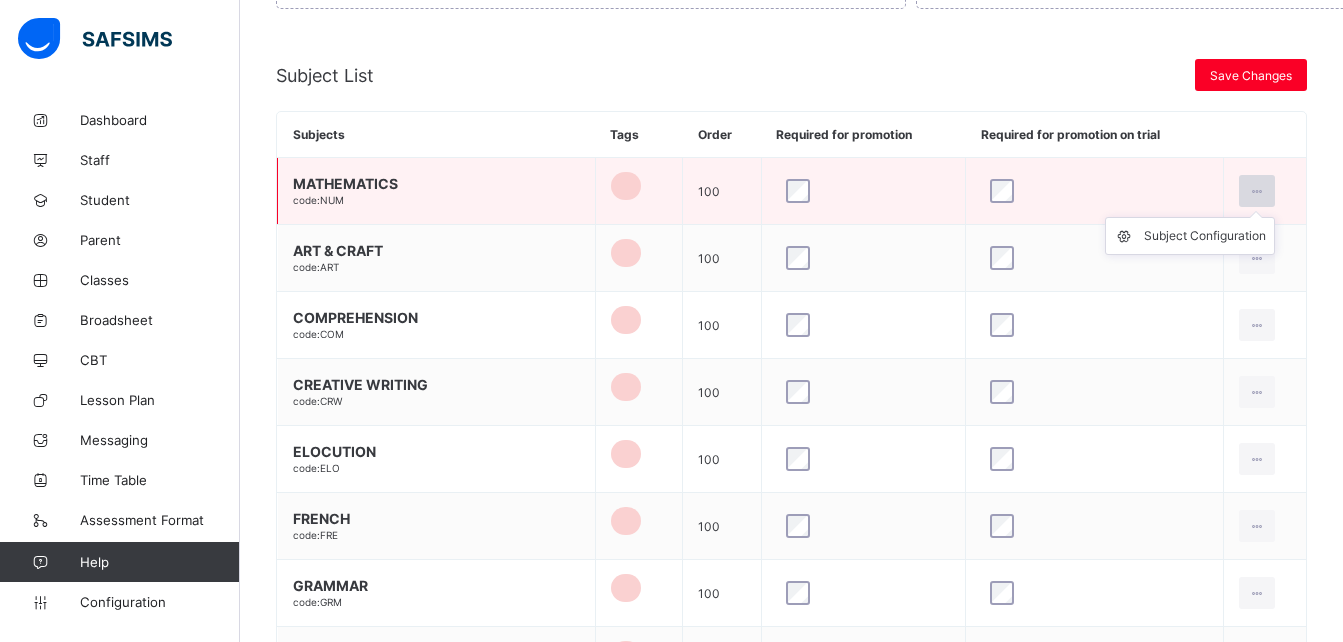 click at bounding box center [1257, 191] 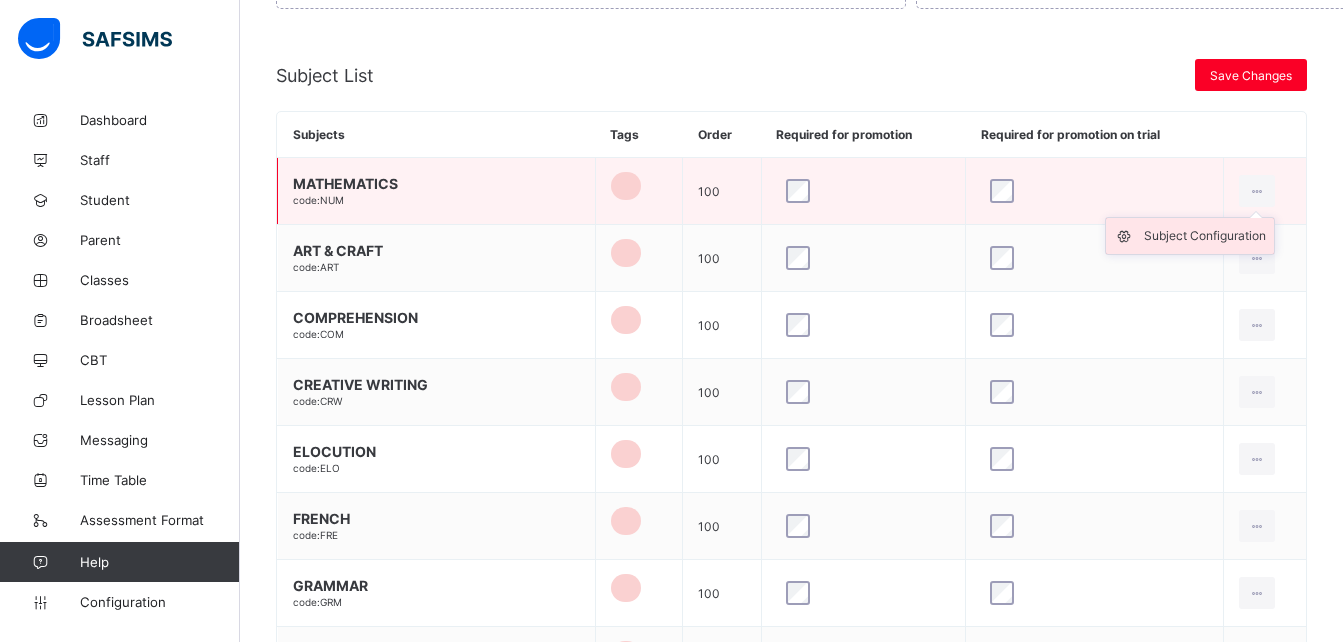 click on "Subject Configuration" at bounding box center (1205, 236) 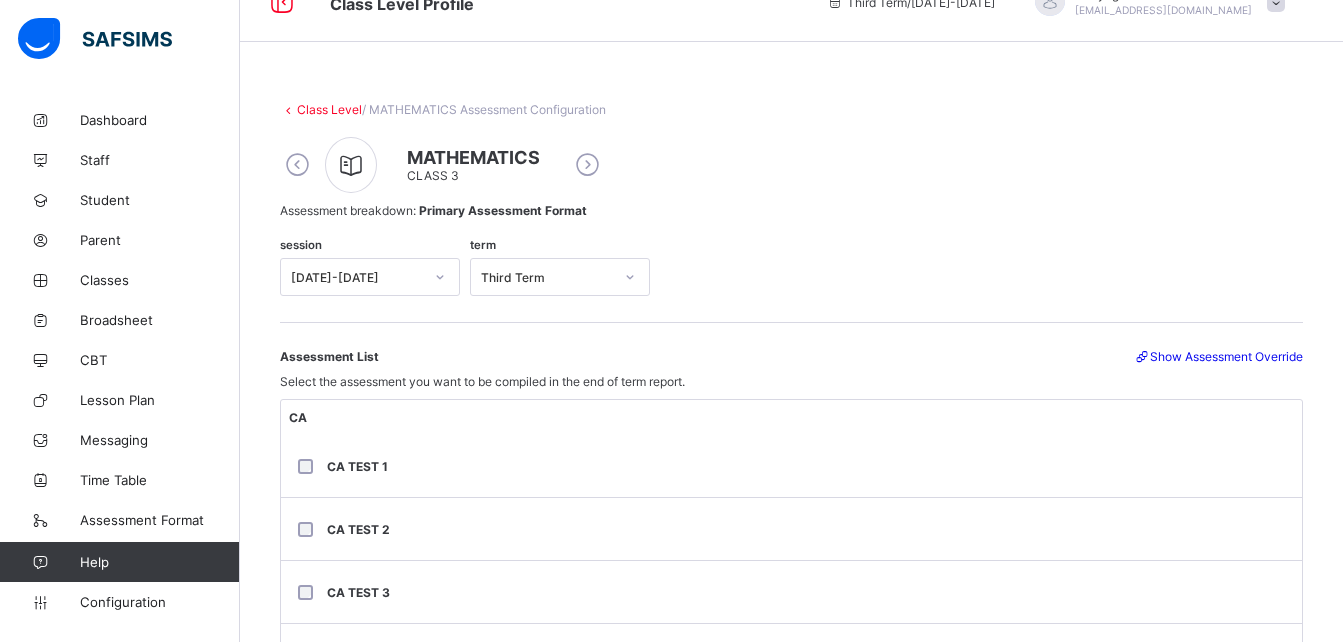 scroll, scrollTop: 41, scrollLeft: 0, axis: vertical 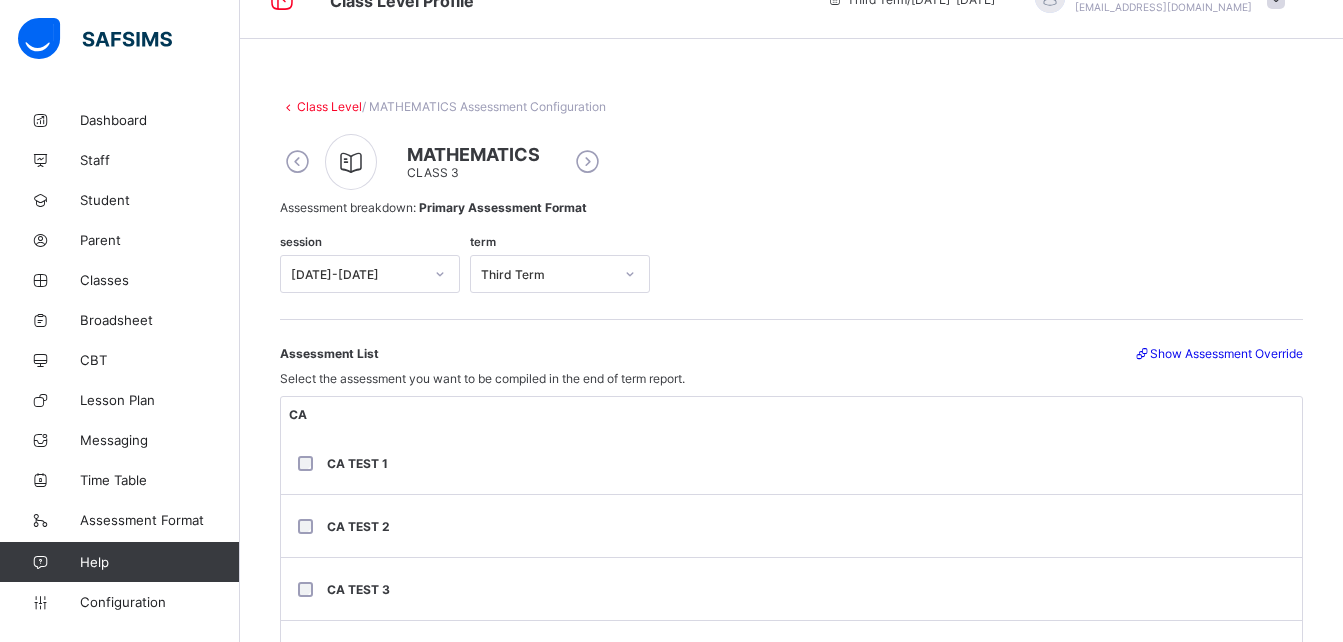click on "Show Assessment Override" at bounding box center [1218, 353] 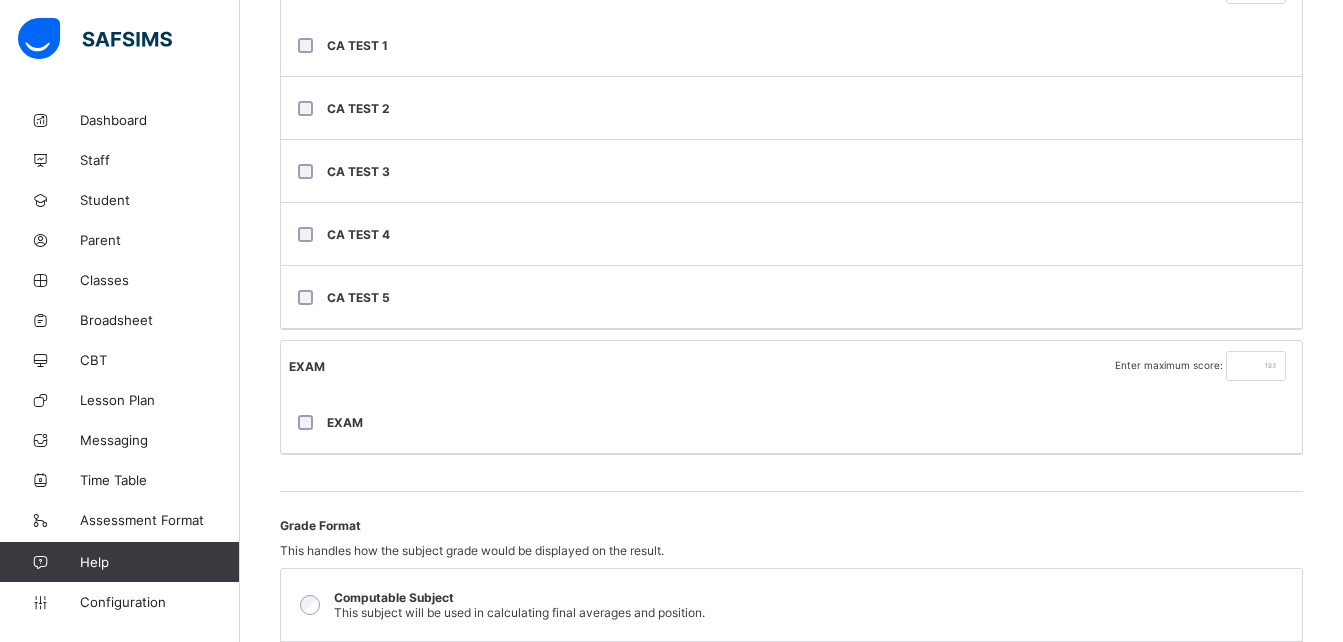 scroll, scrollTop: 481, scrollLeft: 0, axis: vertical 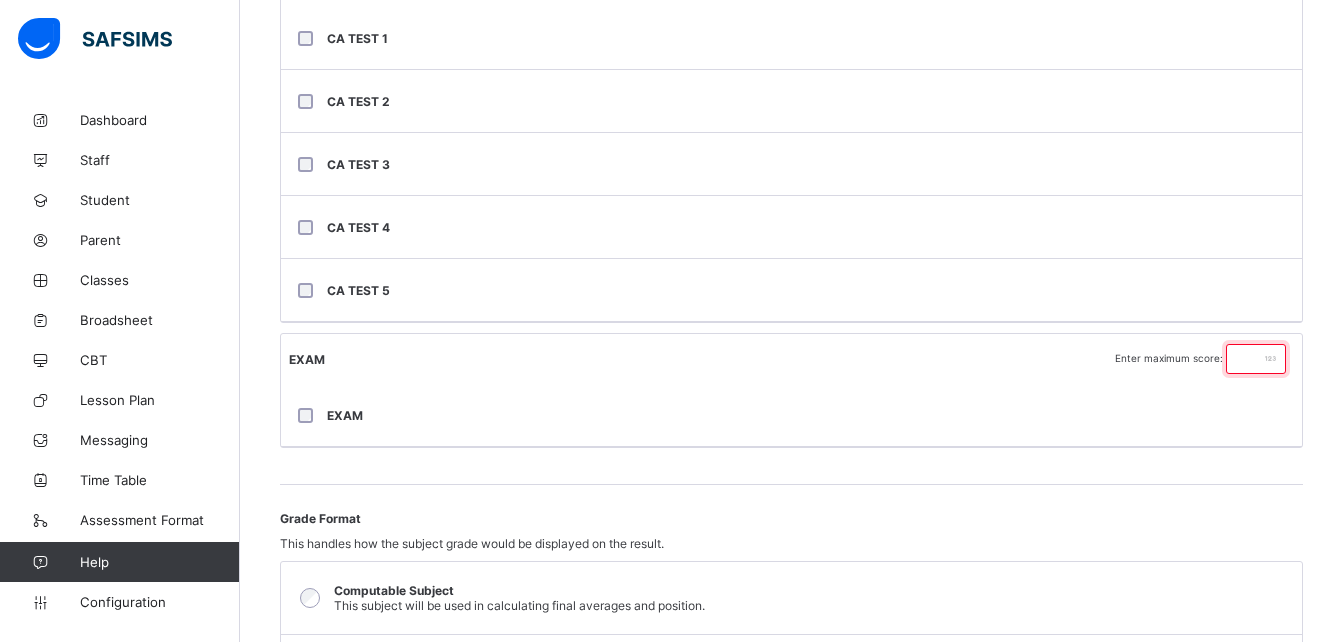 click at bounding box center (1256, 359) 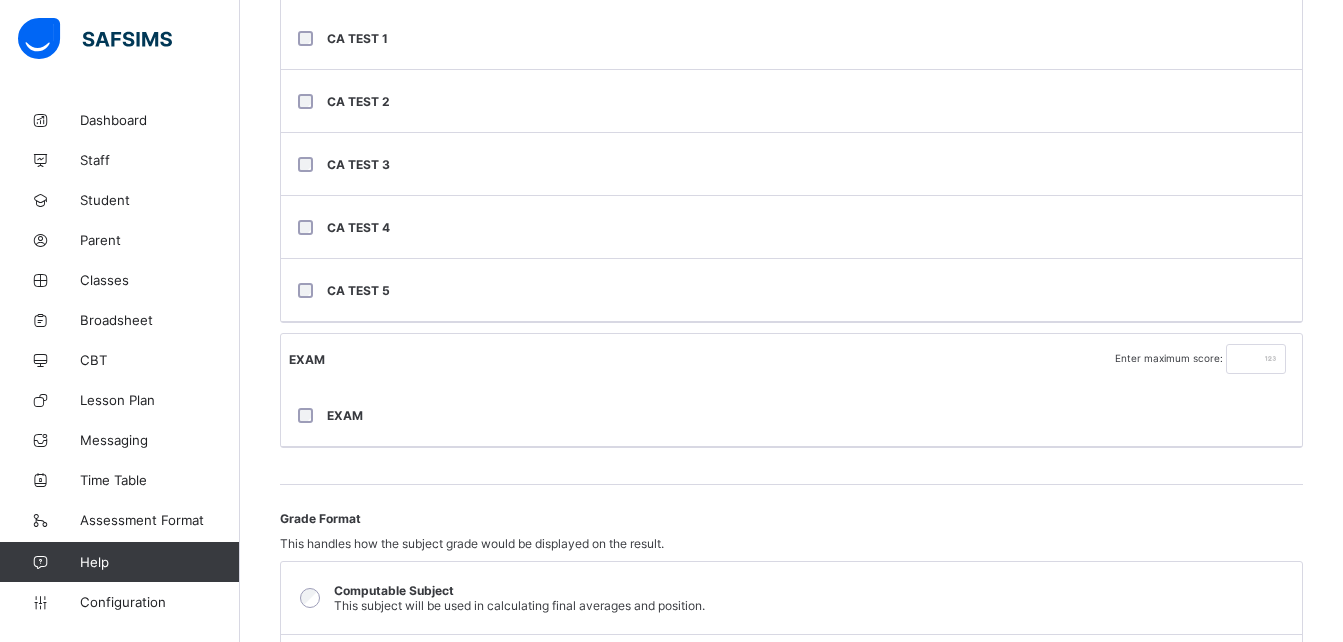 click on "EXAM" at bounding box center [791, 415] 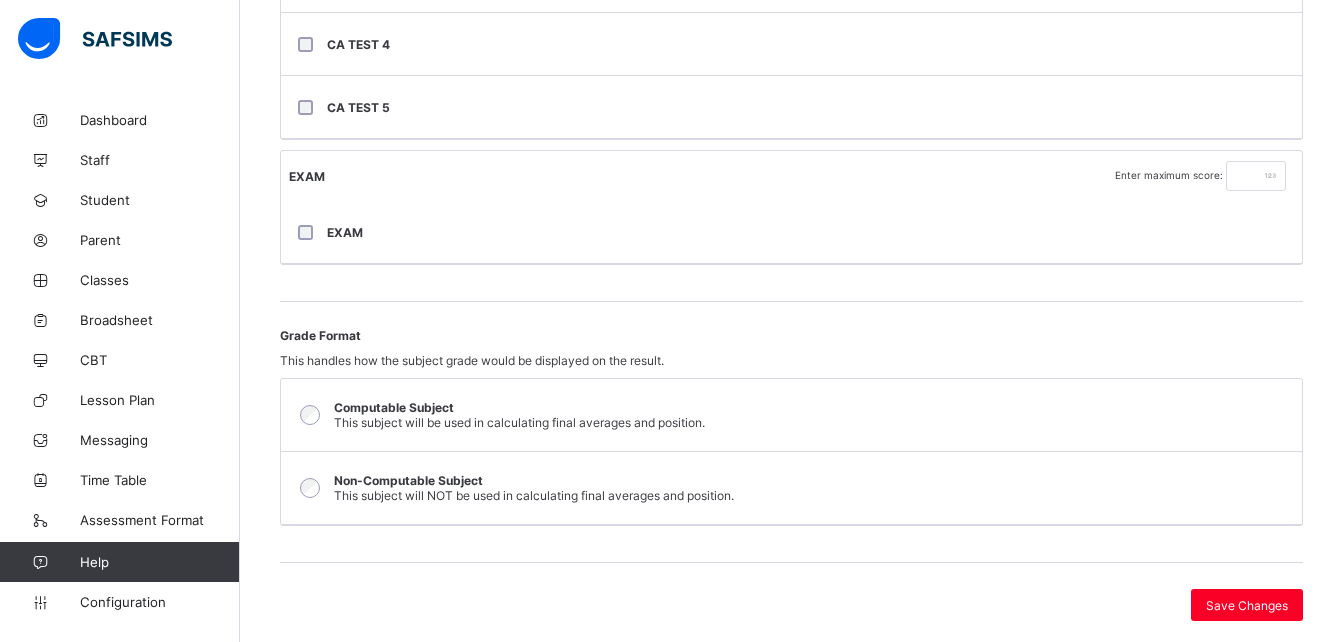 scroll, scrollTop: 703, scrollLeft: 0, axis: vertical 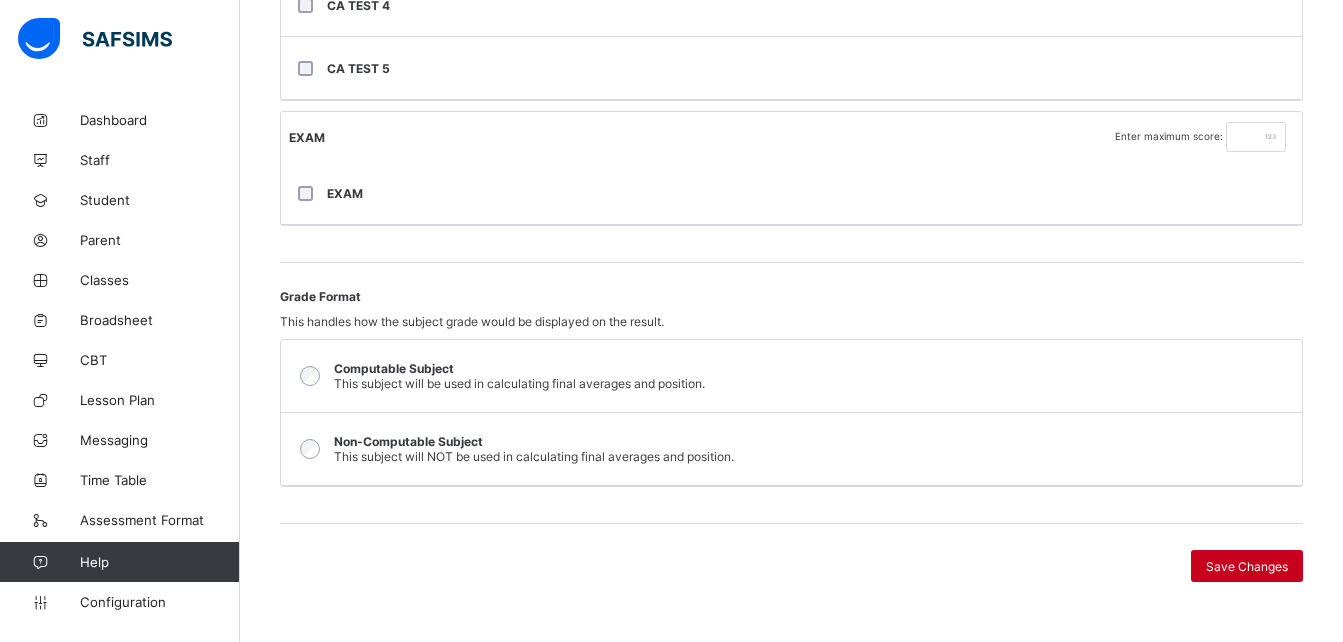 click on "Save Changes" at bounding box center (1247, 566) 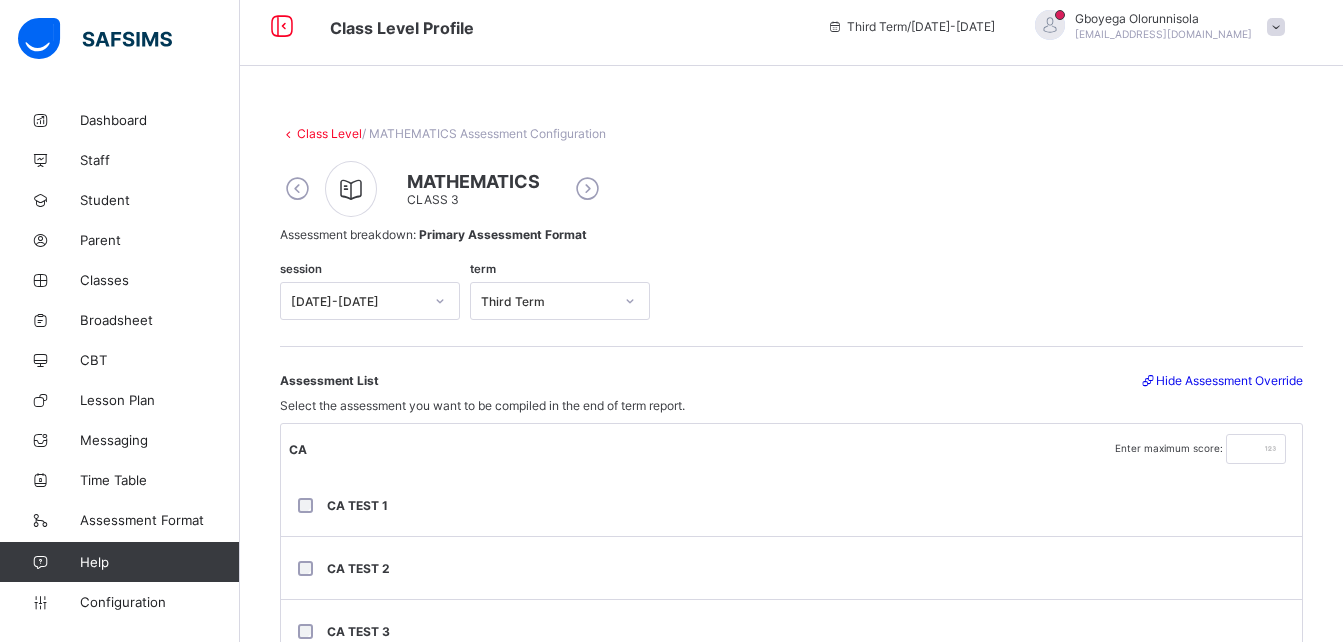 scroll, scrollTop: 0, scrollLeft: 0, axis: both 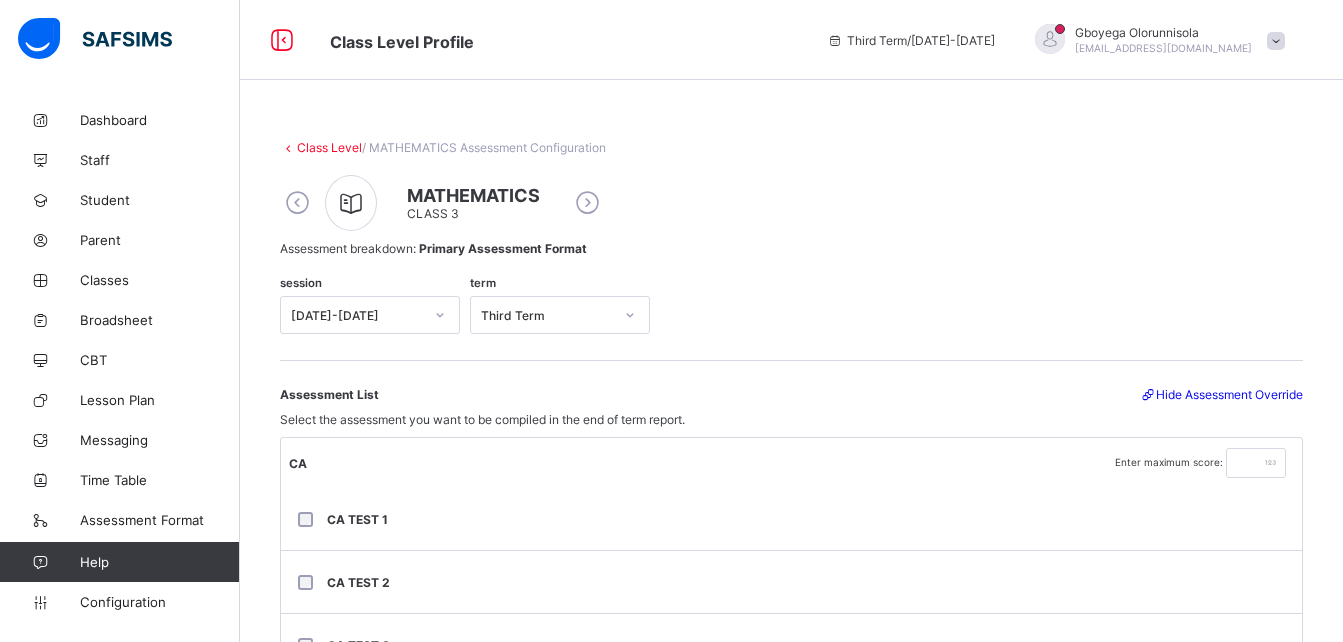 click on "Class Level" at bounding box center [329, 147] 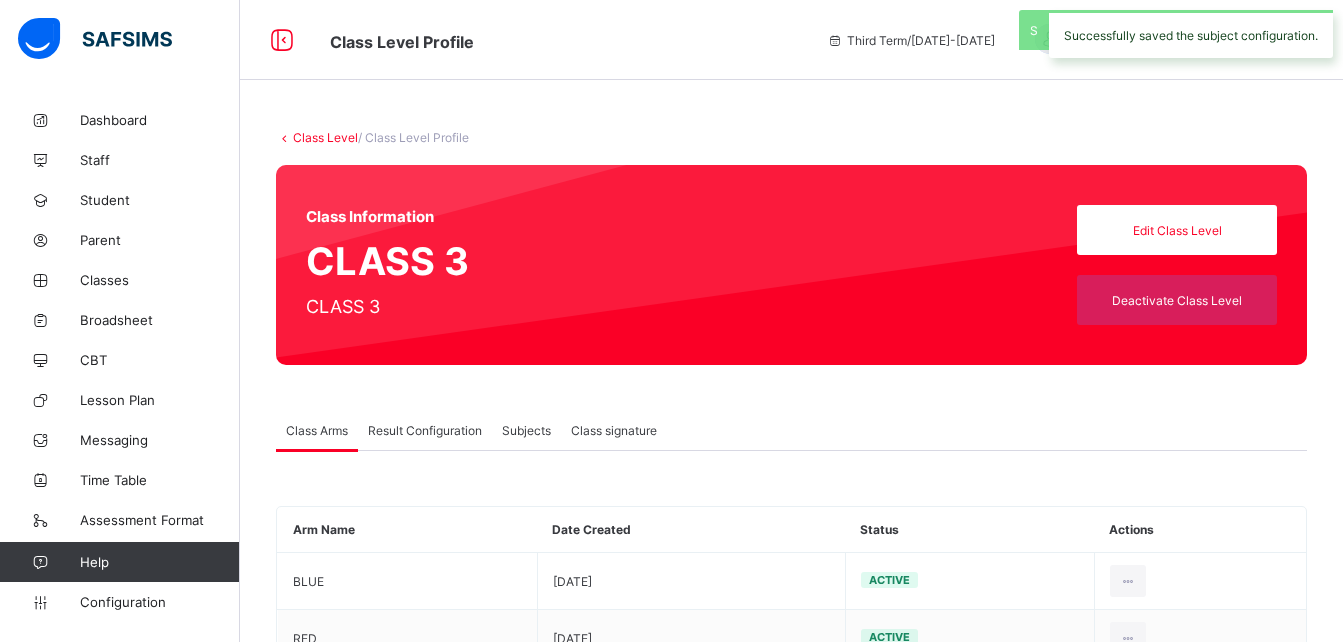 click on "Class Level" at bounding box center [325, 137] 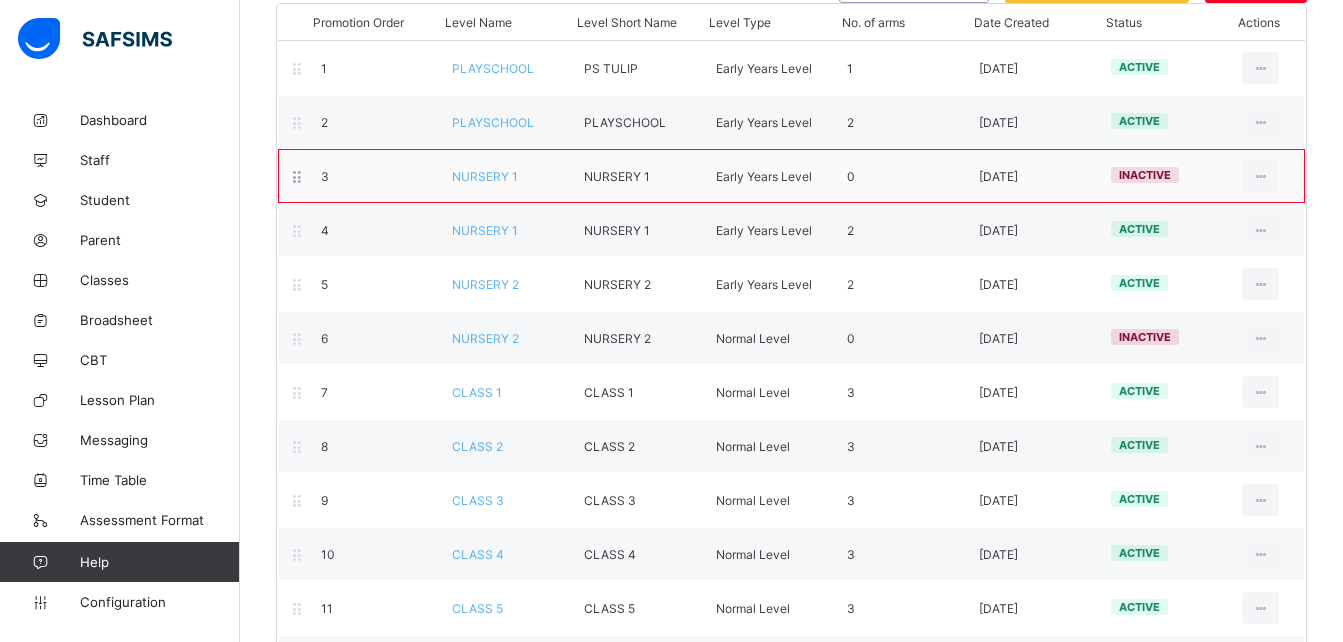 scroll, scrollTop: 225, scrollLeft: 0, axis: vertical 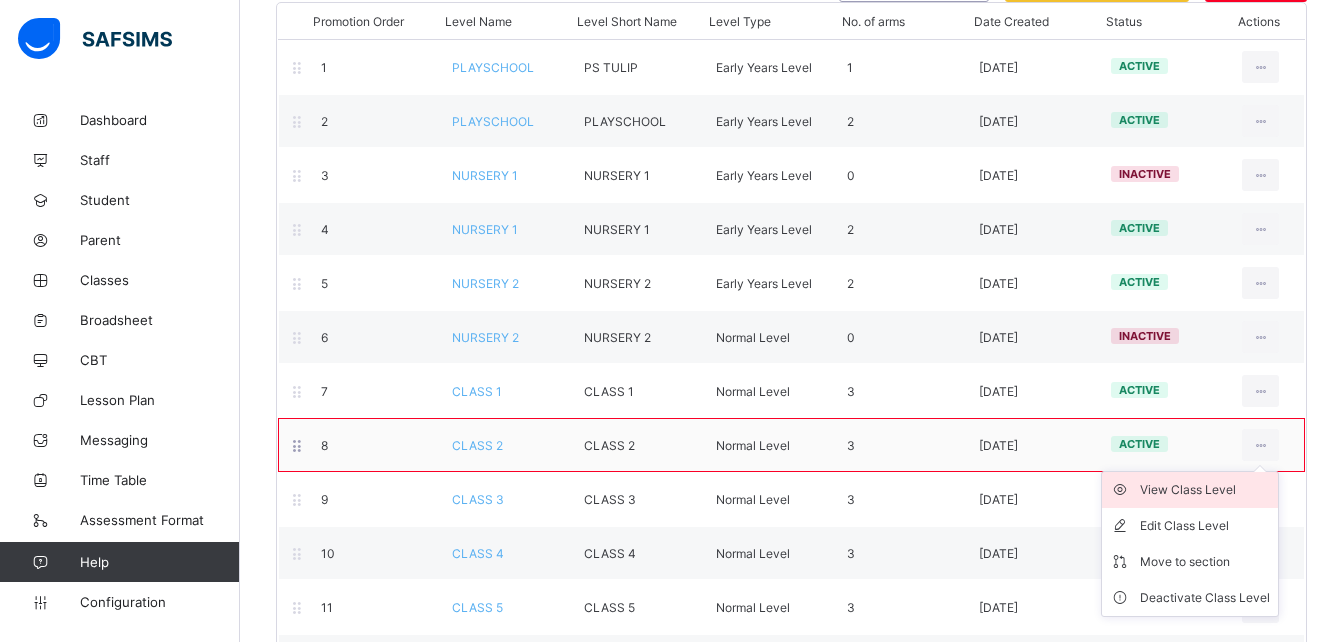 click on "View Class Level" at bounding box center (1205, 490) 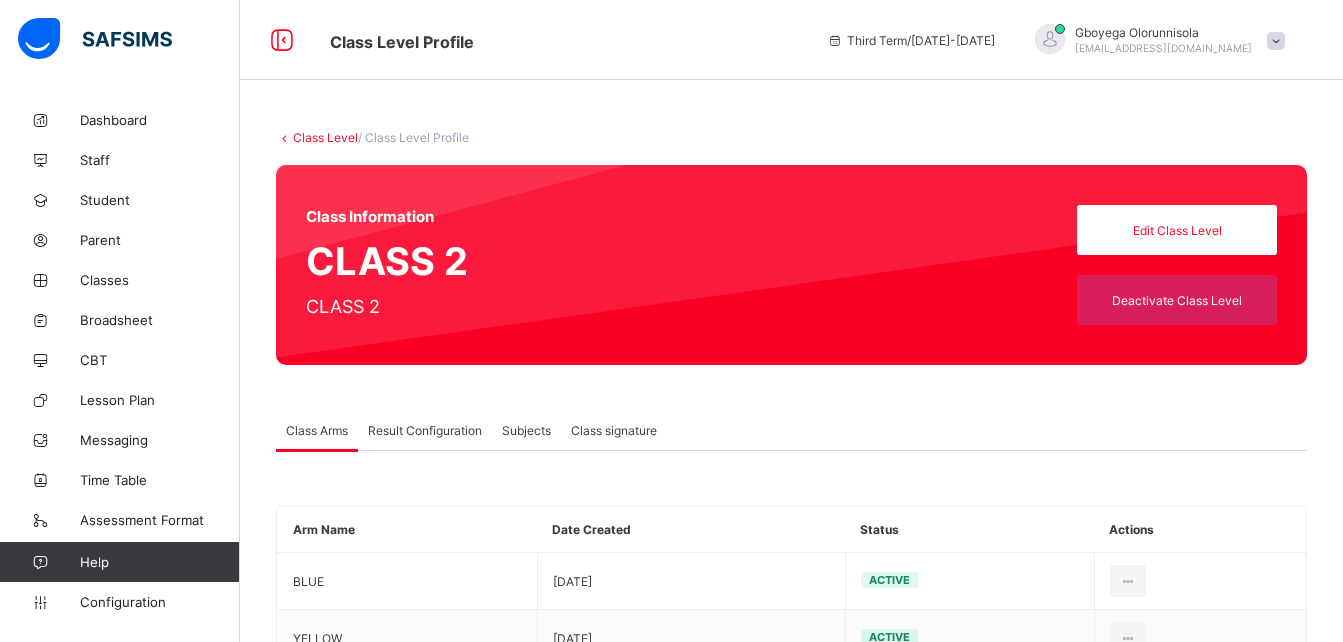 type on "*" 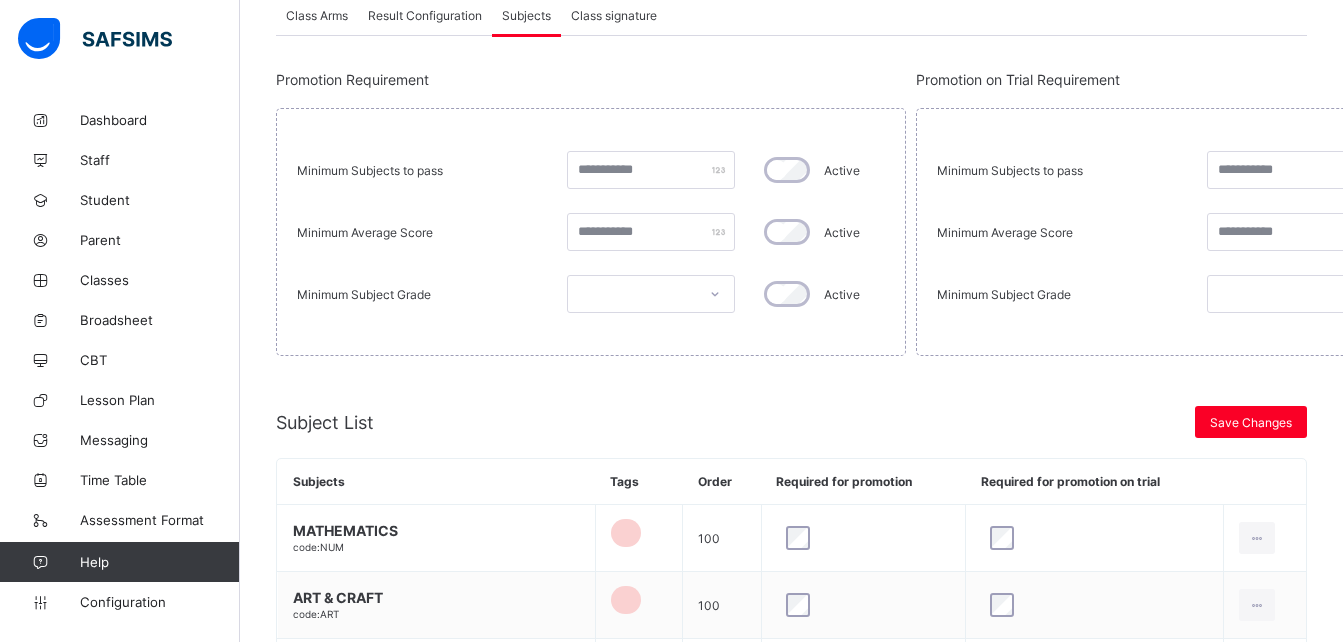 scroll, scrollTop: 457, scrollLeft: 0, axis: vertical 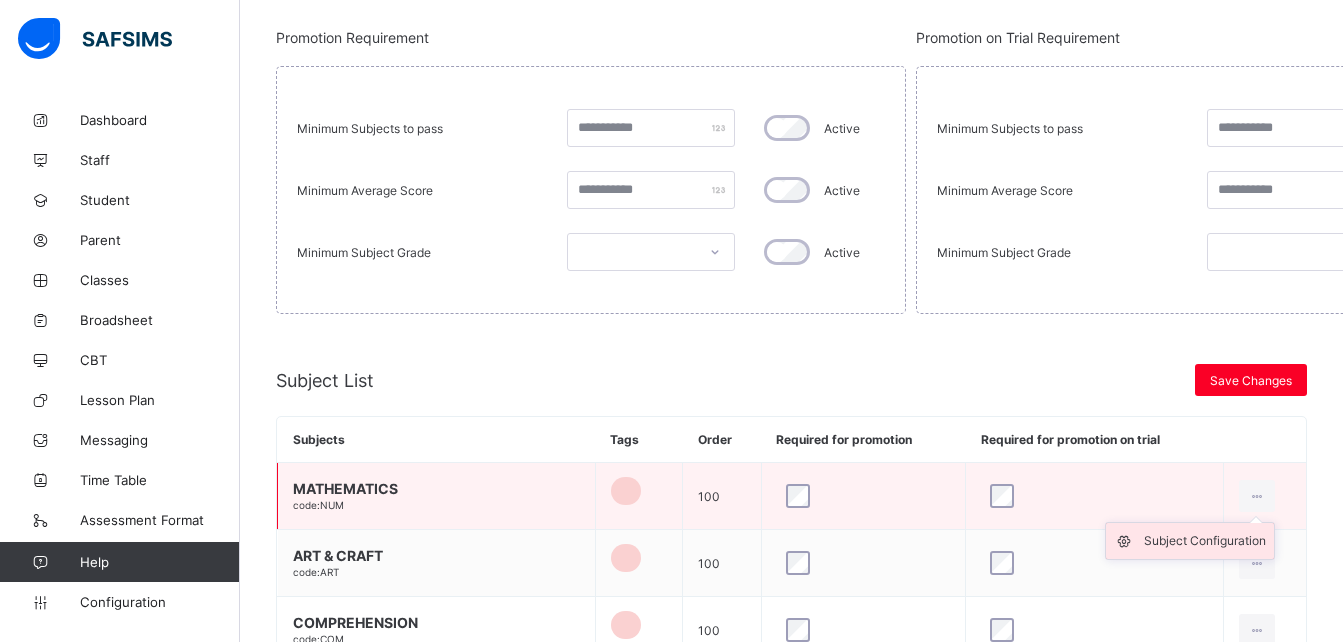 click on "Subject Configuration" at bounding box center (1205, 541) 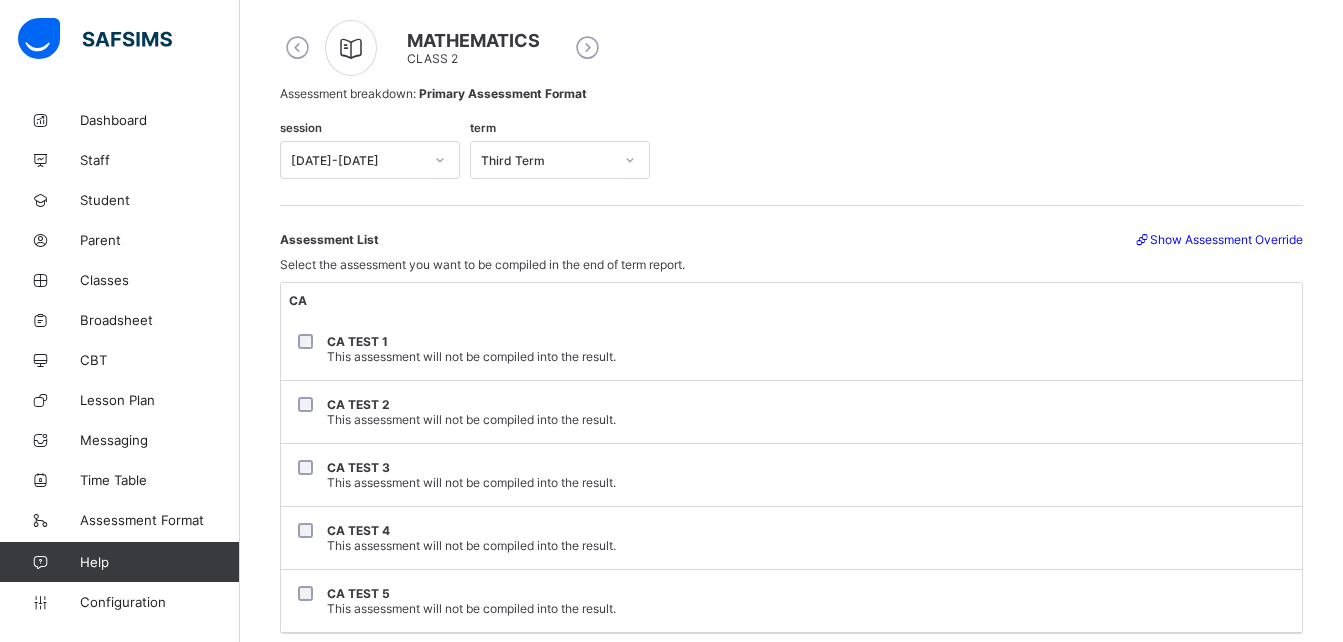 scroll, scrollTop: 153, scrollLeft: 0, axis: vertical 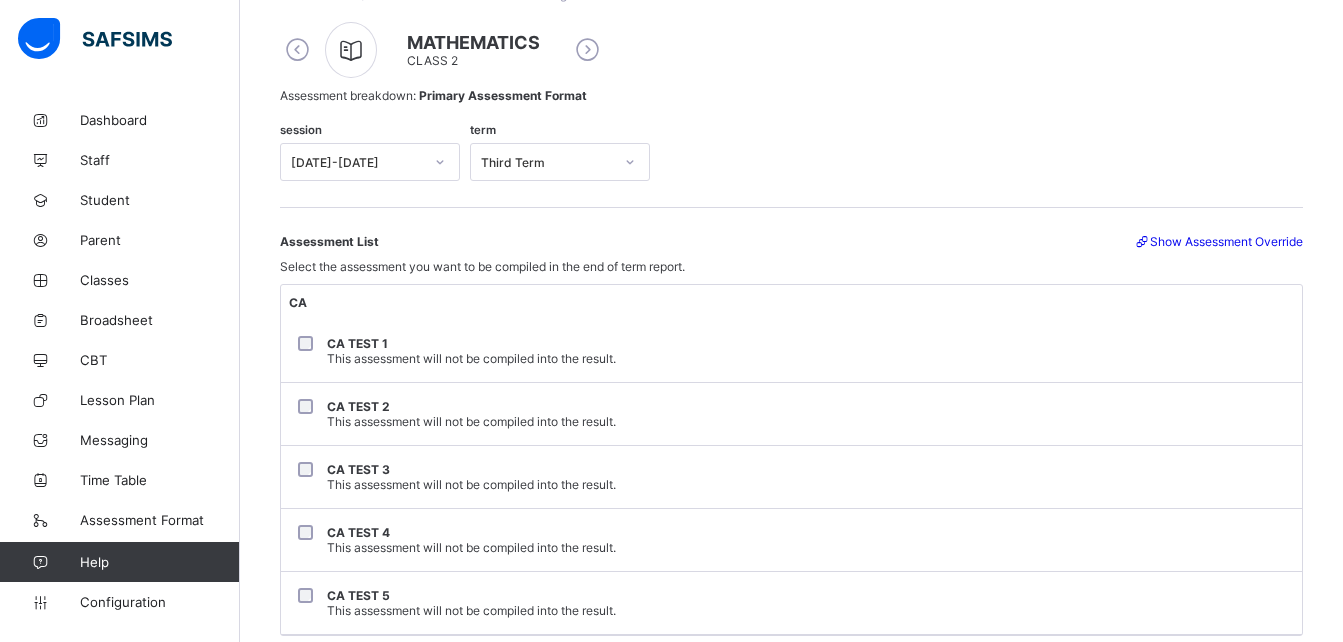 click on "Show Assessment Override" at bounding box center [1218, 241] 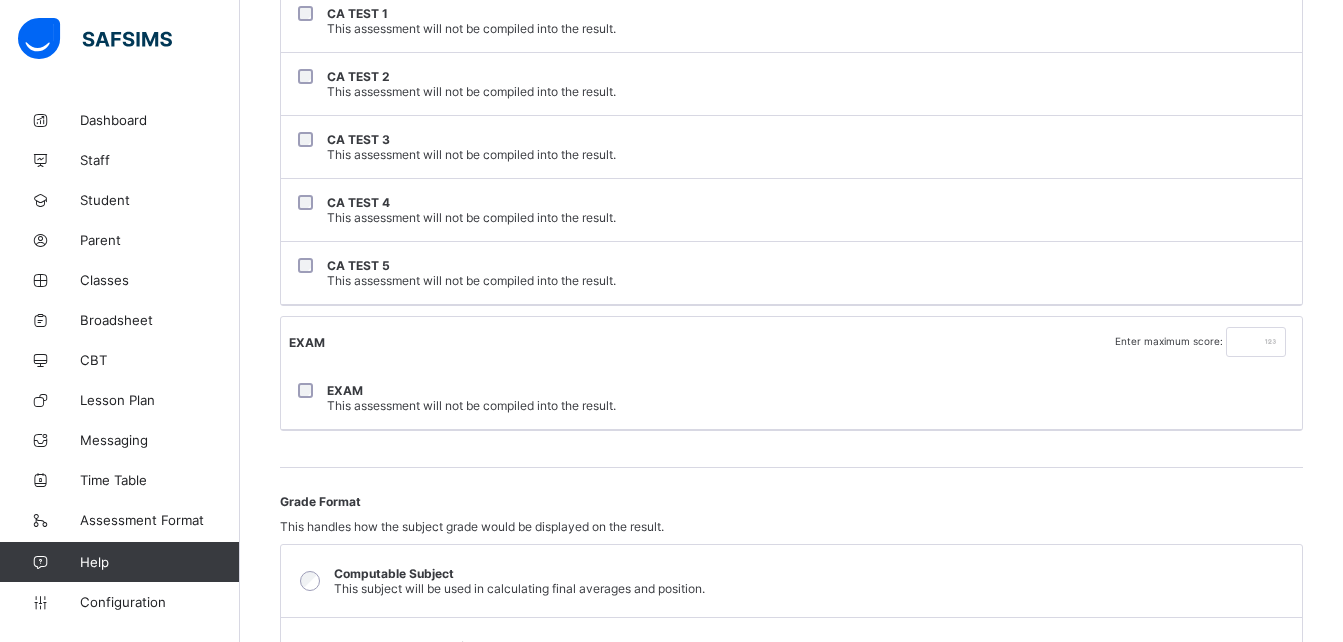 scroll, scrollTop: 499, scrollLeft: 0, axis: vertical 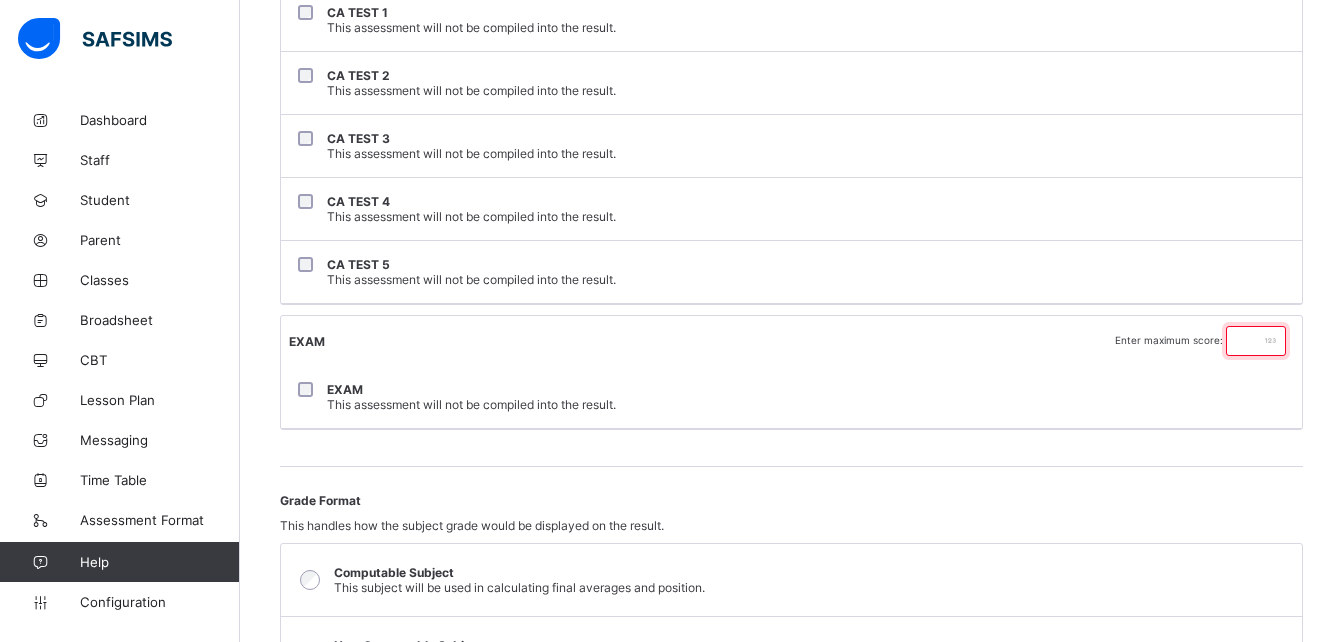 click at bounding box center [1256, 341] 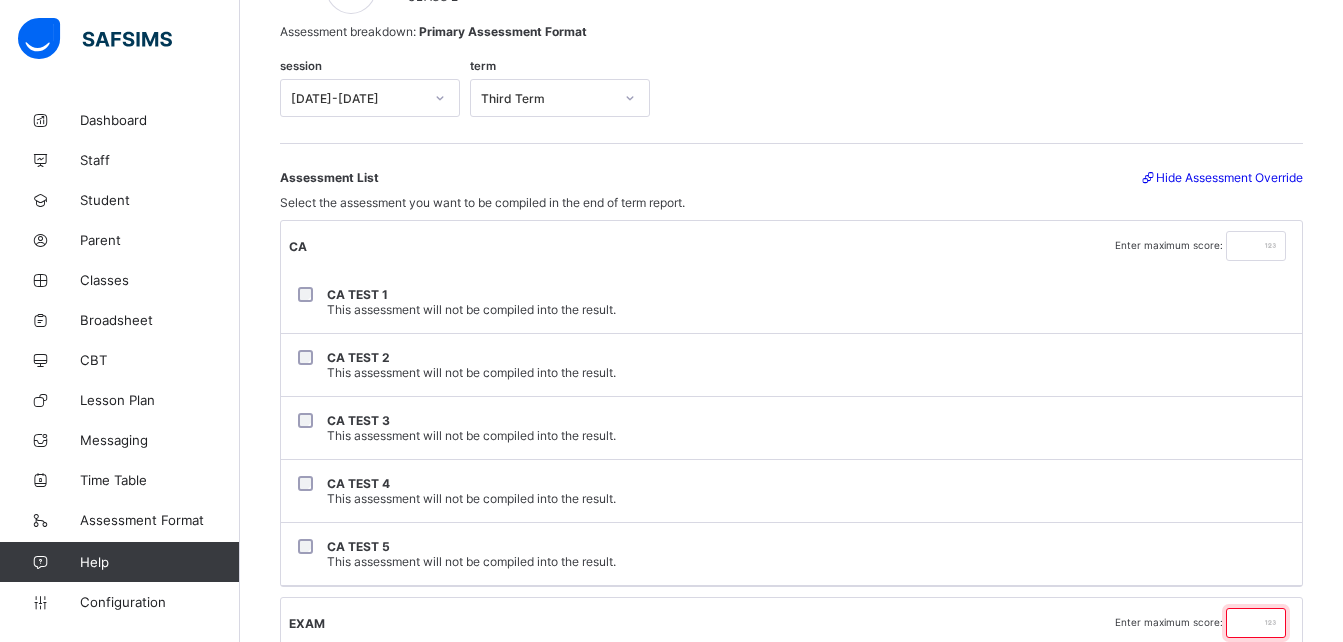 scroll, scrollTop: 205, scrollLeft: 0, axis: vertical 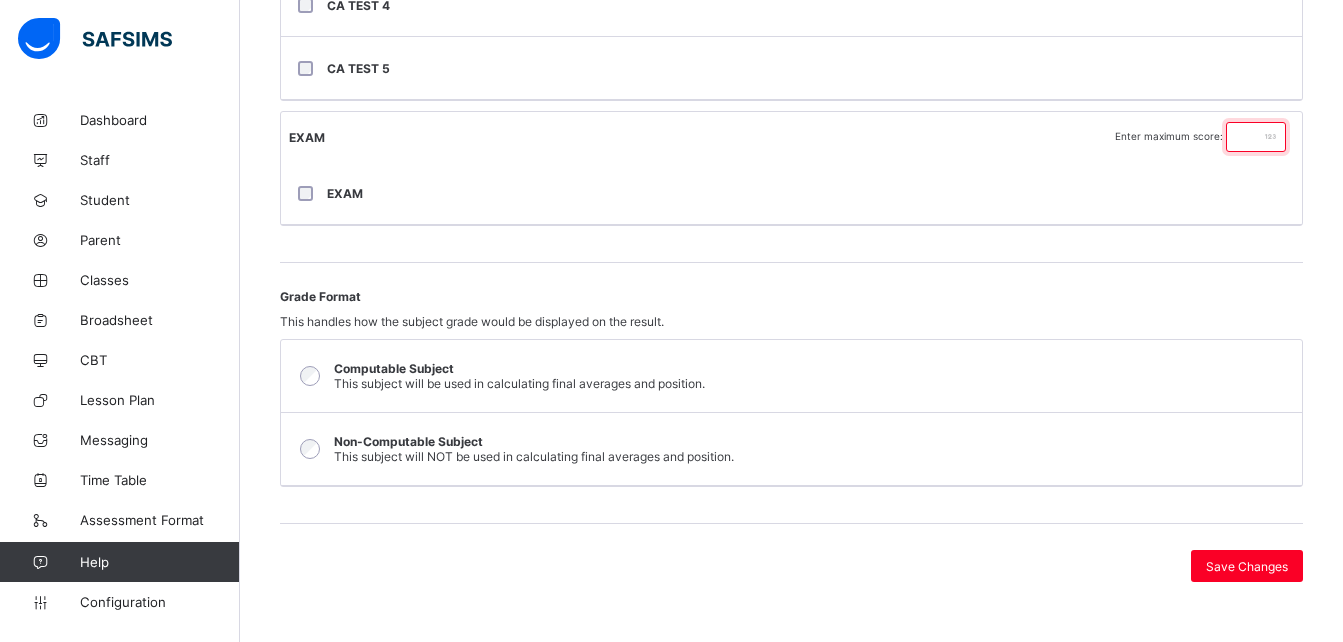 type on "**" 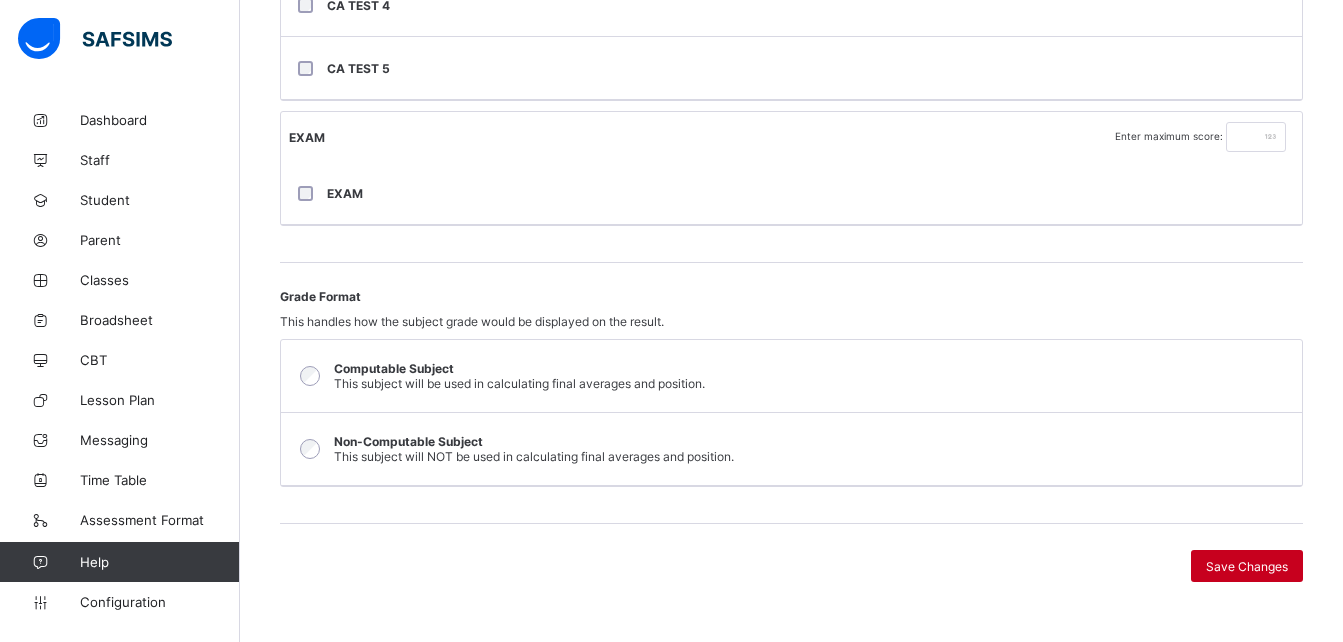 click on "Save Changes" at bounding box center (1247, 566) 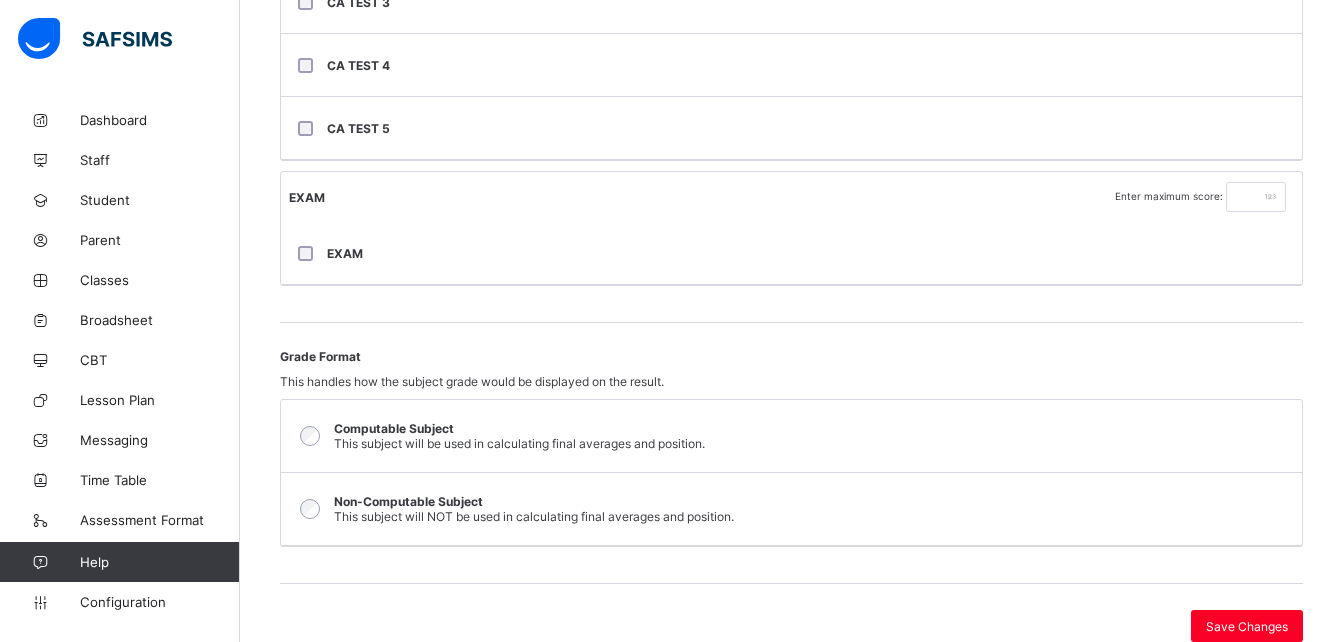 scroll, scrollTop: 703, scrollLeft: 0, axis: vertical 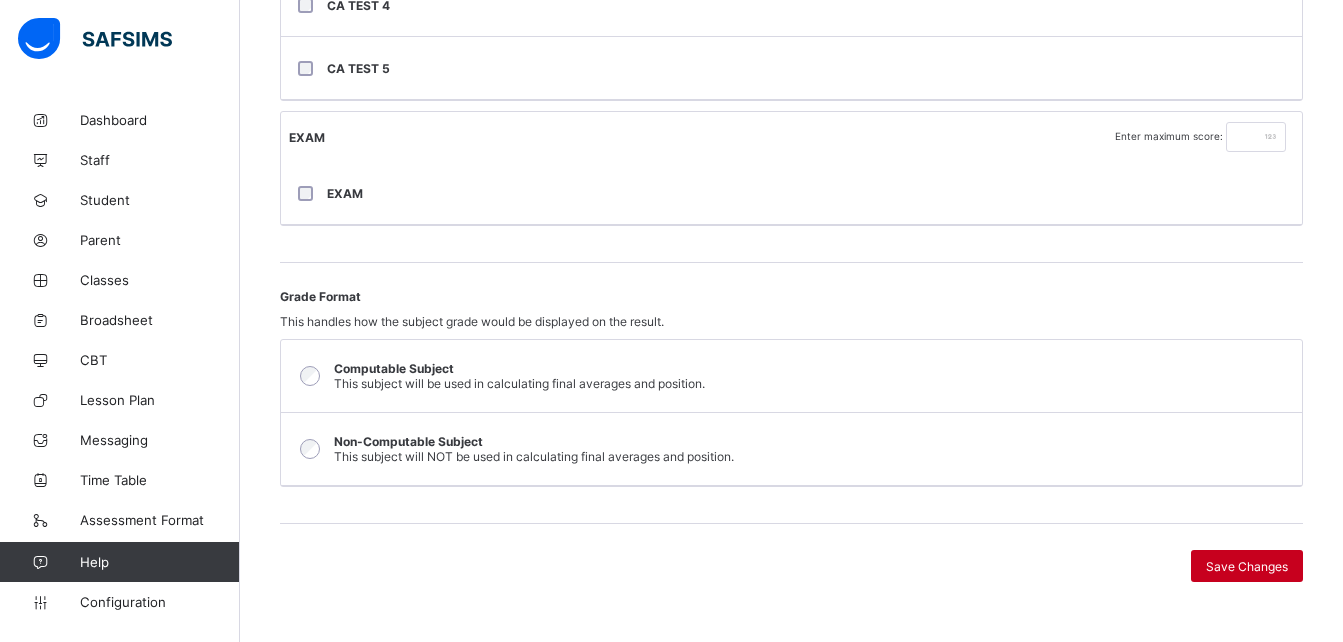 click on "Save Changes" at bounding box center [1247, 566] 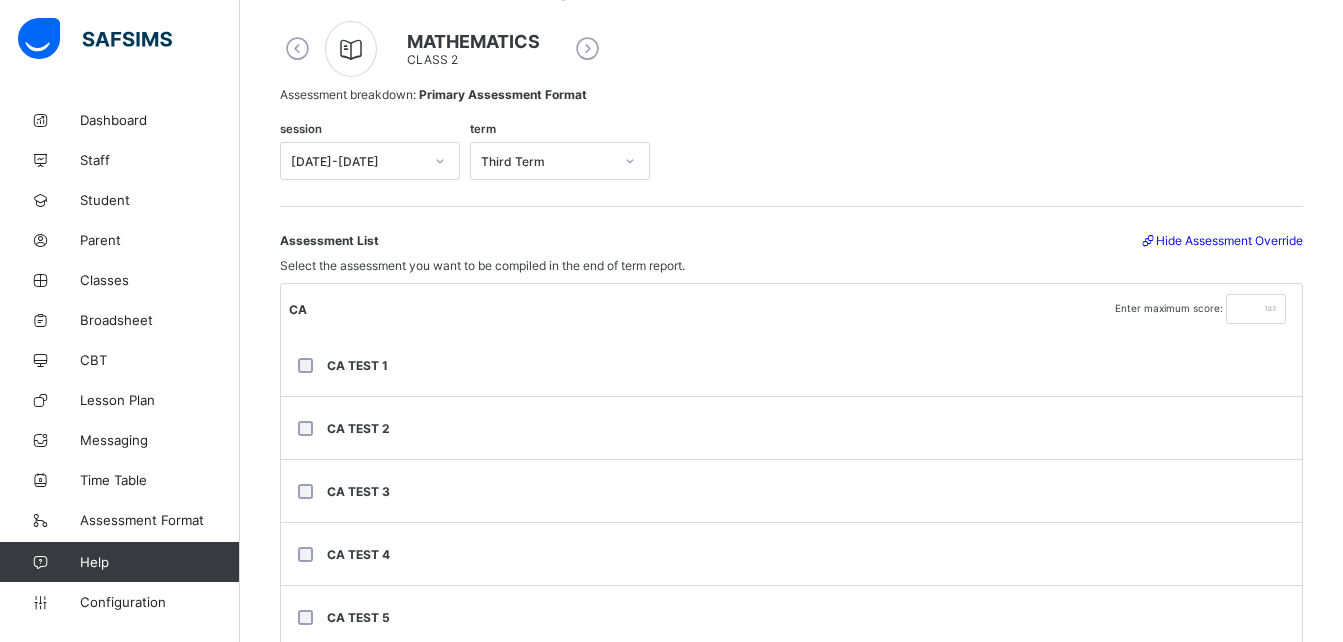 scroll, scrollTop: 152, scrollLeft: 0, axis: vertical 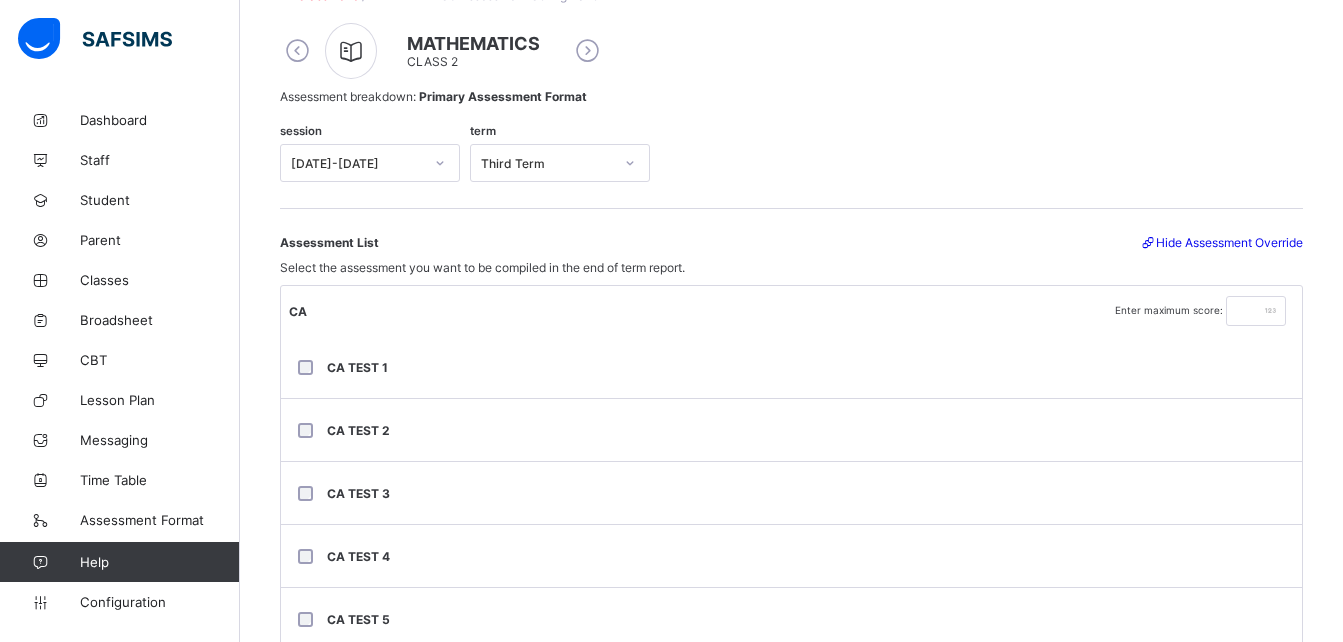 click at bounding box center [587, 51] 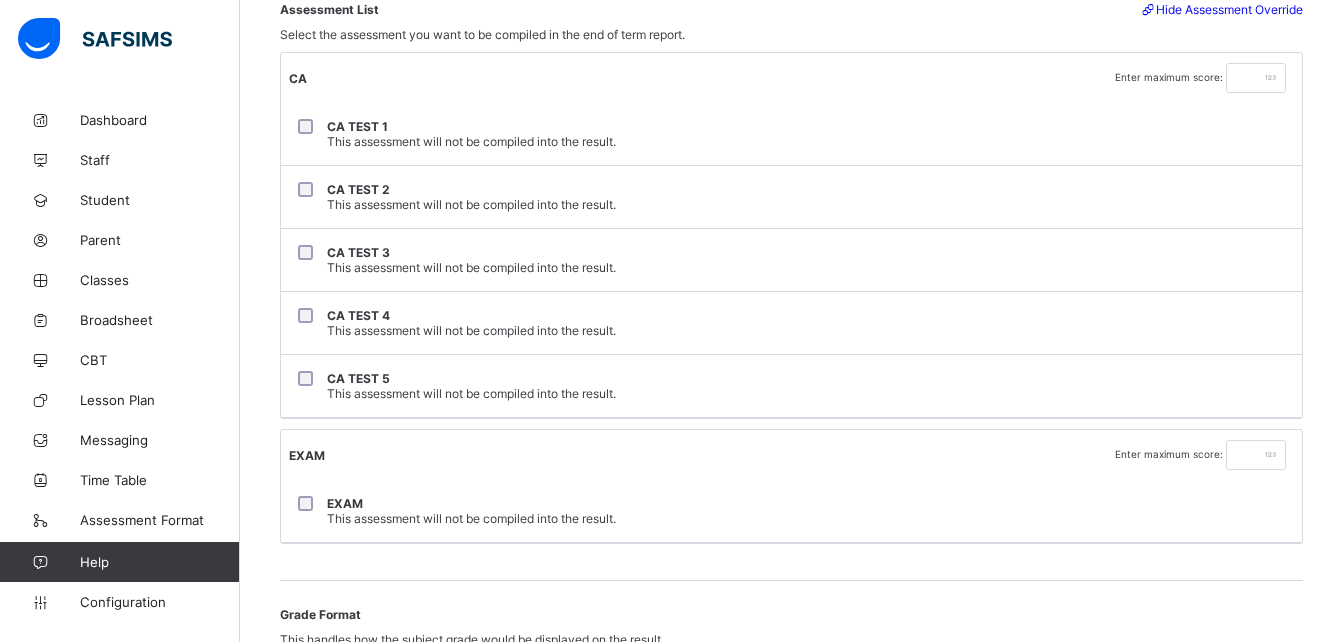scroll, scrollTop: 386, scrollLeft: 0, axis: vertical 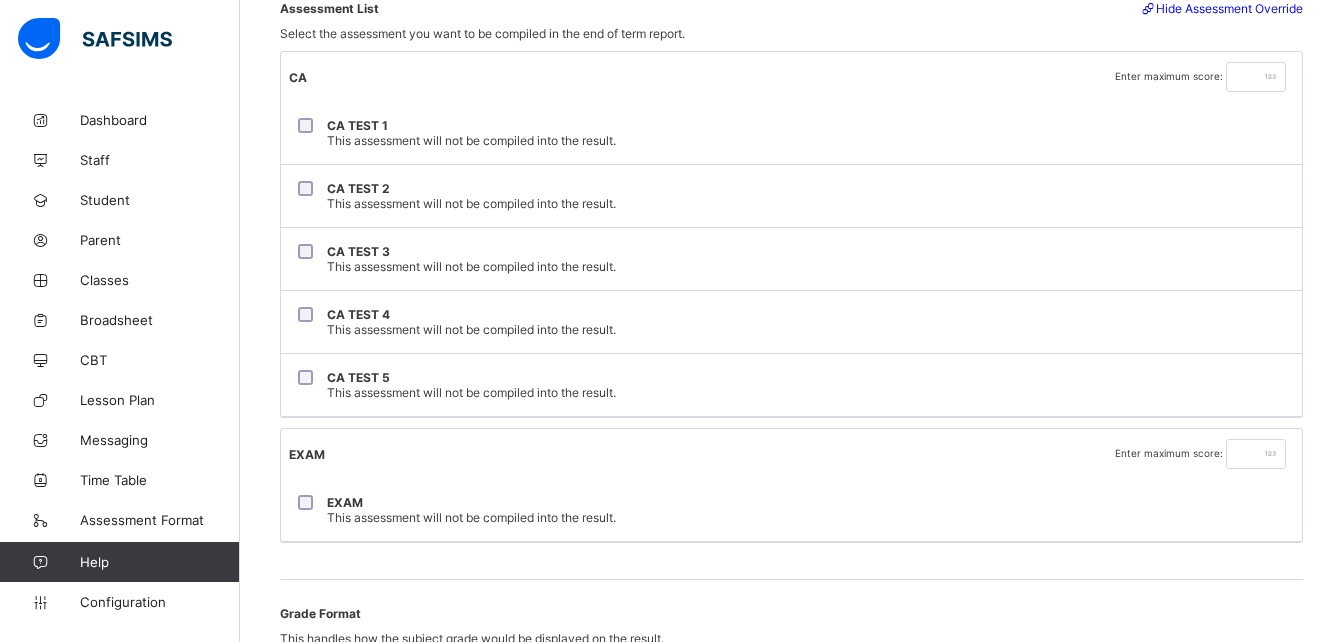 click on "CA TEST 5 This assessment will not be compiled into the result." at bounding box center (791, 385) 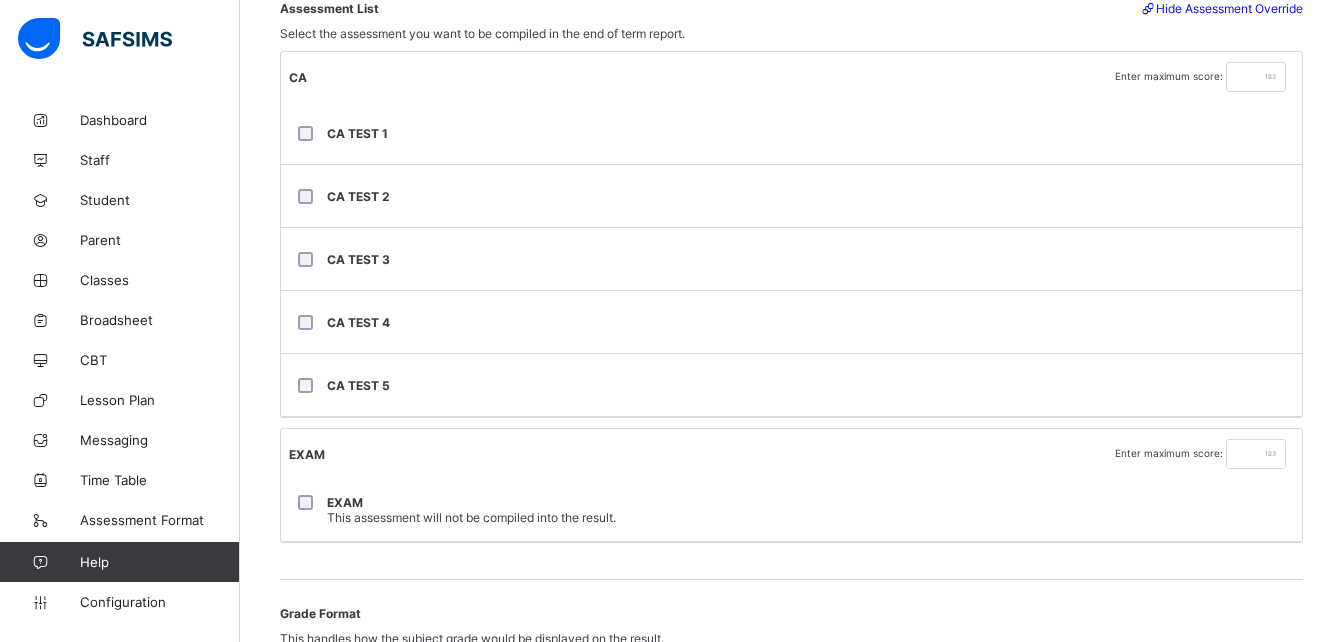 scroll, scrollTop: 703, scrollLeft: 0, axis: vertical 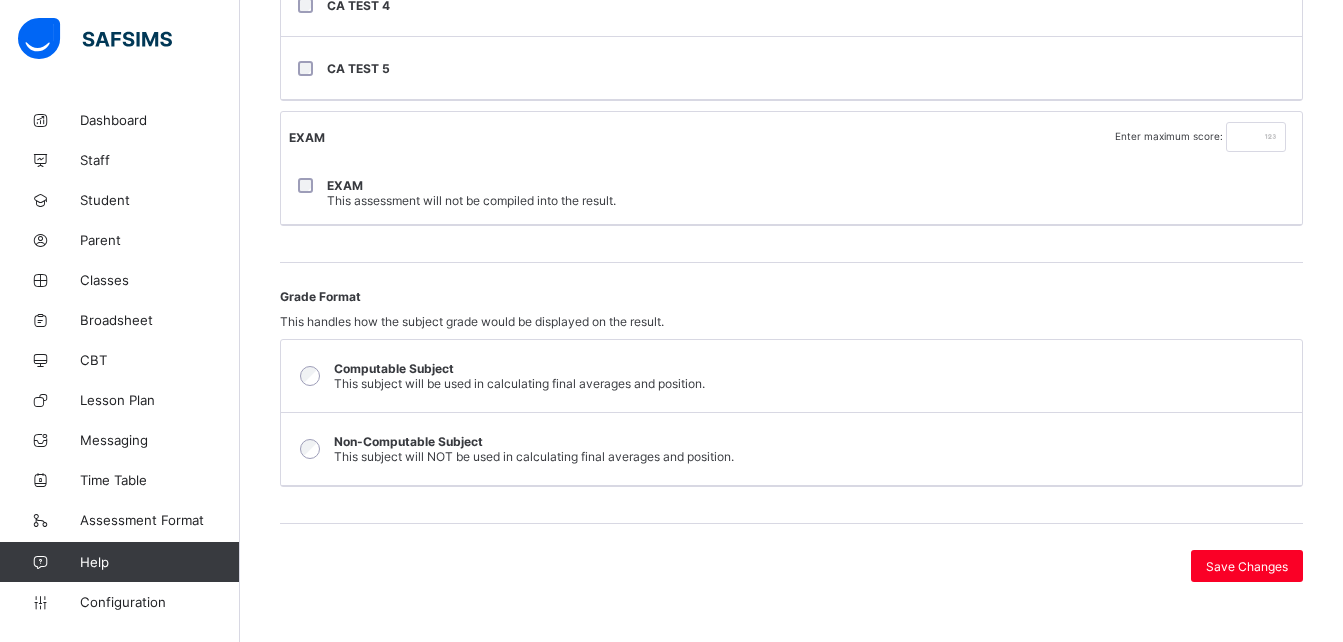 click on "Non-Computable Subject" at bounding box center (408, 441) 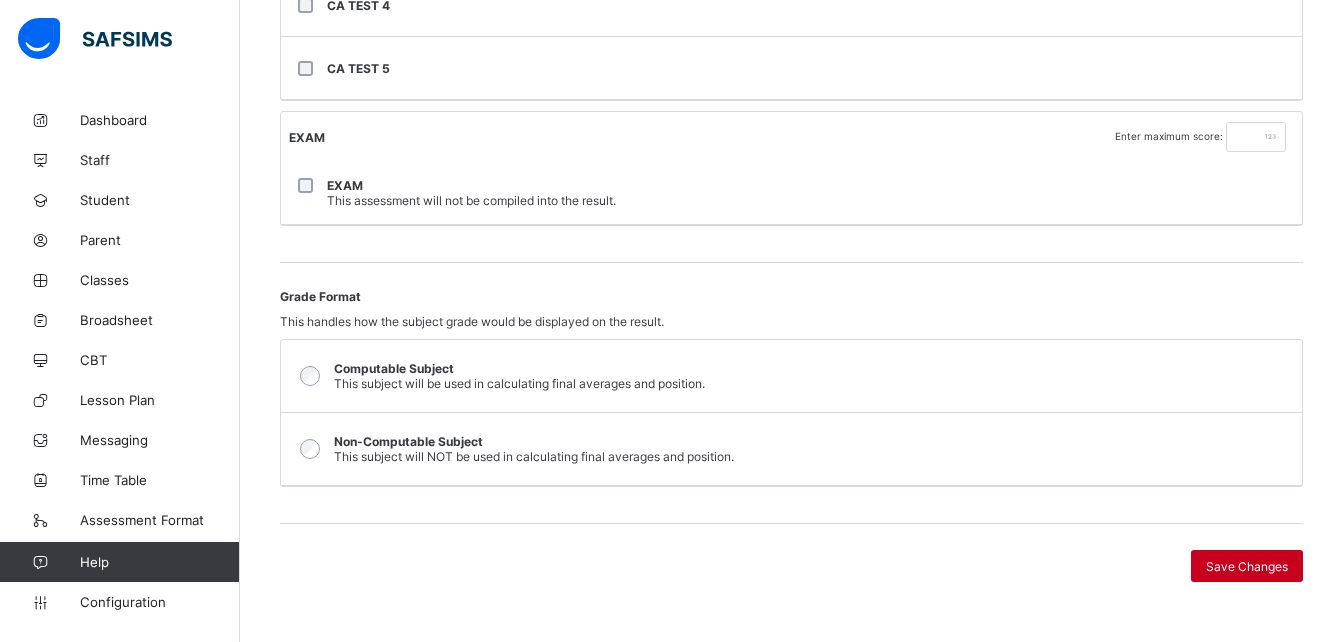 click on "Save Changes" at bounding box center [1247, 566] 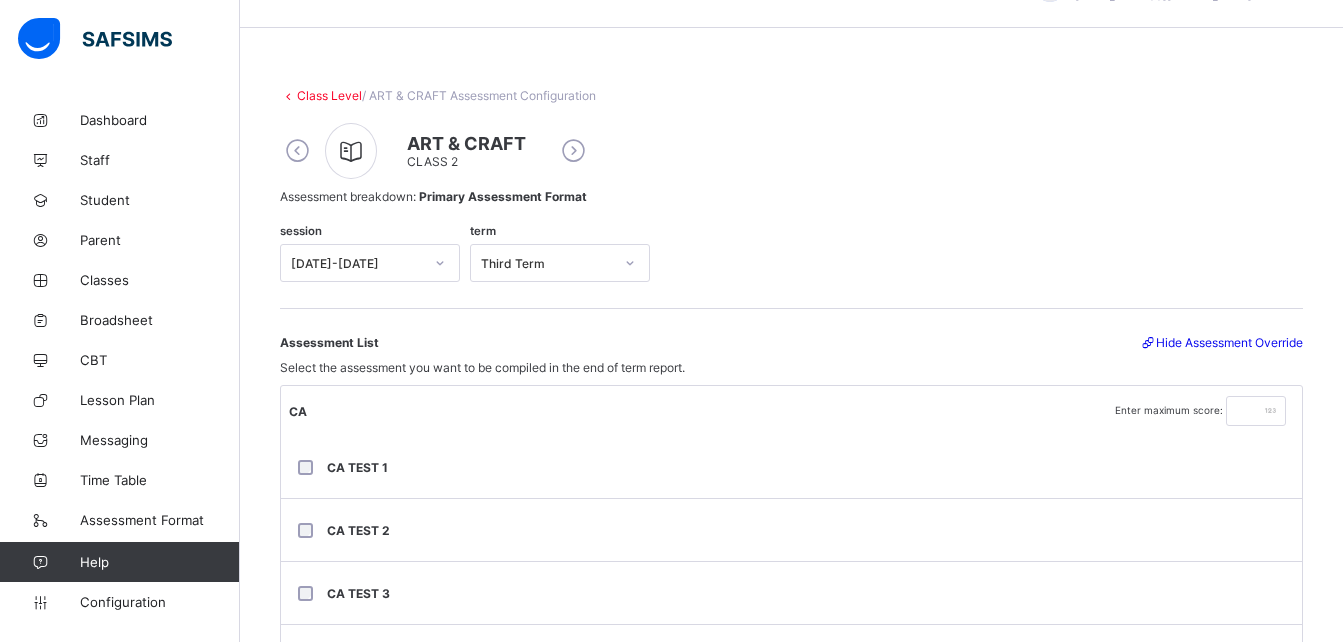 scroll, scrollTop: 0, scrollLeft: 0, axis: both 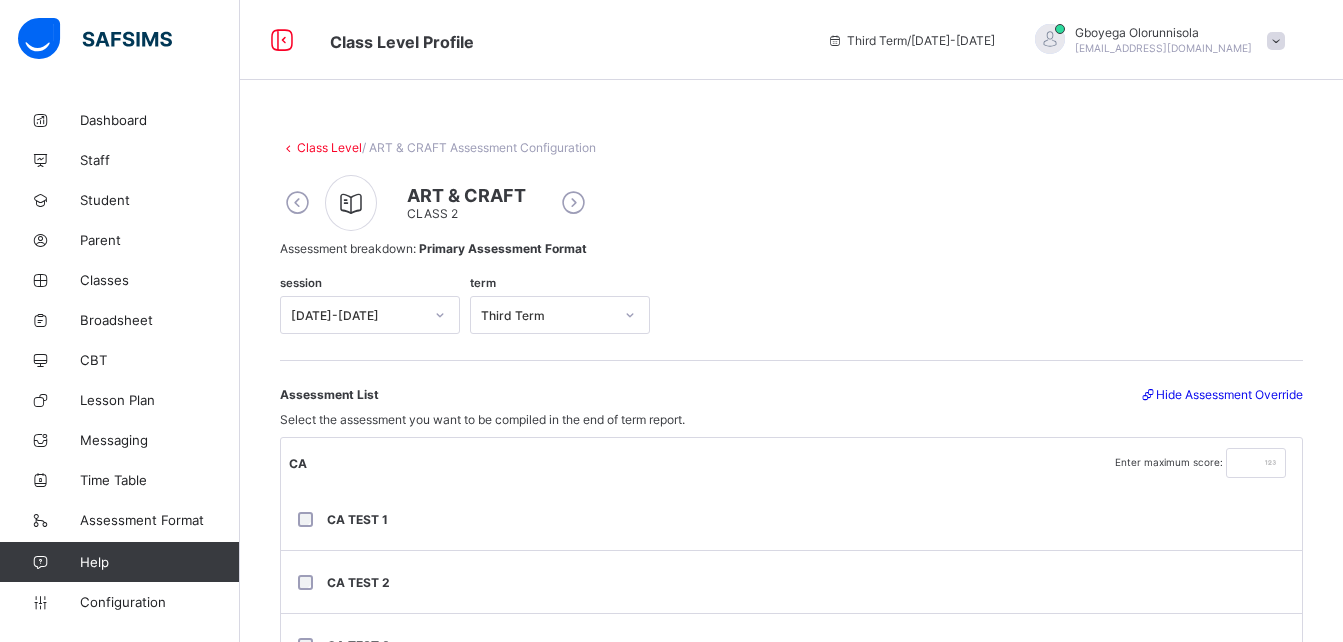 click on "Hide Assessment Override" at bounding box center [1221, 394] 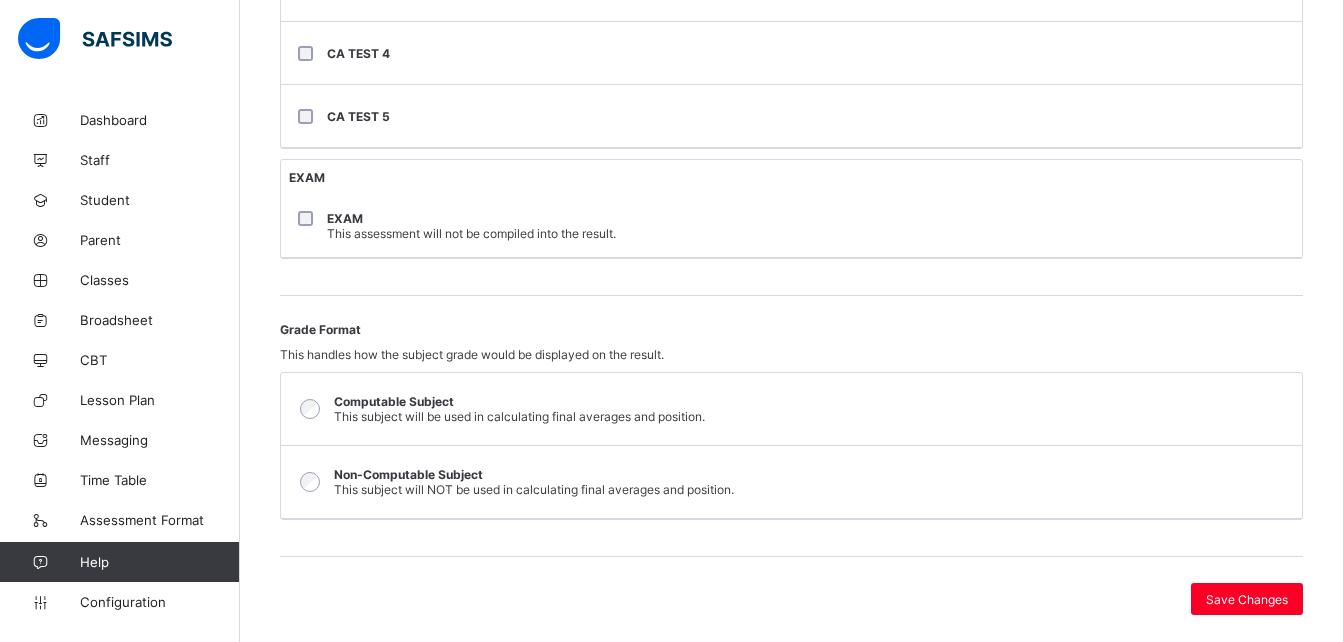 scroll, scrollTop: 673, scrollLeft: 0, axis: vertical 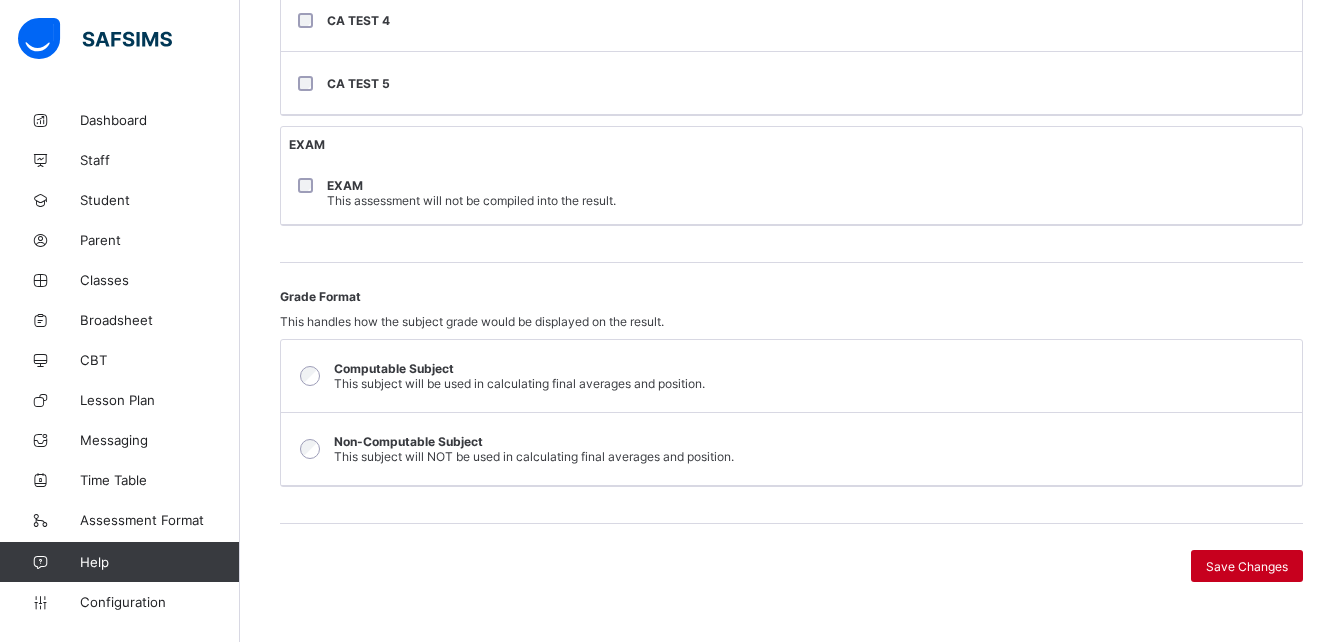 click on "Save Changes" at bounding box center [1247, 566] 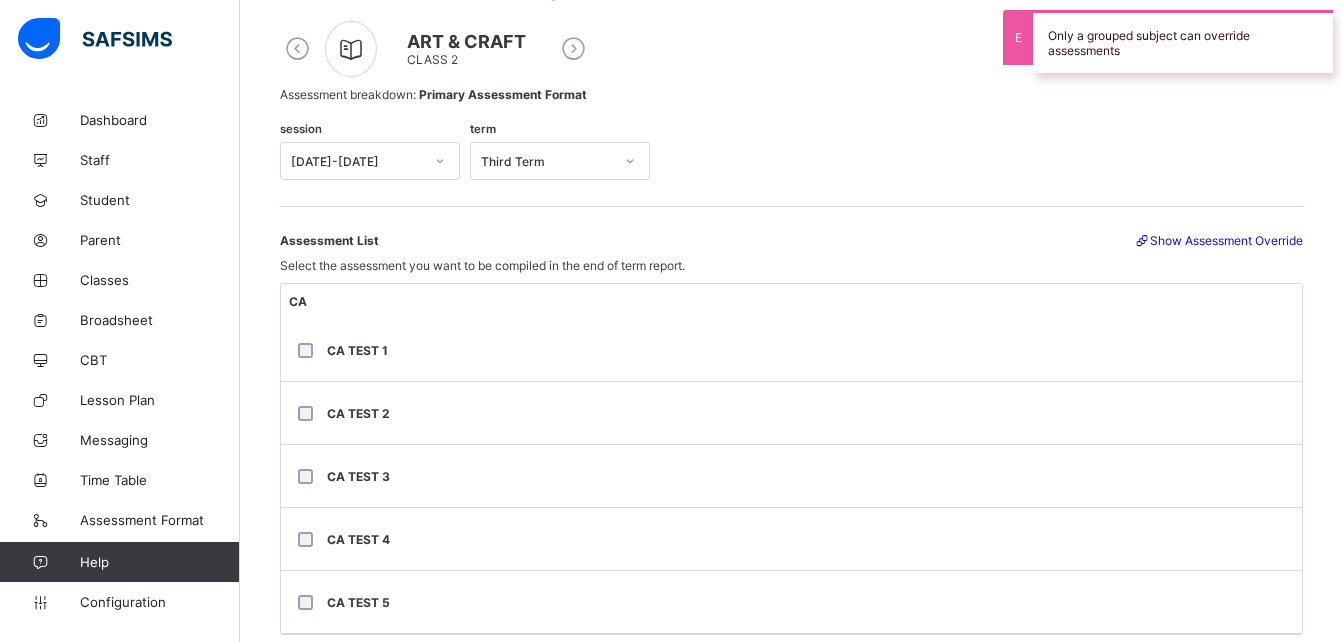 scroll, scrollTop: 152, scrollLeft: 0, axis: vertical 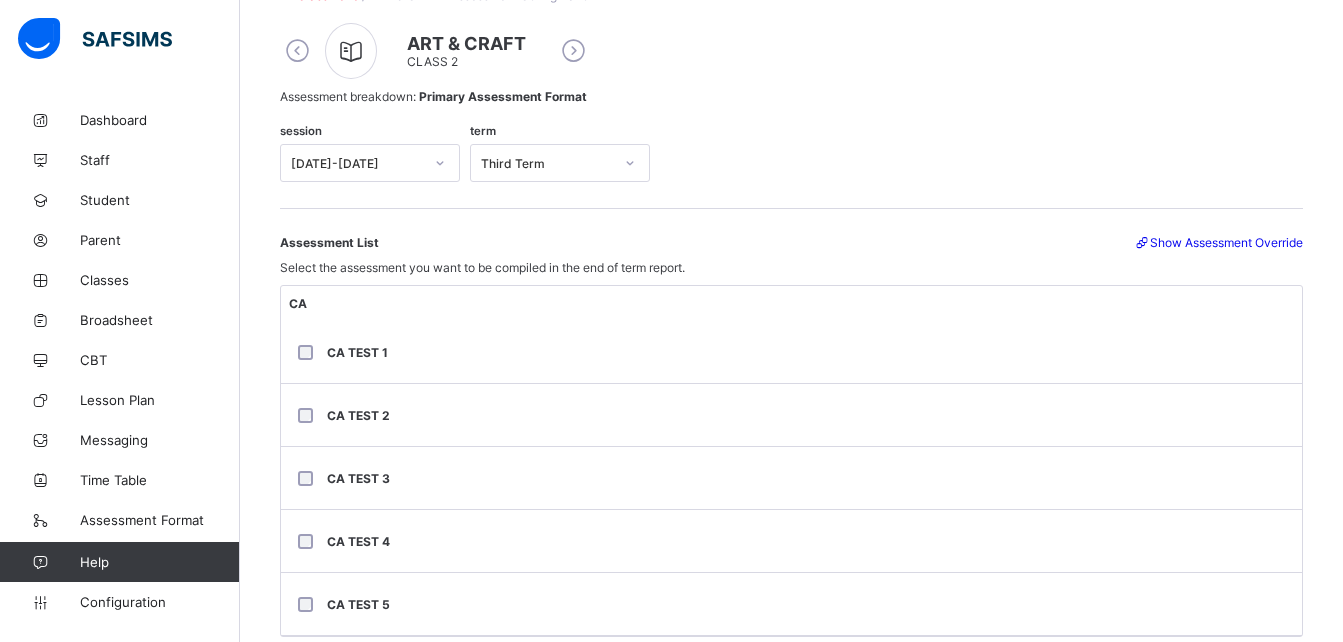 click at bounding box center (573, 51) 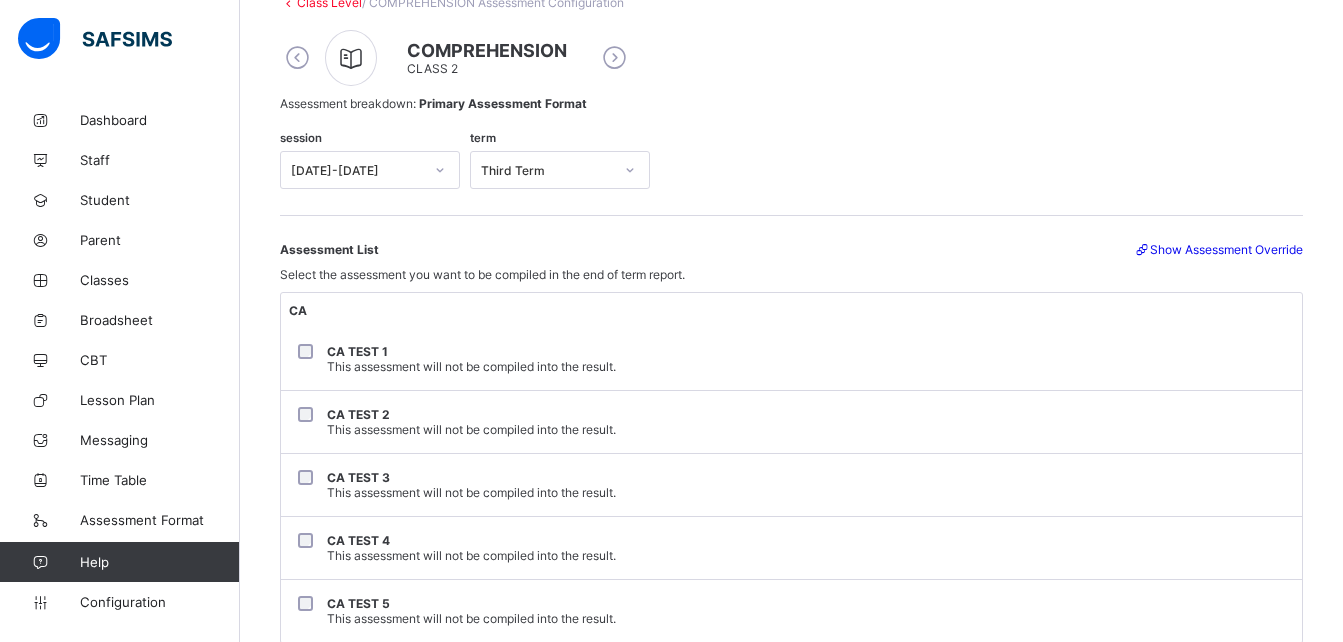 scroll, scrollTop: 152, scrollLeft: 0, axis: vertical 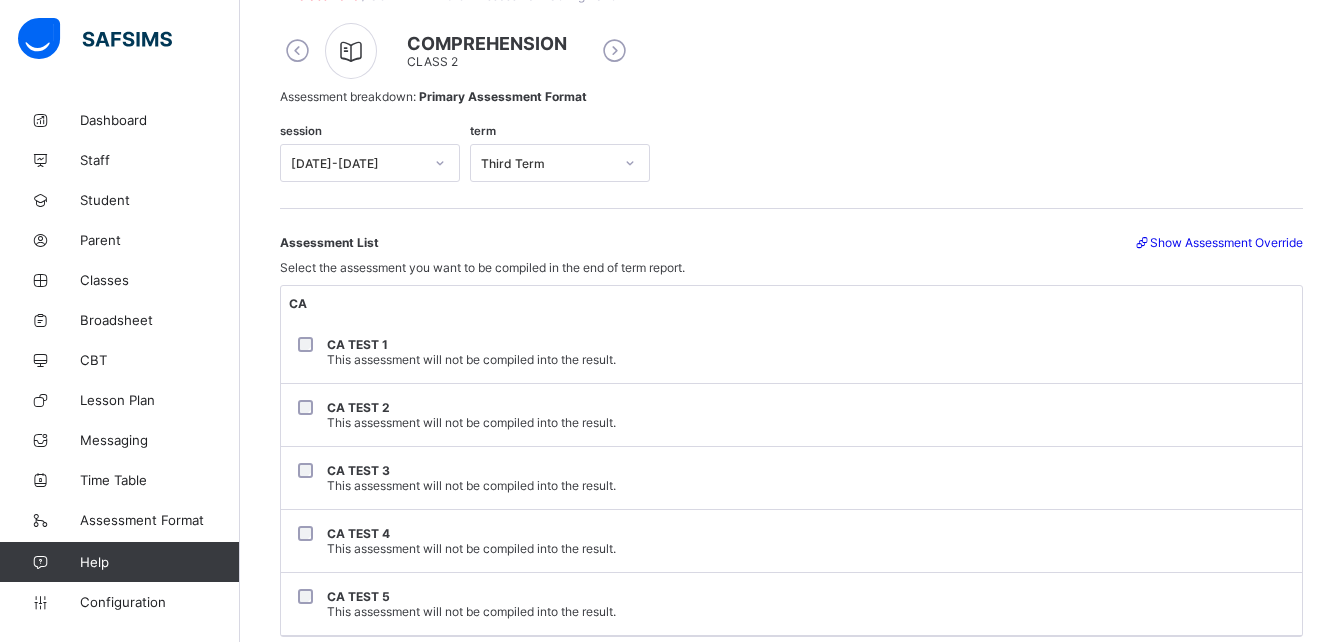 click on "Show Assessment Override" at bounding box center [1218, 242] 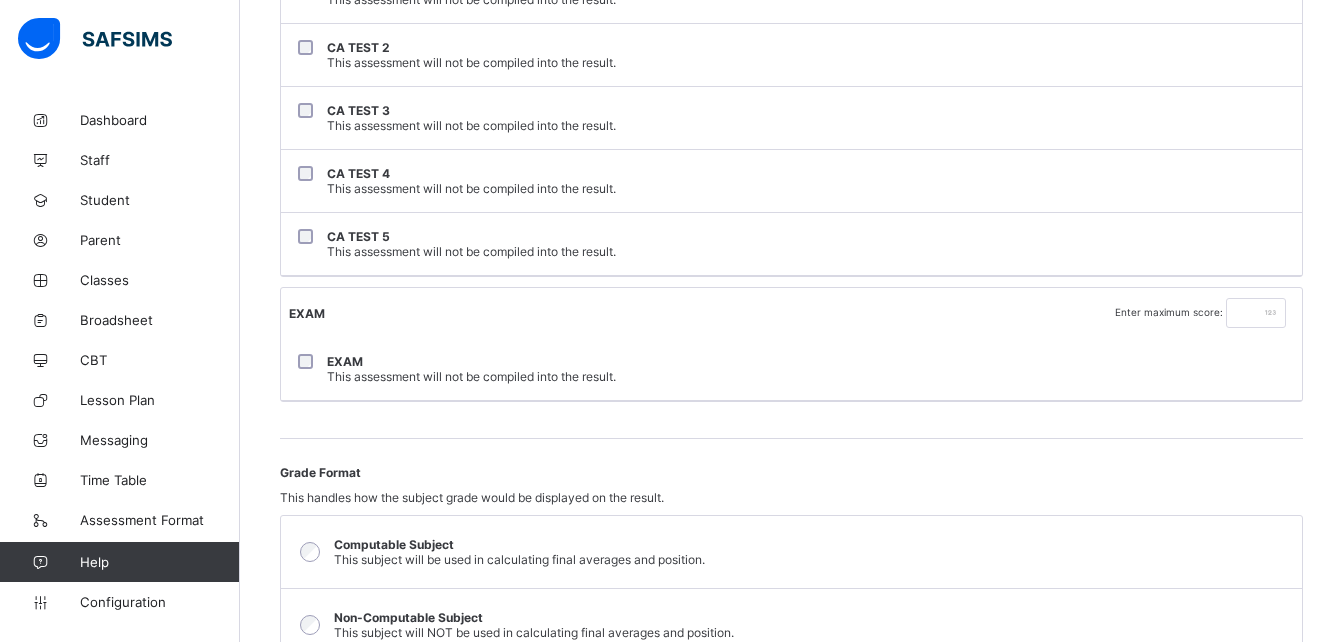 scroll, scrollTop: 528, scrollLeft: 0, axis: vertical 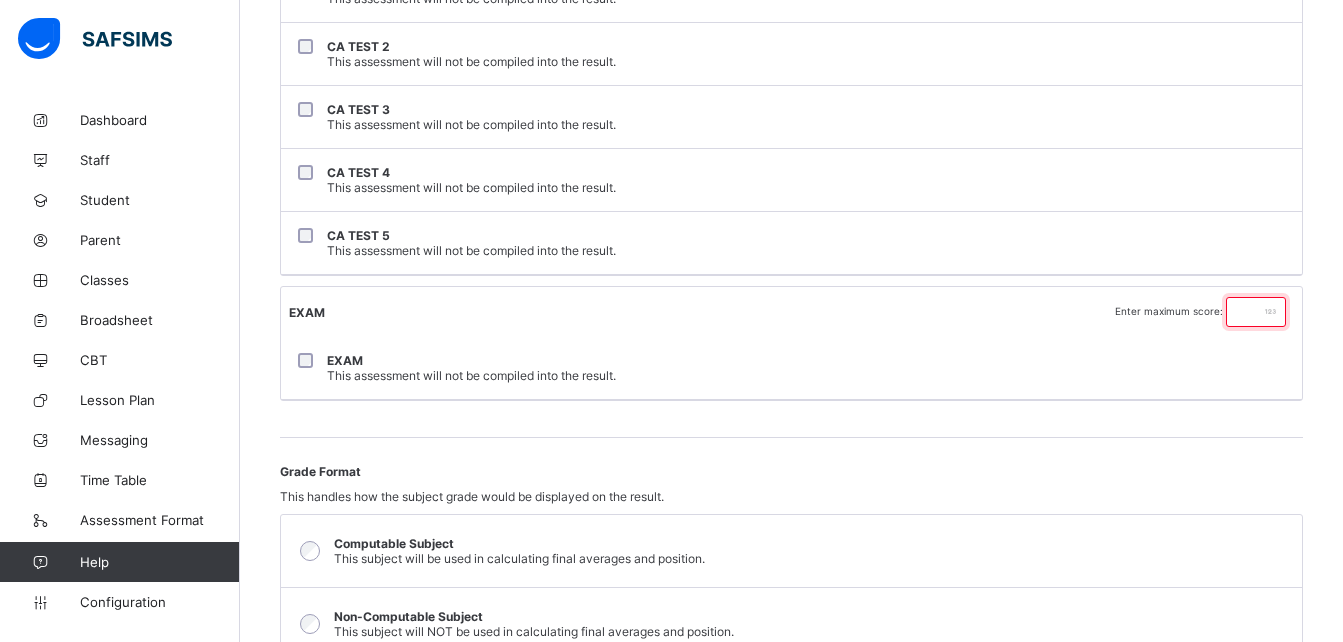 click on "**" at bounding box center [1256, 312] 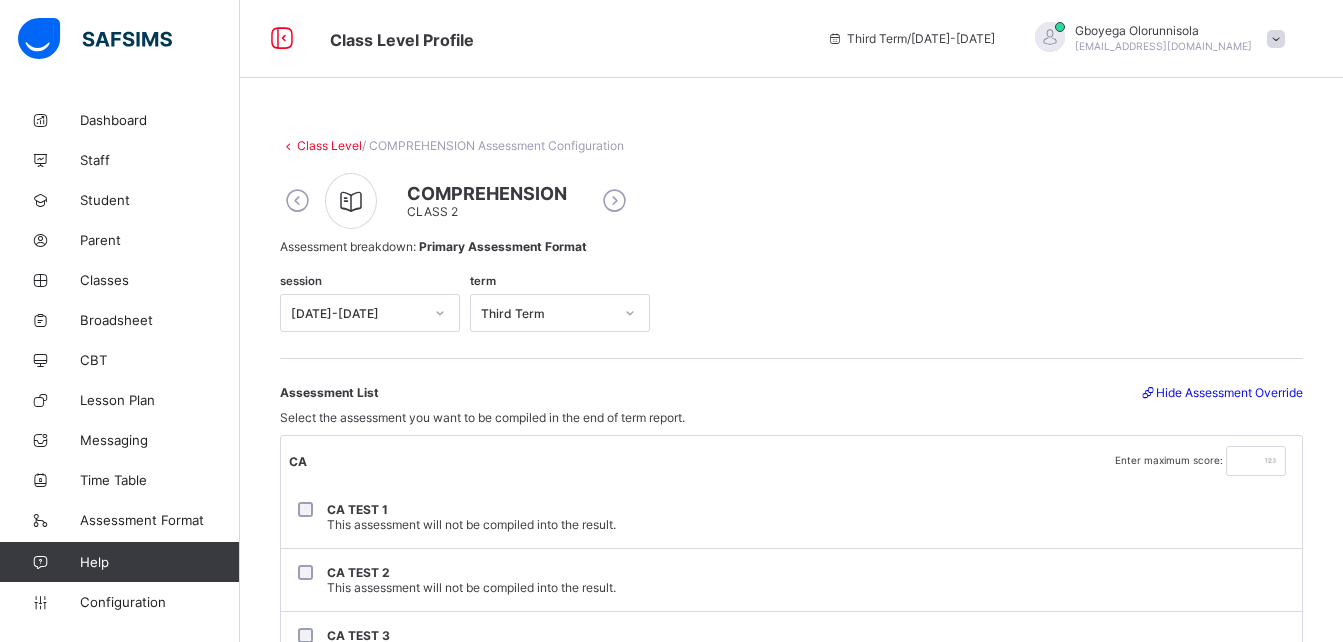 scroll, scrollTop: 1, scrollLeft: 0, axis: vertical 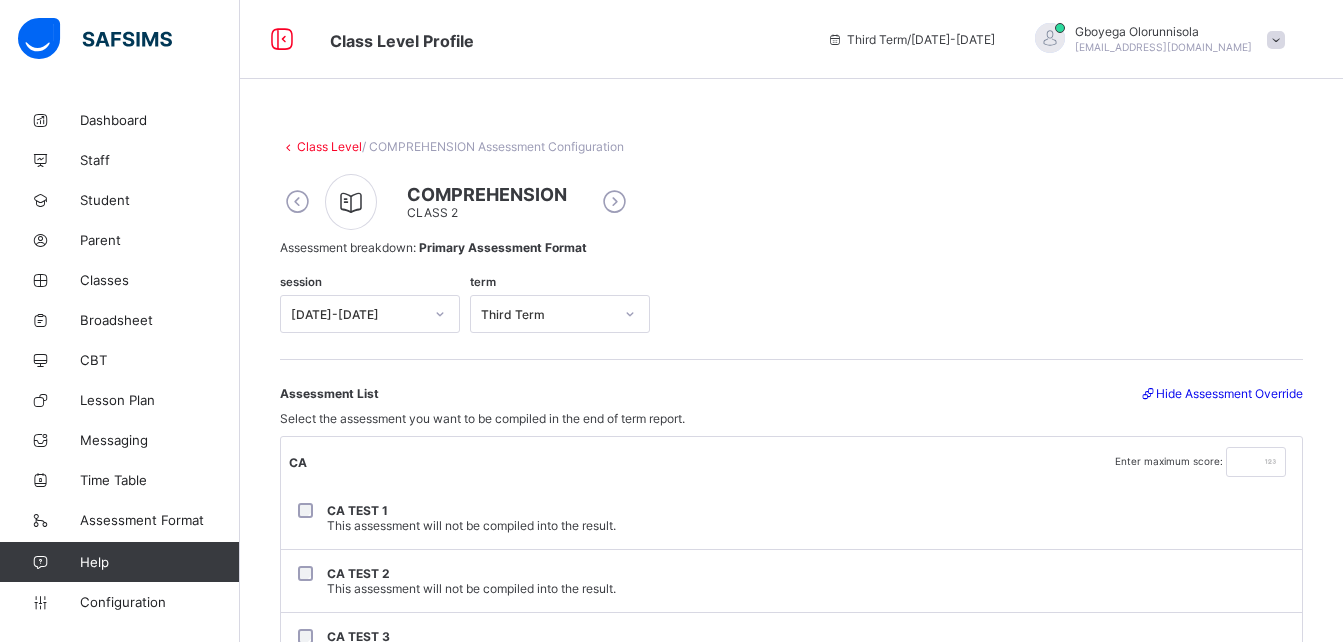 type 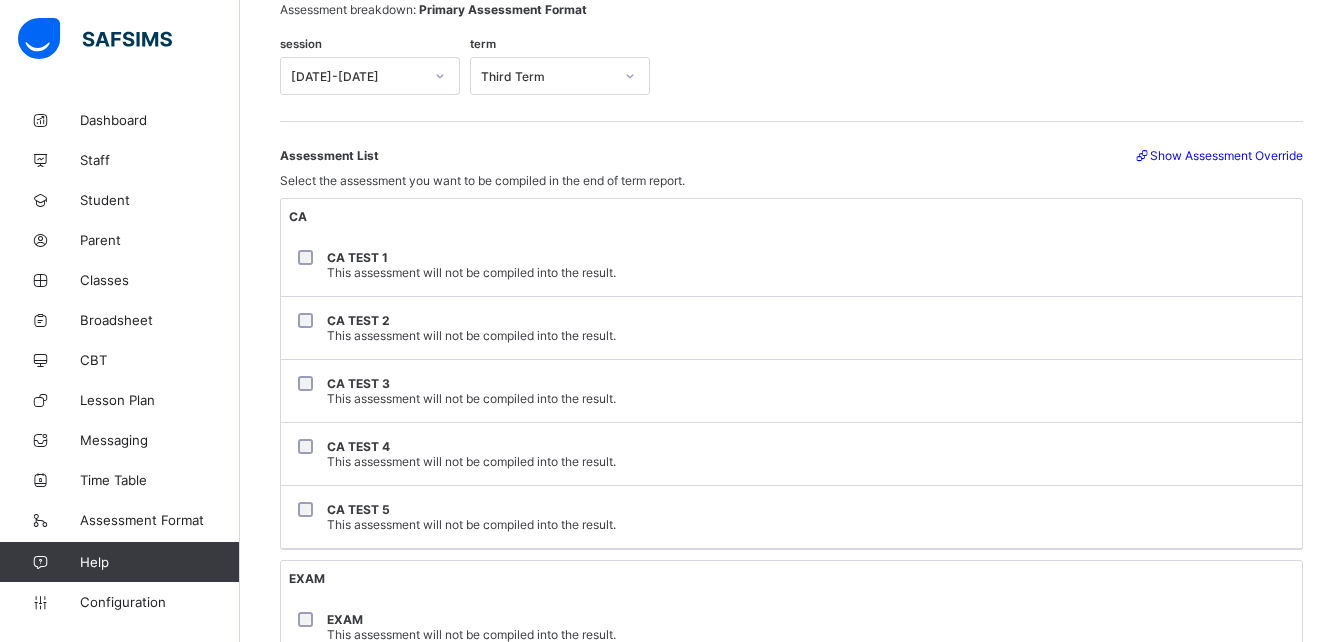 scroll, scrollTop: 242, scrollLeft: 0, axis: vertical 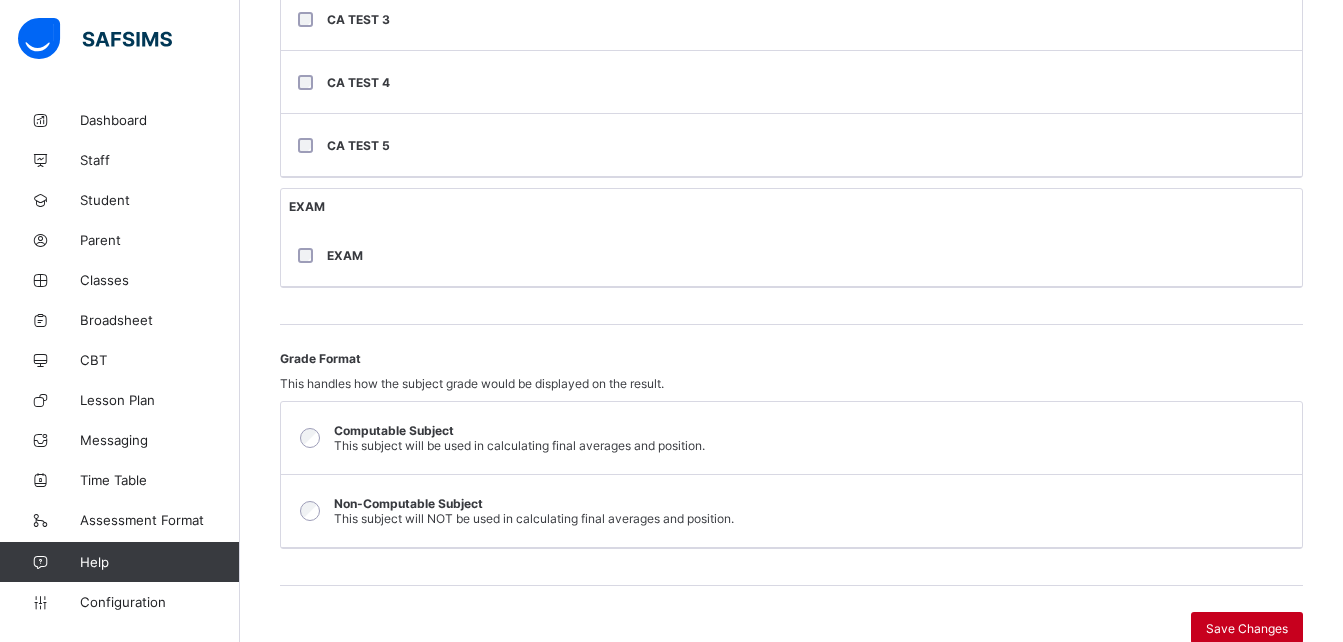 click on "Save Changes" at bounding box center (1247, 628) 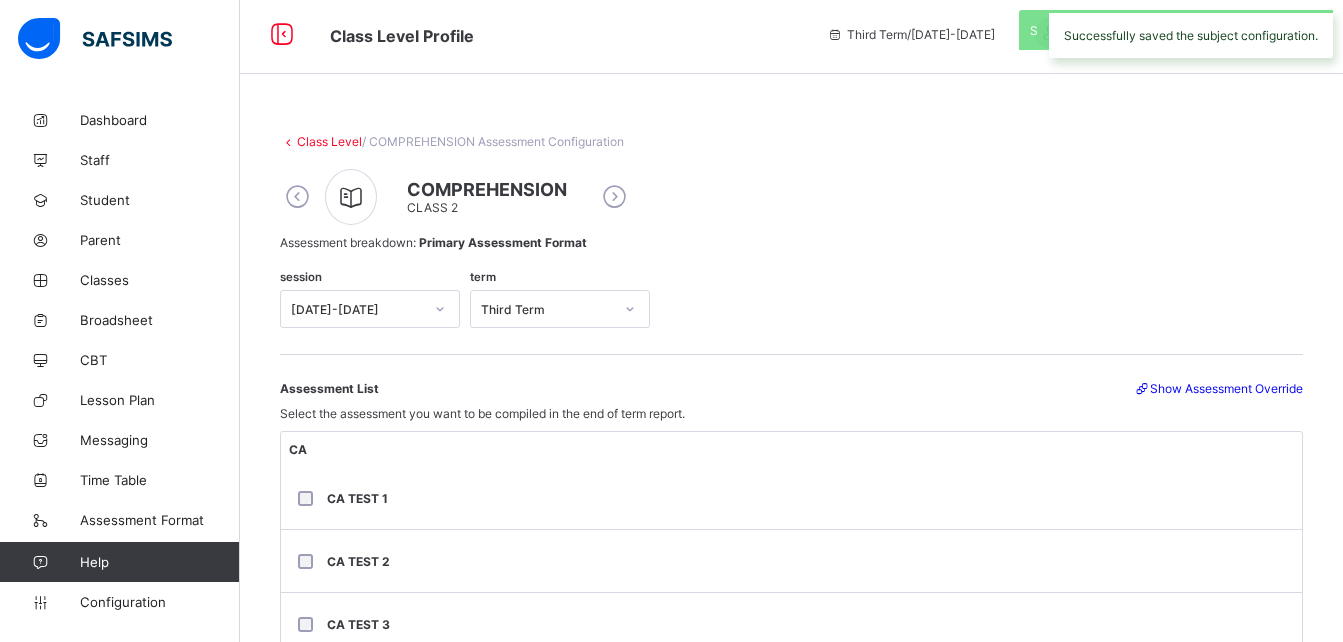scroll, scrollTop: 3, scrollLeft: 0, axis: vertical 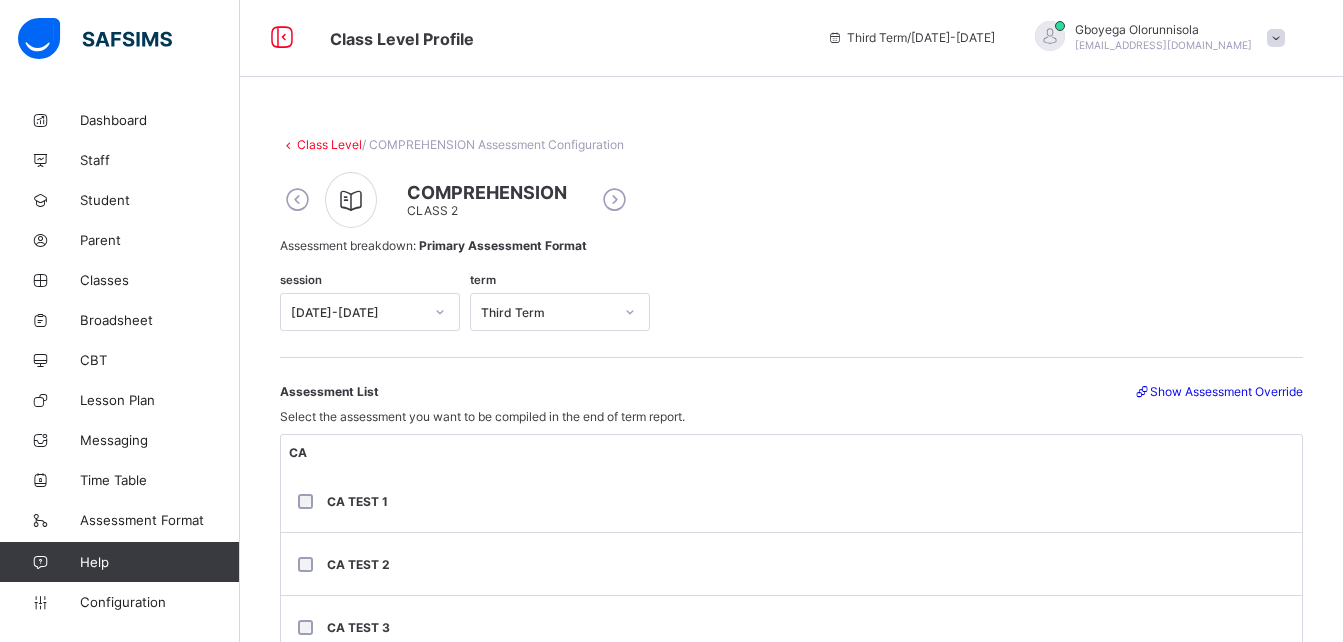 click at bounding box center (297, 200) 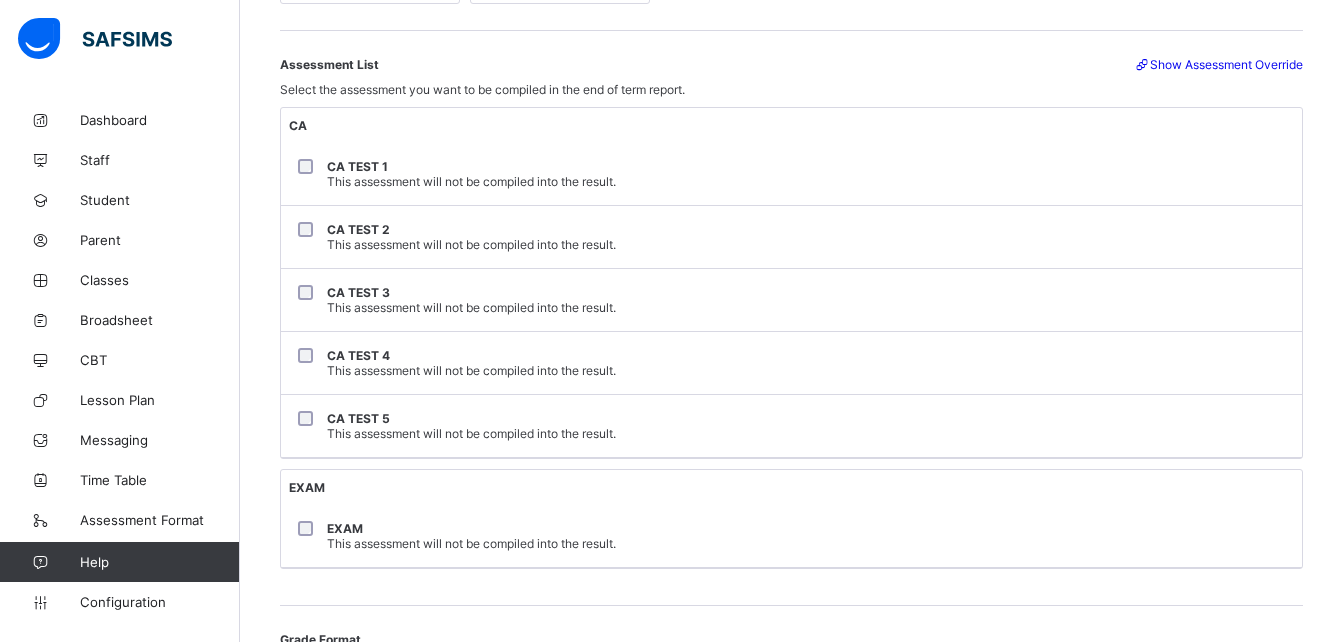 scroll, scrollTop: 373, scrollLeft: 0, axis: vertical 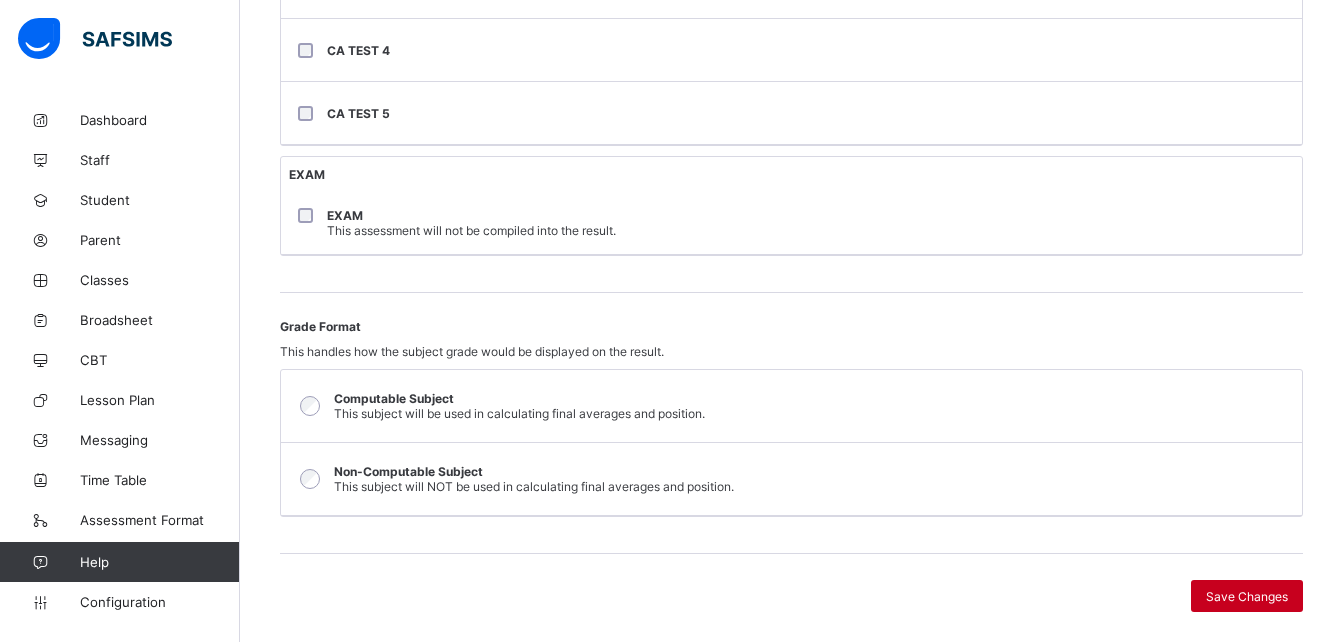 click on "Save Changes" at bounding box center (1247, 596) 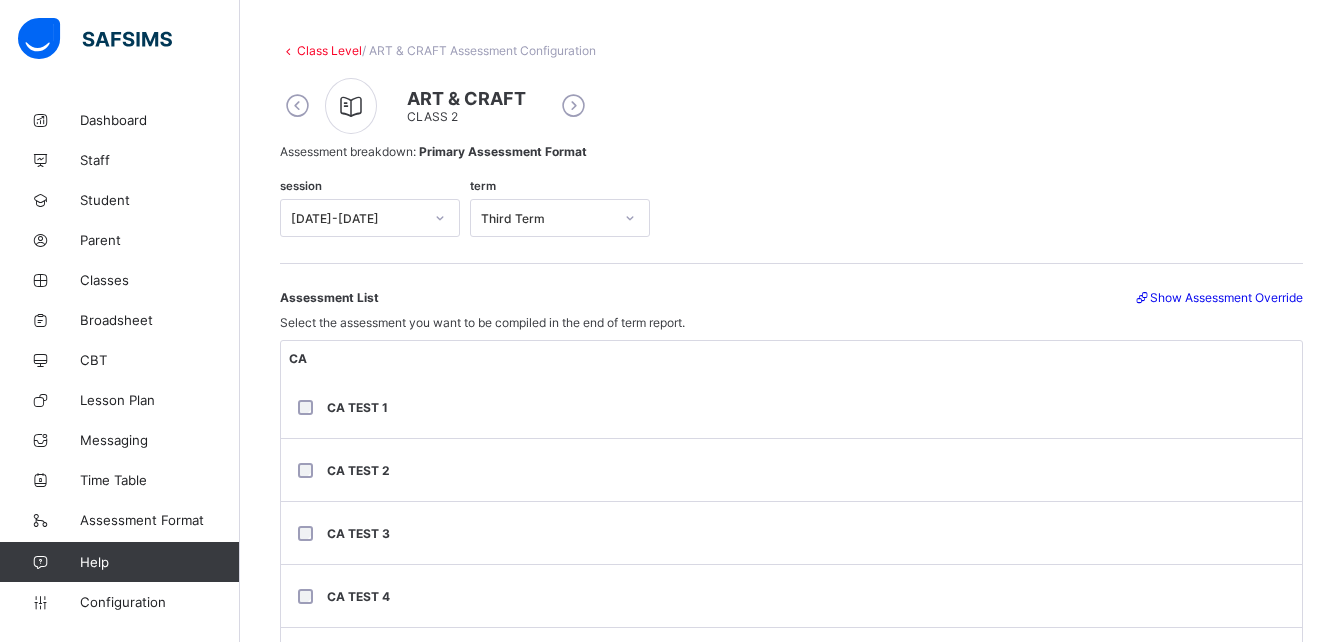 scroll, scrollTop: 0, scrollLeft: 0, axis: both 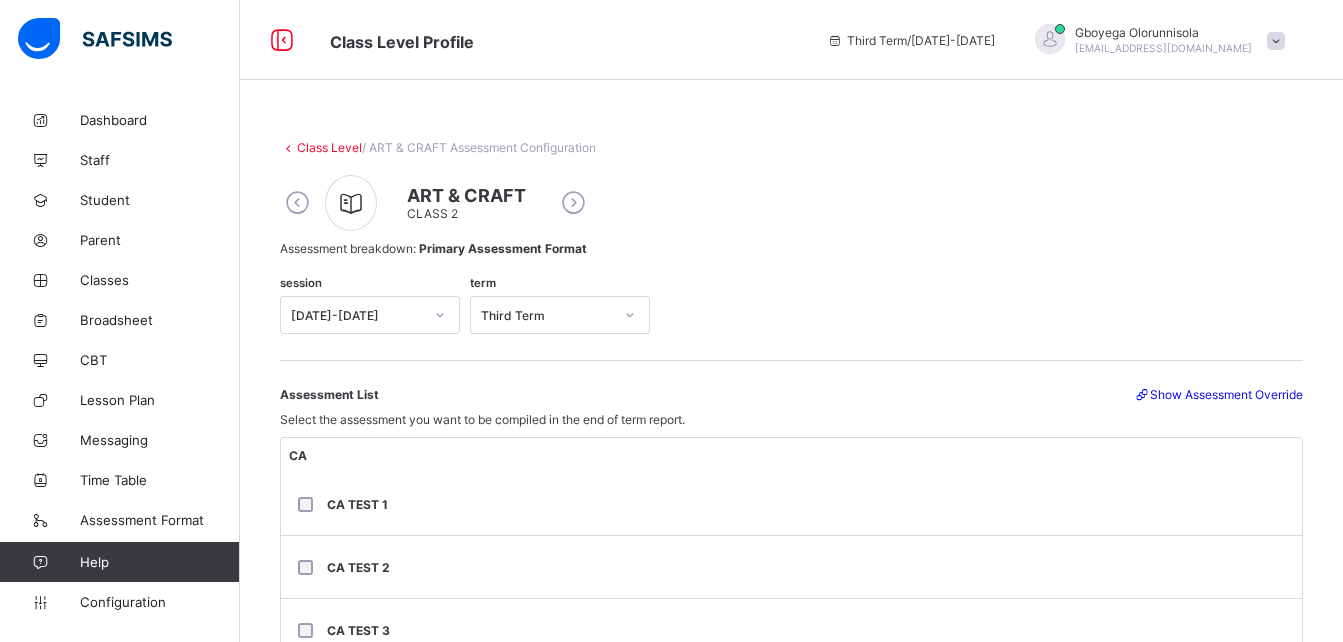 click at bounding box center [573, 203] 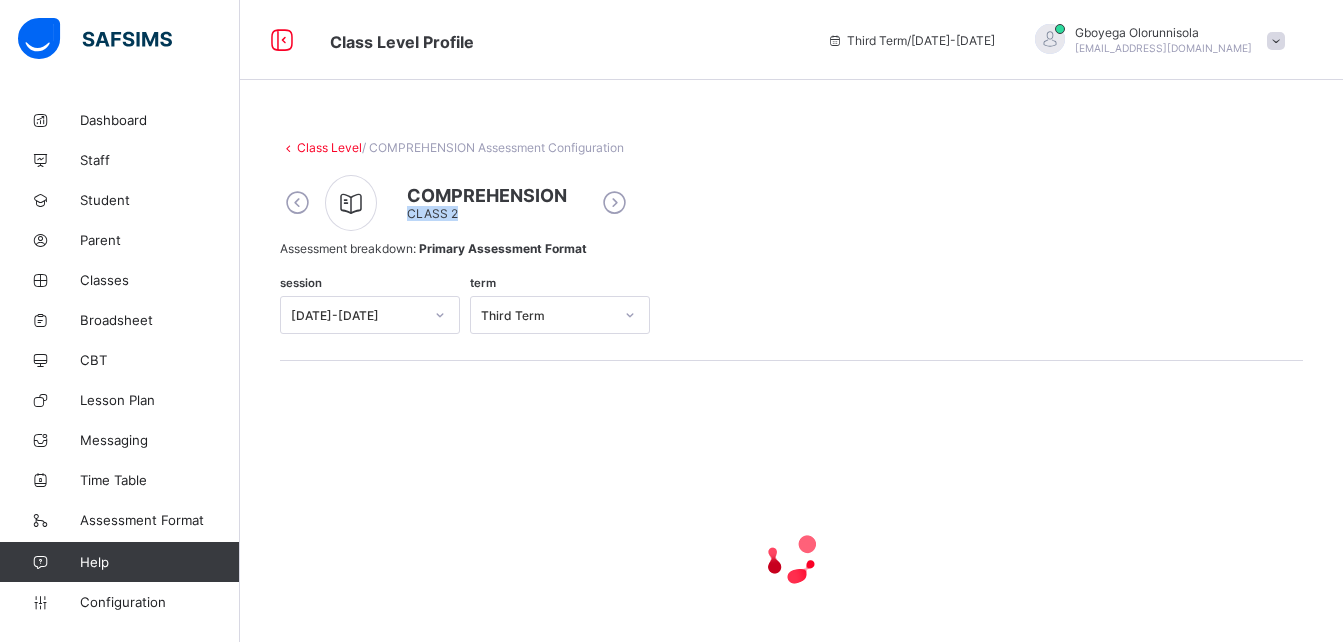 drag, startPoint x: 567, startPoint y: 200, endPoint x: 615, endPoint y: 204, distance: 48.166378 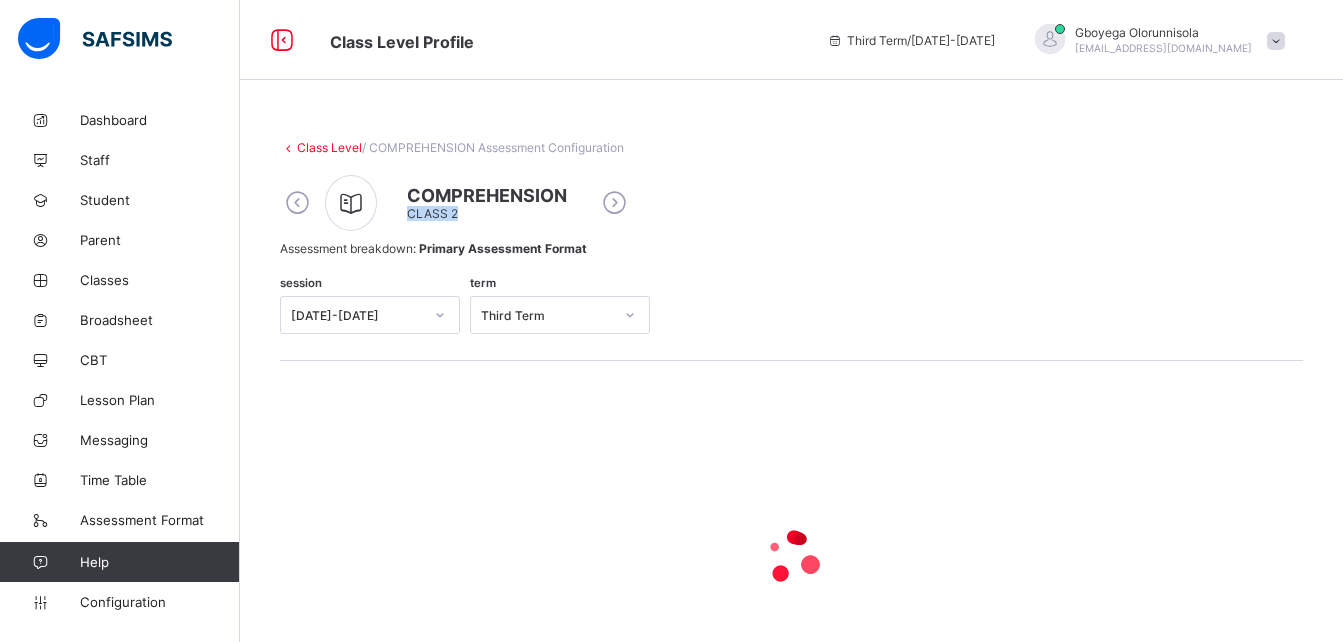 click on "COMPREHENSION CLASS 2" at bounding box center (791, 203) 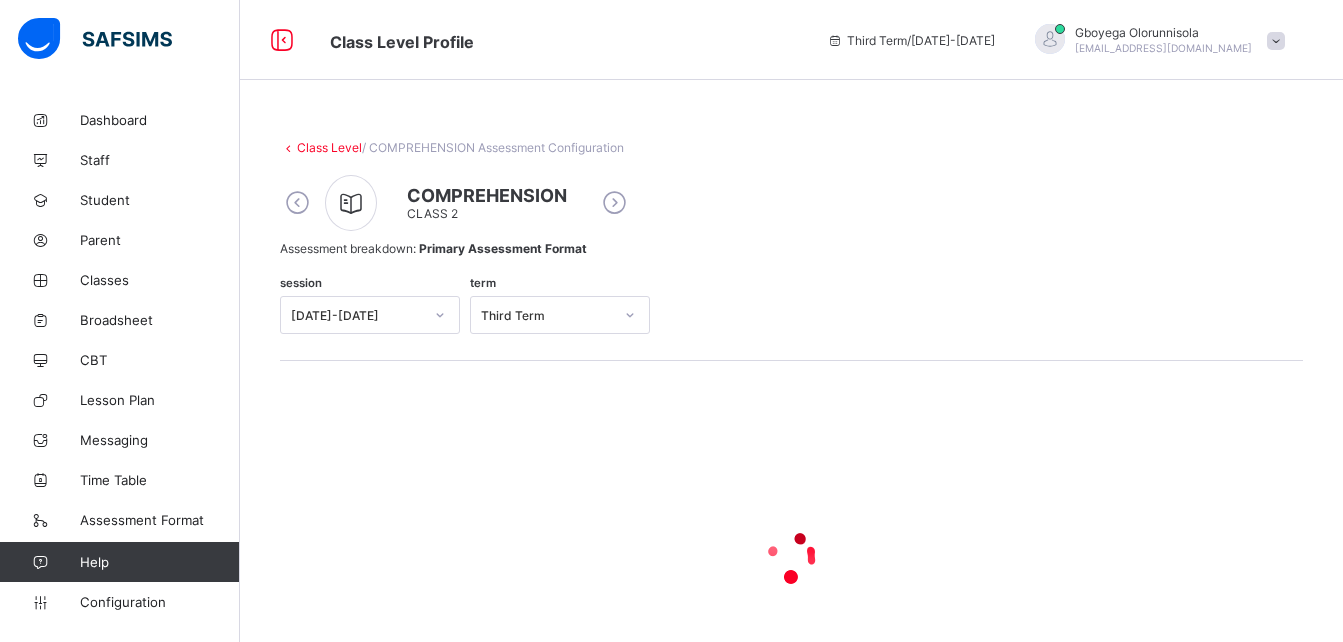 click at bounding box center (614, 203) 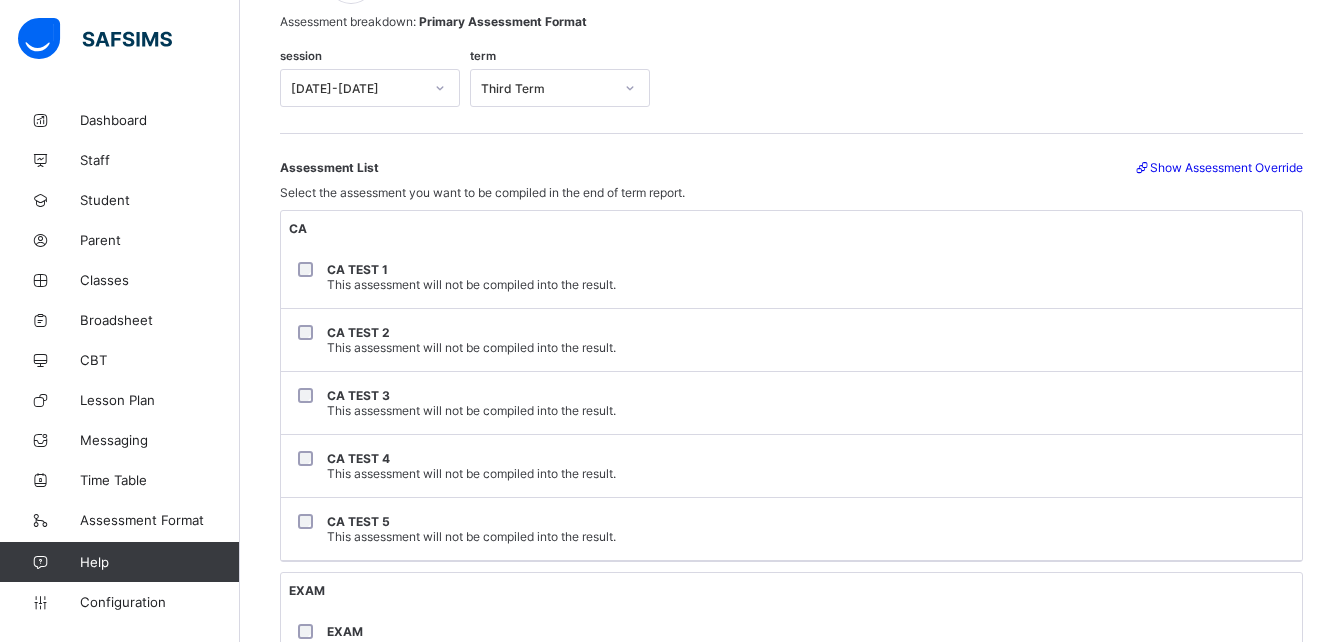 scroll, scrollTop: 237, scrollLeft: 0, axis: vertical 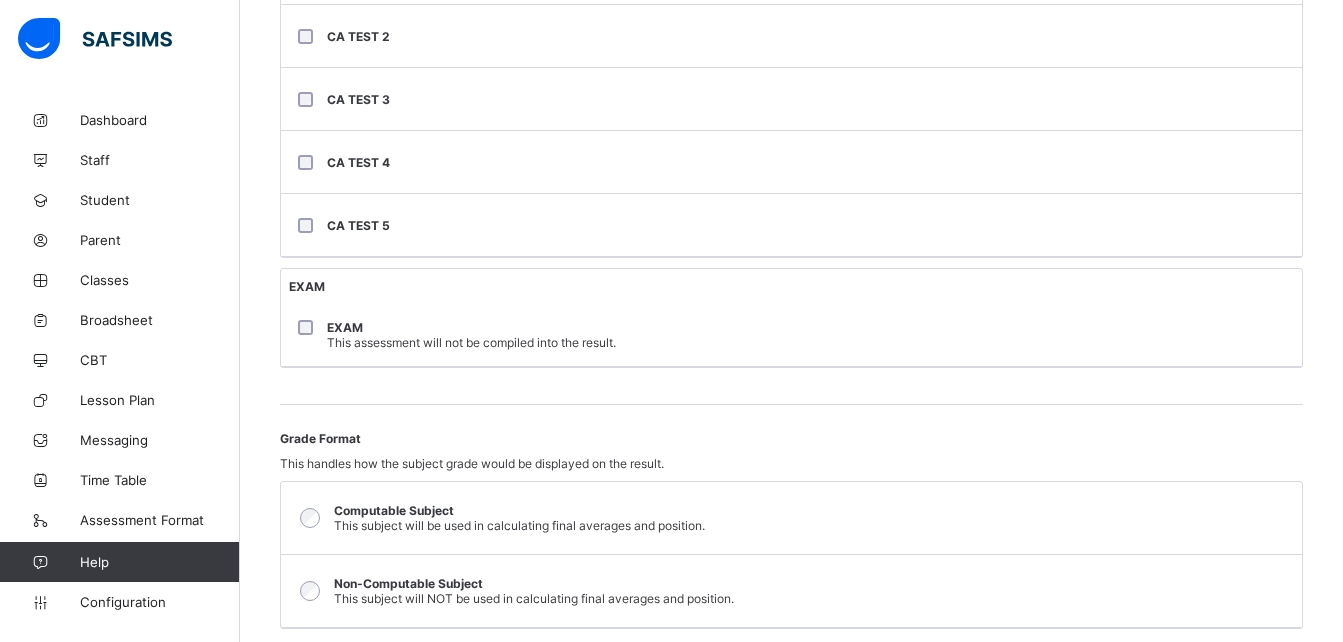 click on "EXAM" at bounding box center [345, 327] 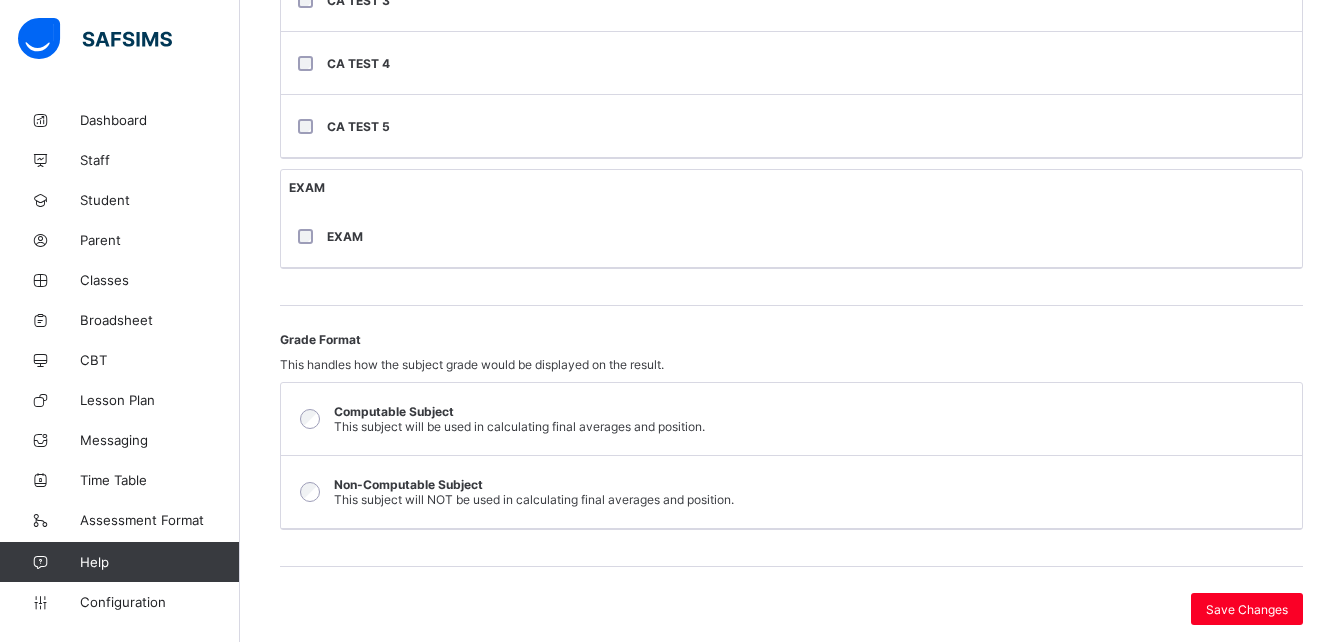 scroll, scrollTop: 673, scrollLeft: 0, axis: vertical 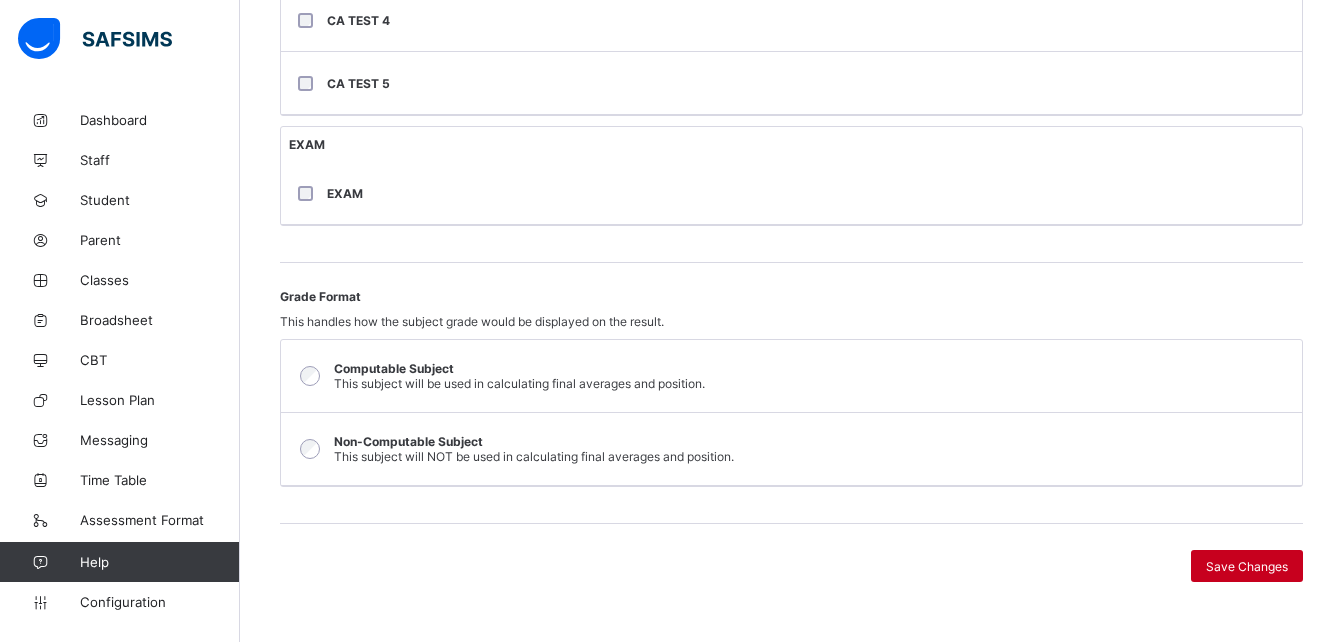 click on "Save Changes" at bounding box center [1247, 566] 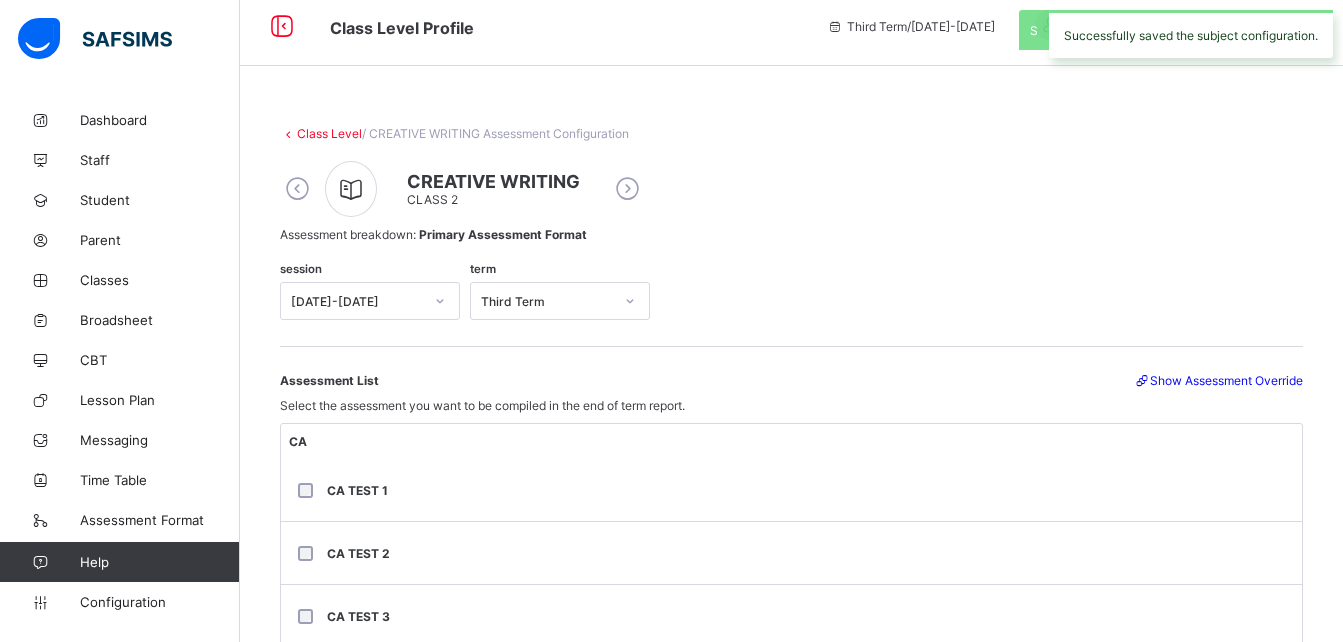 scroll, scrollTop: 13, scrollLeft: 0, axis: vertical 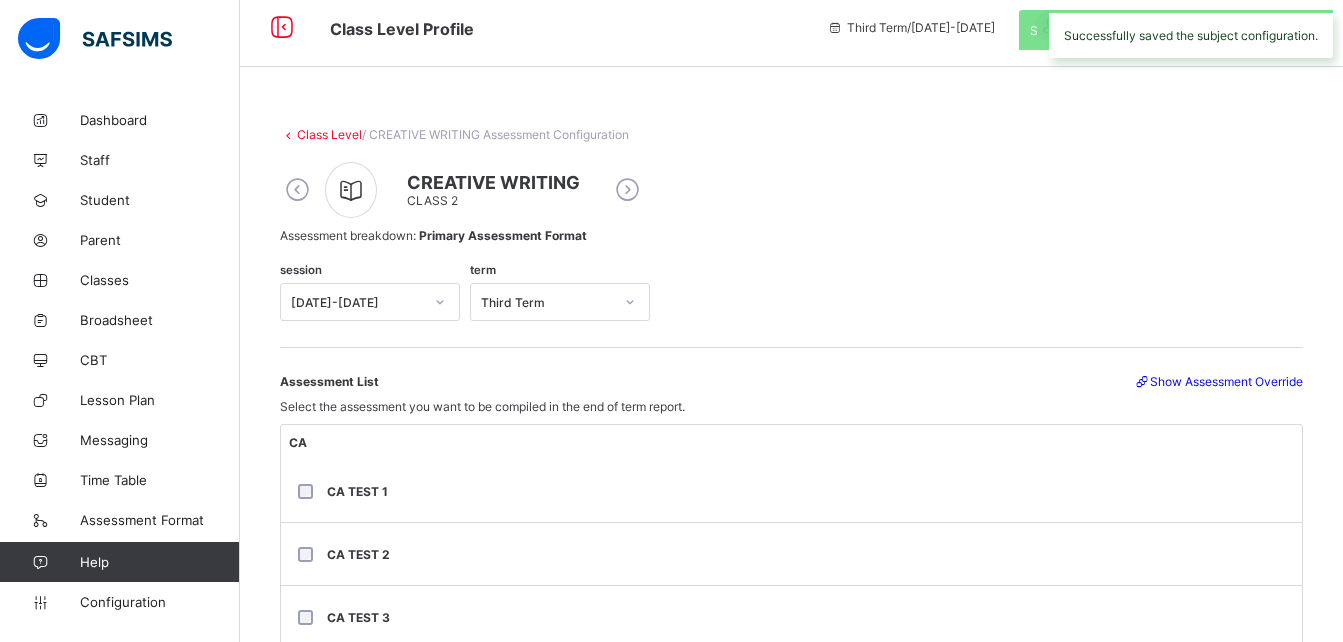 click at bounding box center (627, 190) 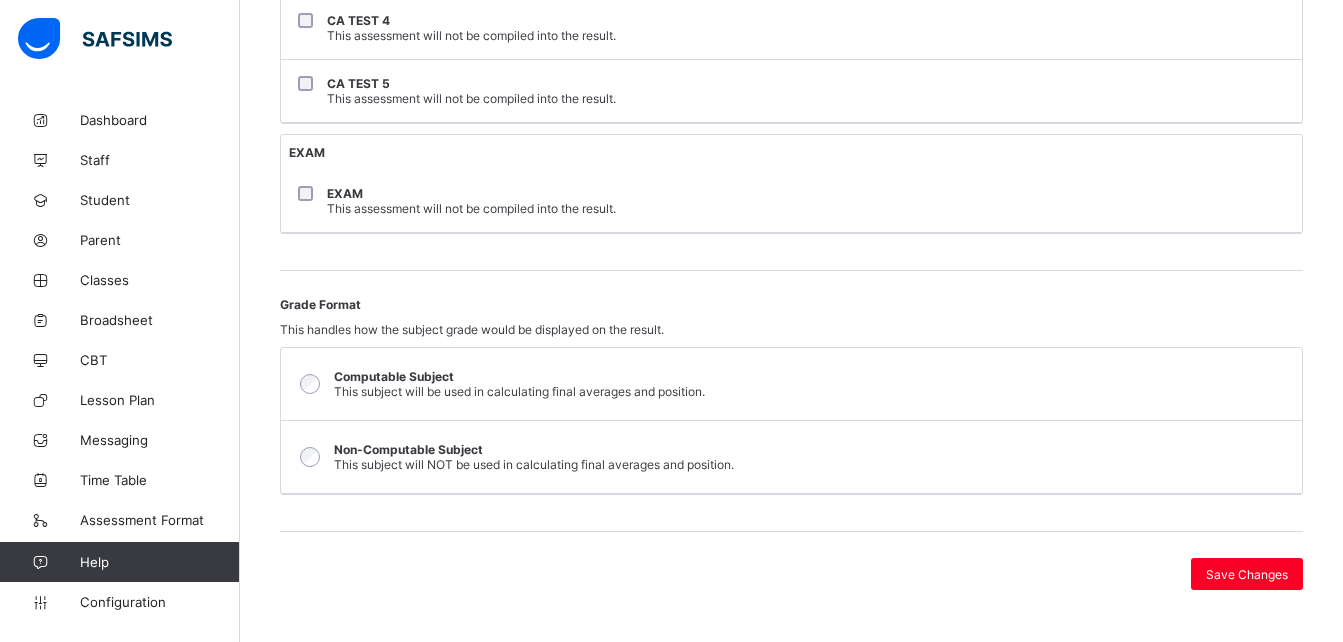 scroll, scrollTop: 673, scrollLeft: 0, axis: vertical 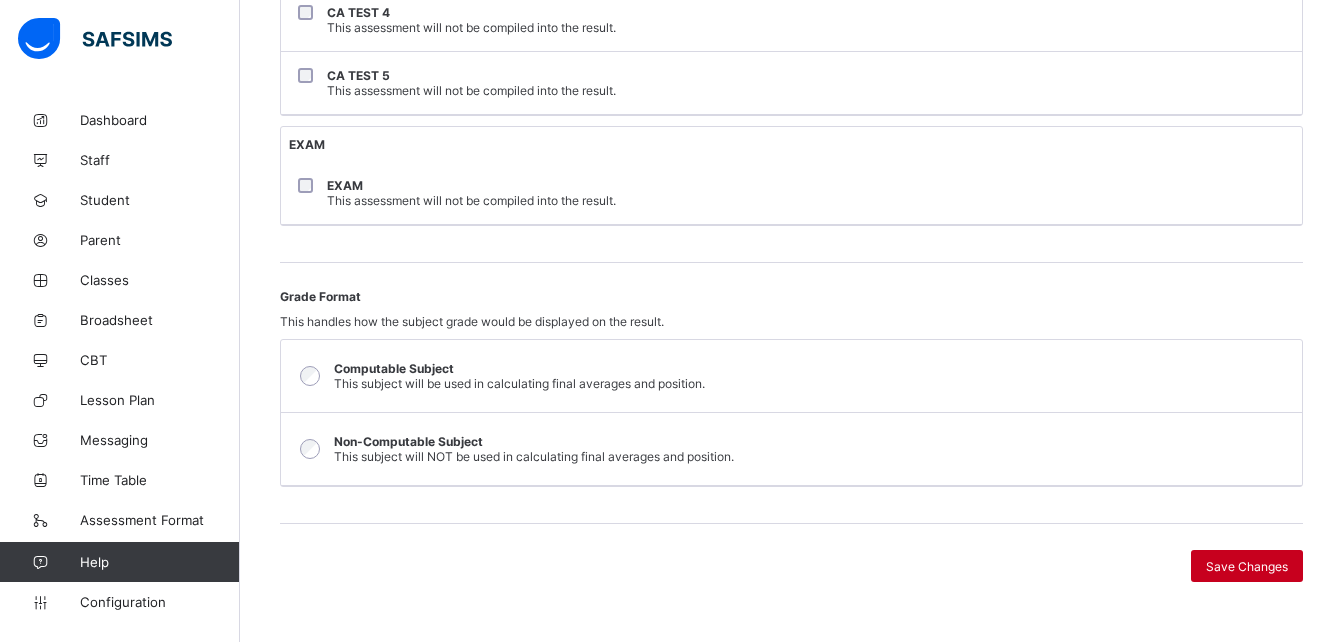 click on "Save Changes" at bounding box center [1247, 566] 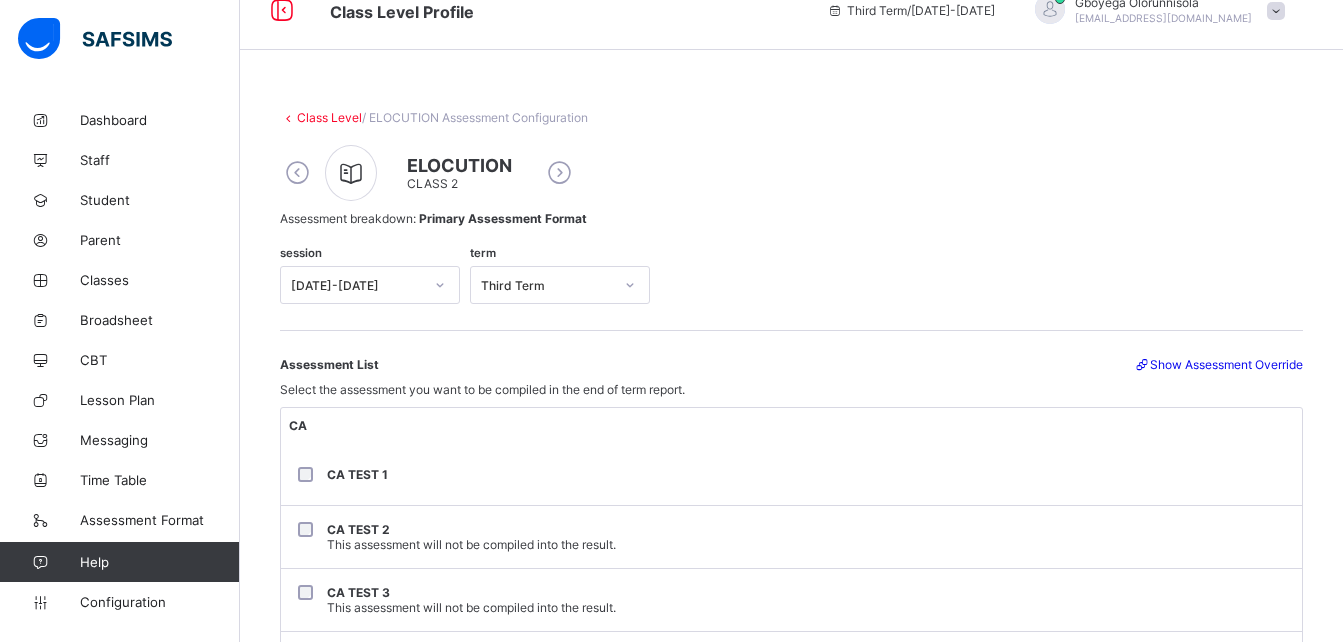 scroll, scrollTop: 0, scrollLeft: 0, axis: both 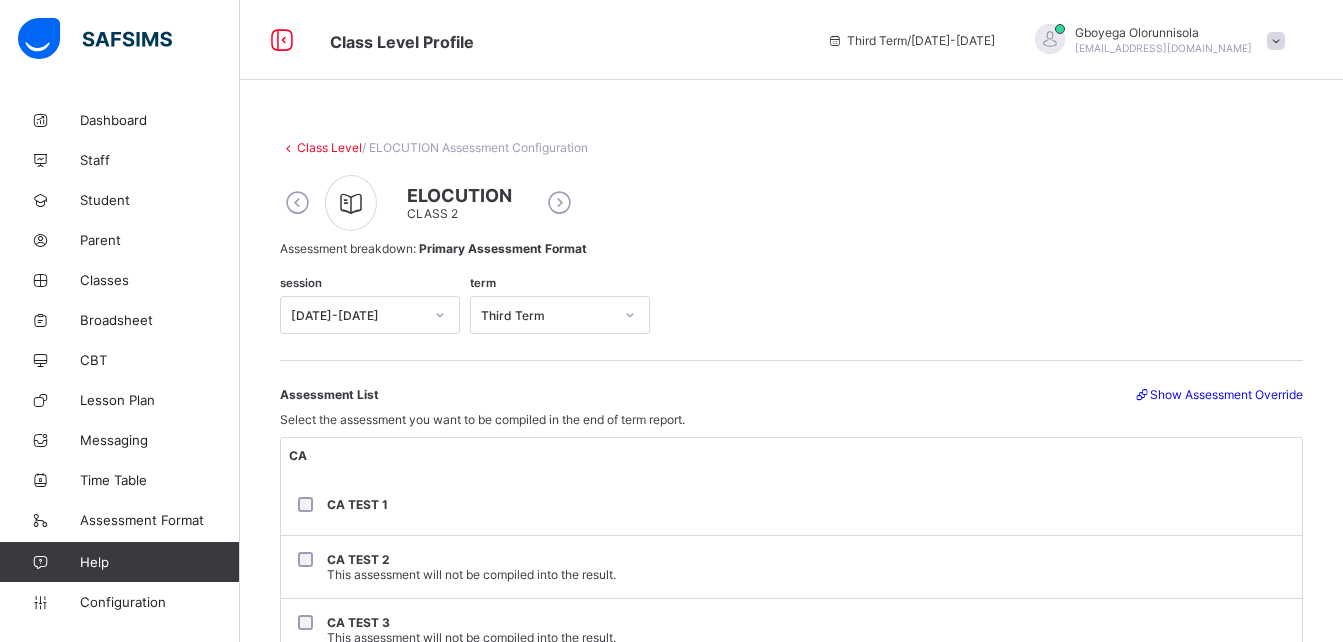 click at bounding box center (559, 203) 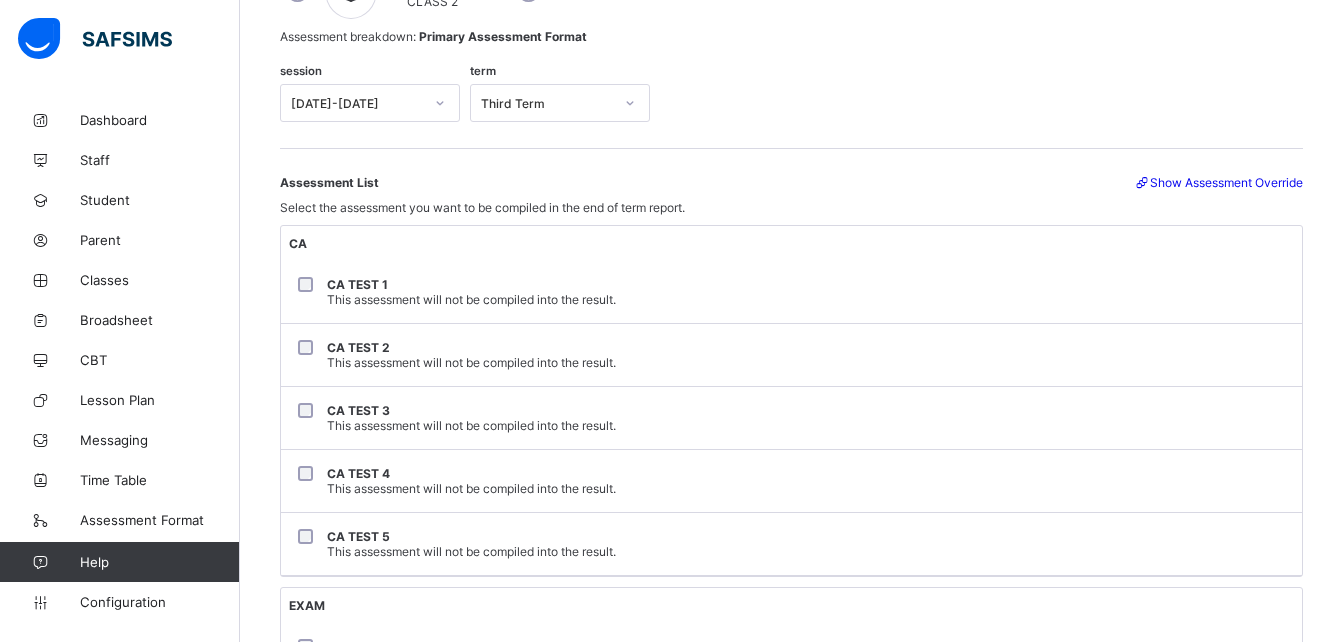 scroll, scrollTop: 213, scrollLeft: 0, axis: vertical 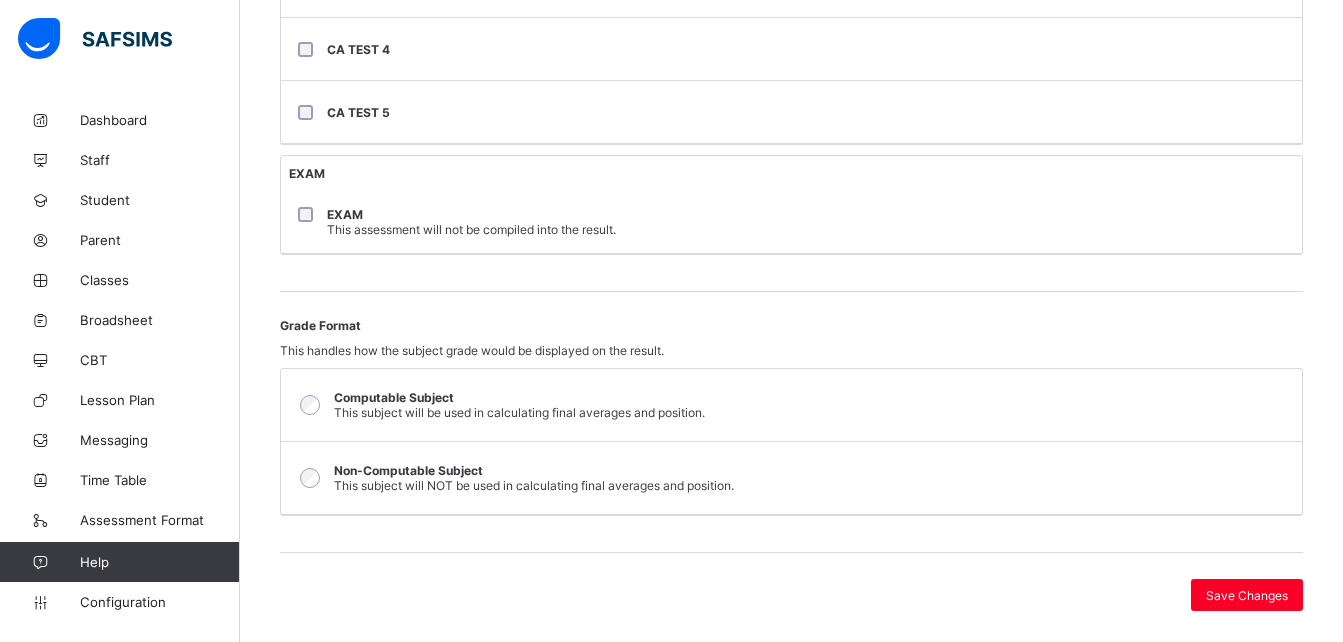 click on "This assessment will not be compiled into the result." at bounding box center (471, 229) 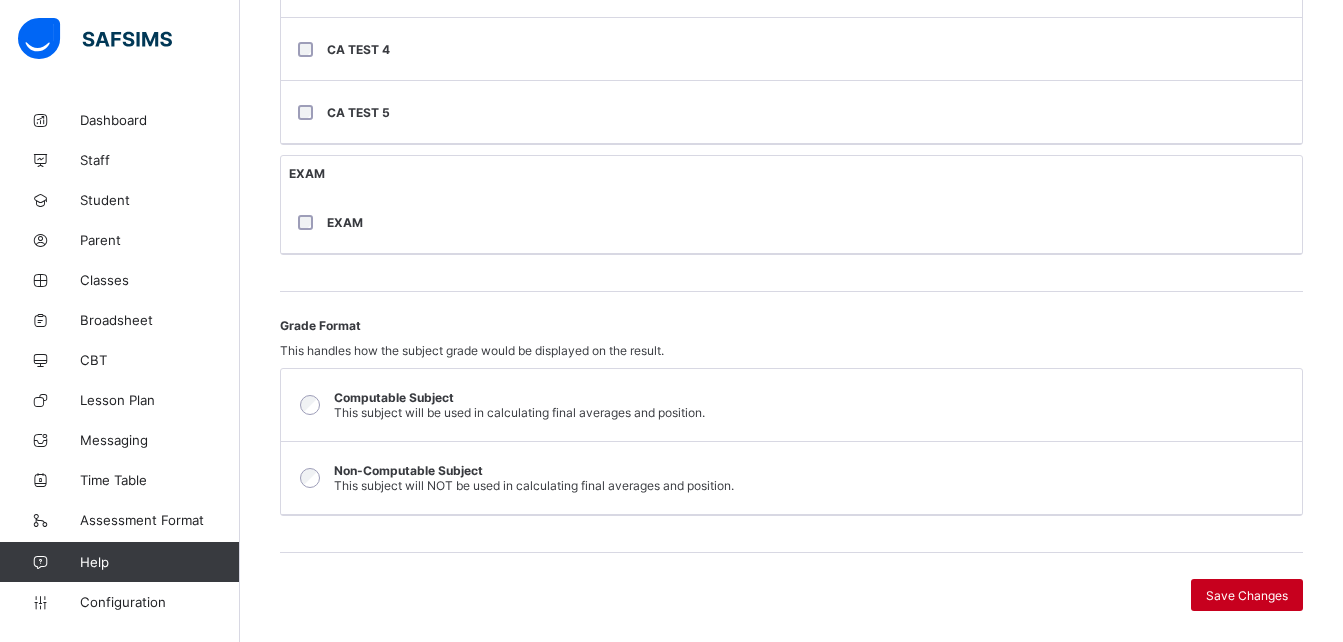 click on "Save Changes" at bounding box center [1247, 595] 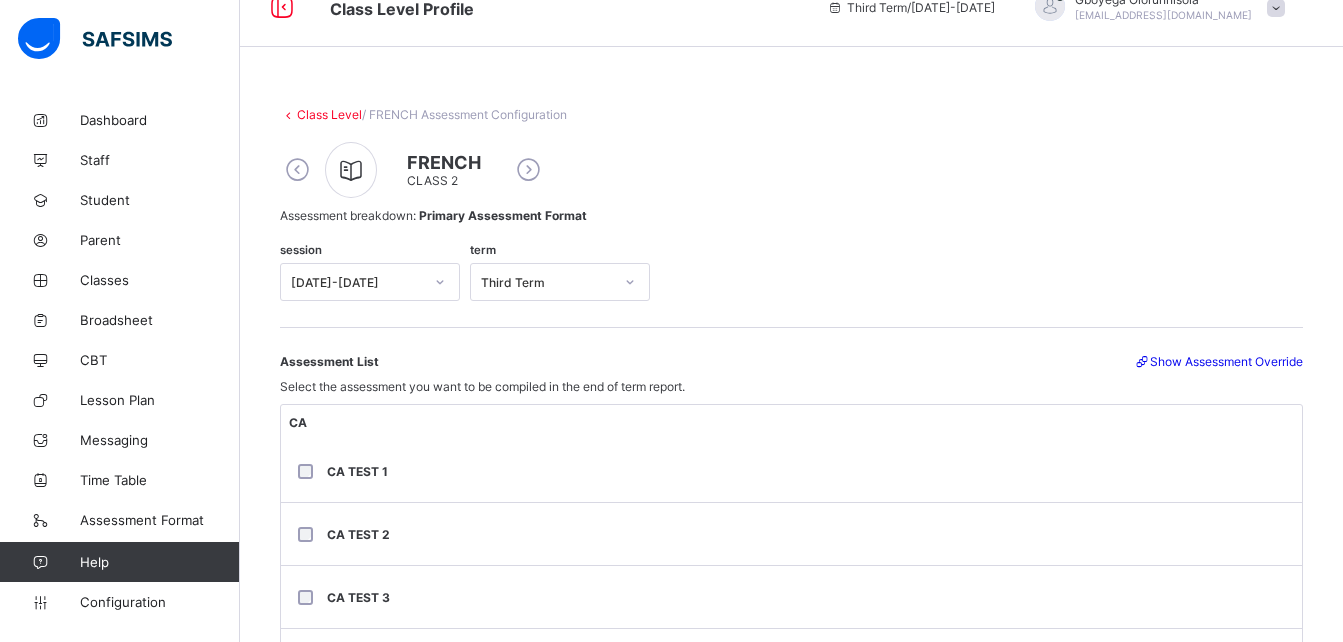 scroll, scrollTop: 673, scrollLeft: 0, axis: vertical 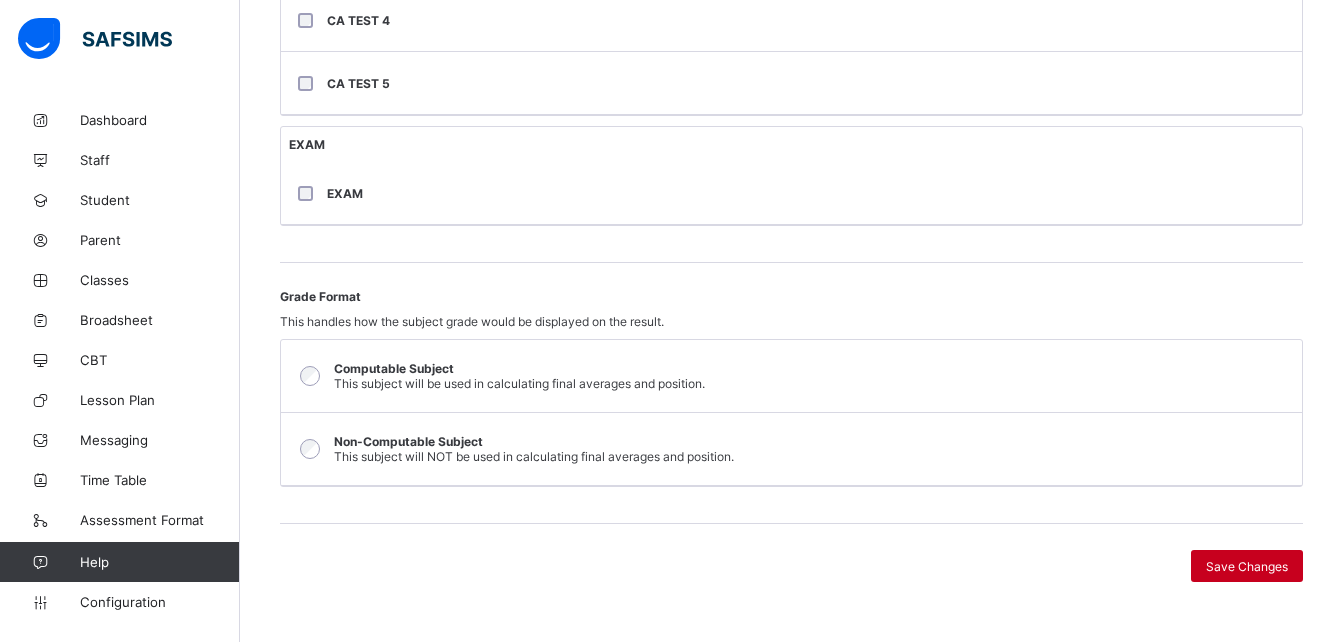 click on "Save Changes" at bounding box center (1247, 566) 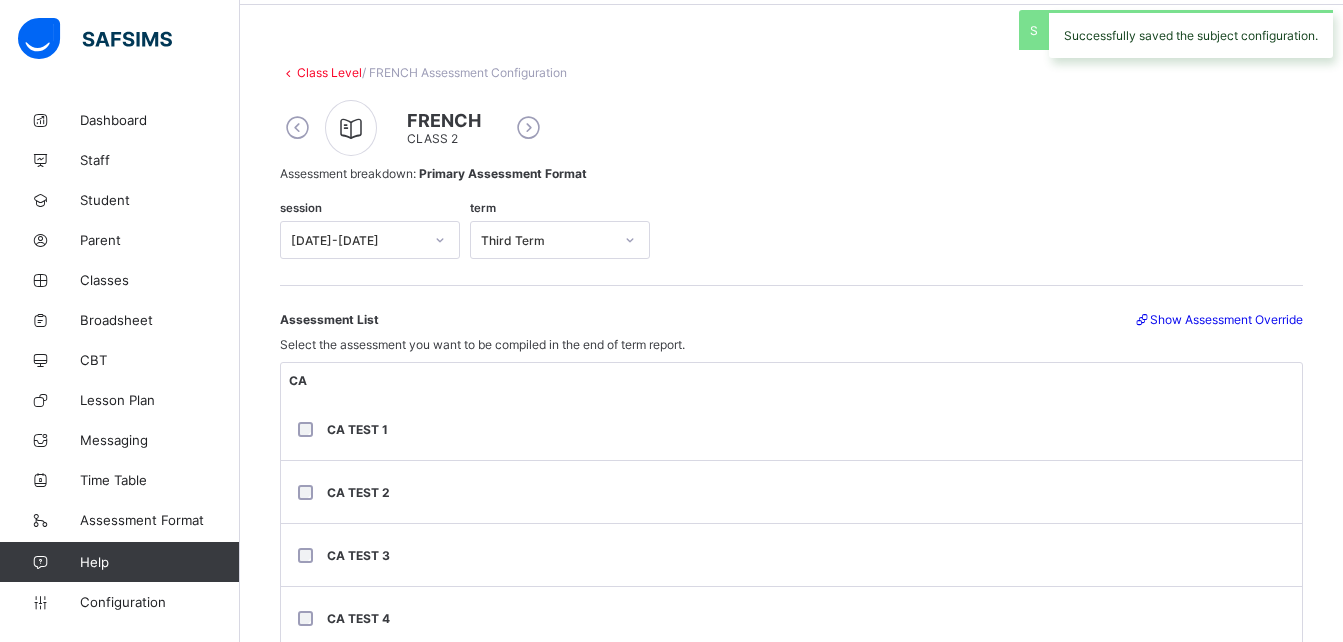 scroll, scrollTop: 0, scrollLeft: 0, axis: both 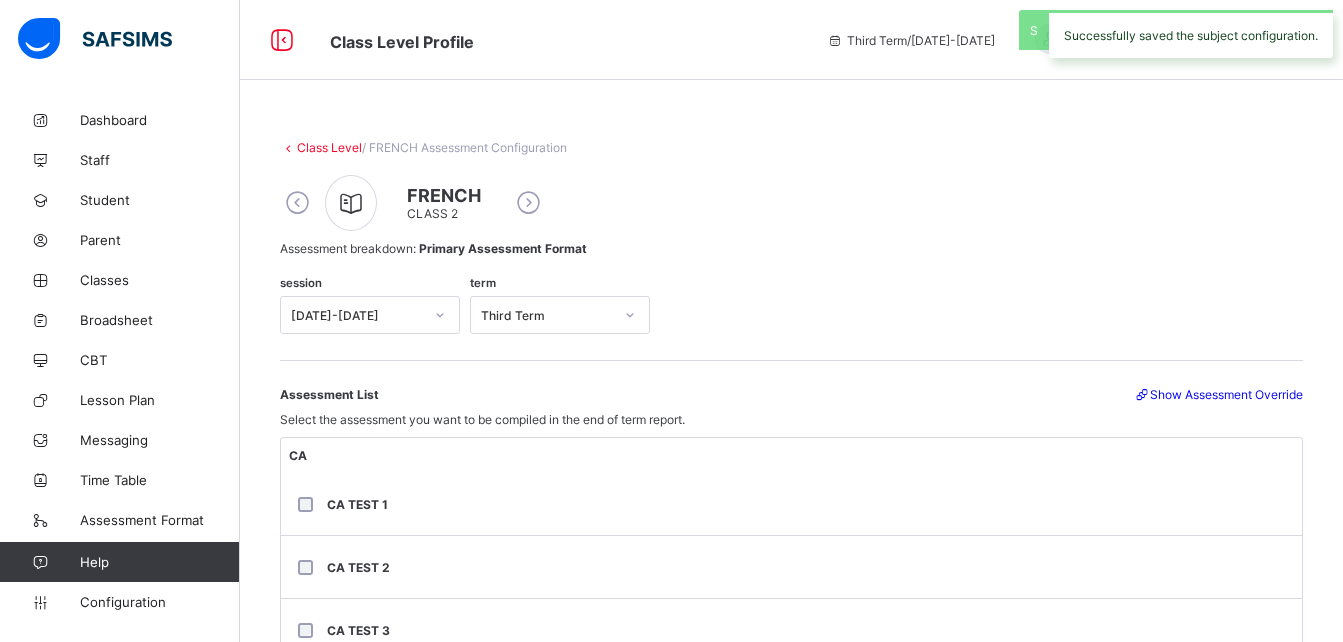 click at bounding box center (528, 203) 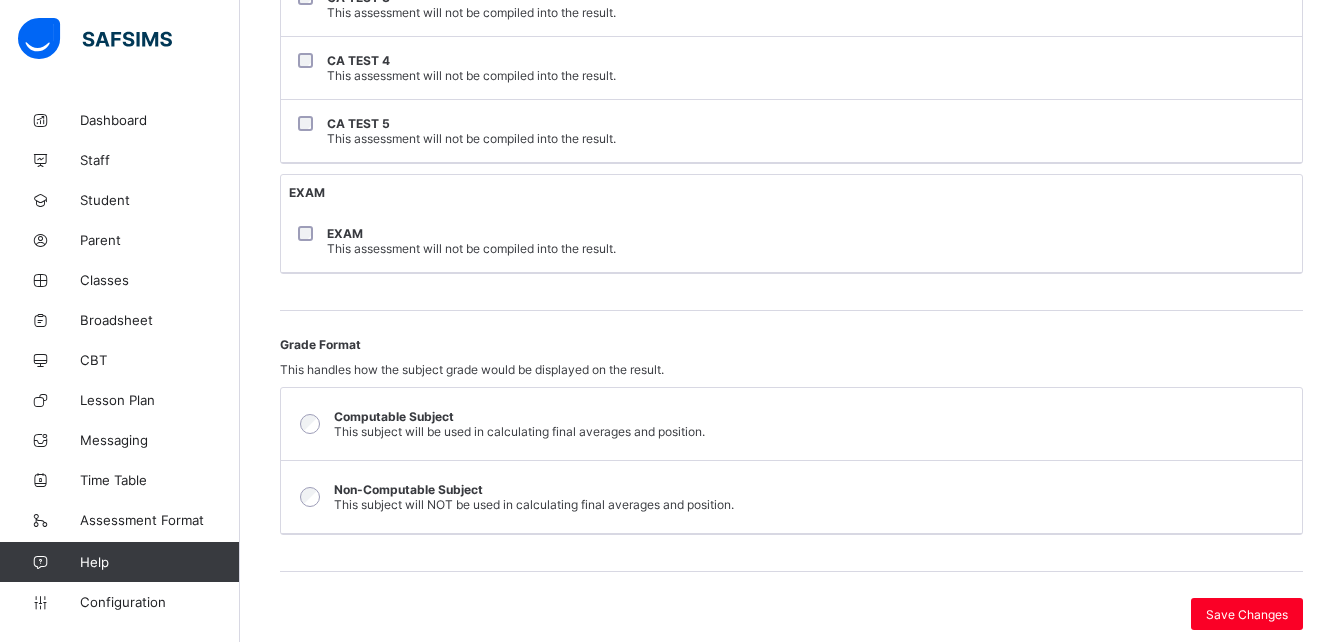 scroll, scrollTop: 627, scrollLeft: 0, axis: vertical 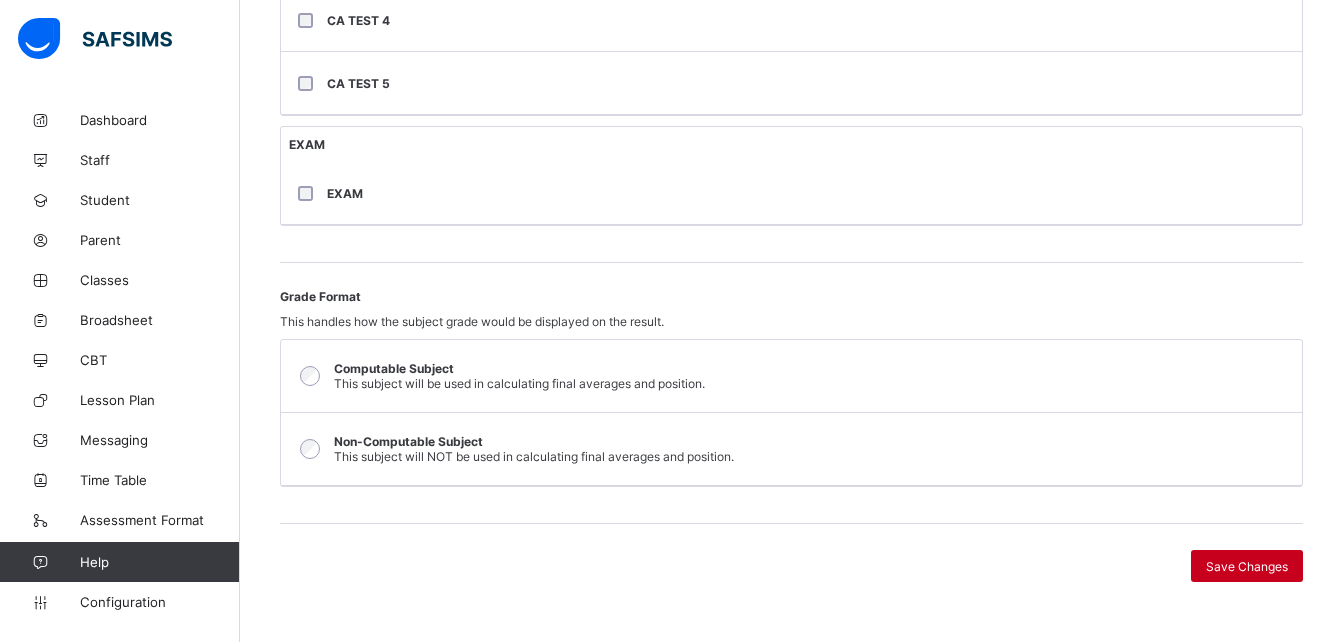 click on "Save Changes" at bounding box center (1247, 566) 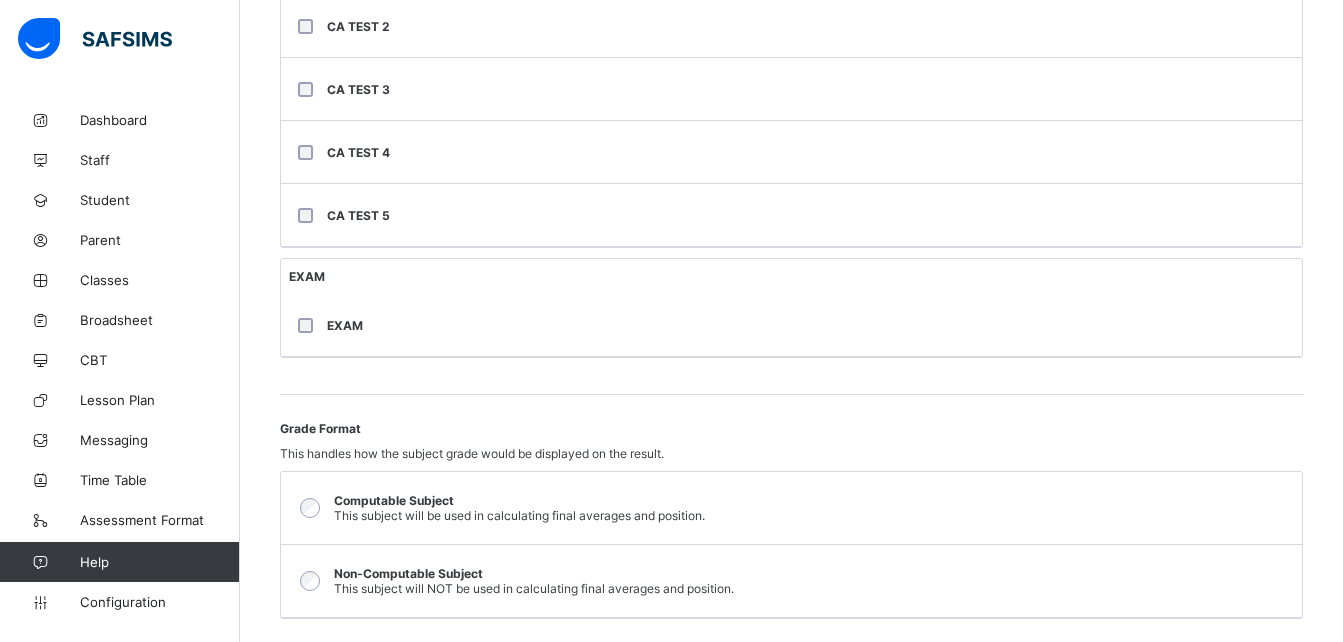 scroll, scrollTop: 673, scrollLeft: 0, axis: vertical 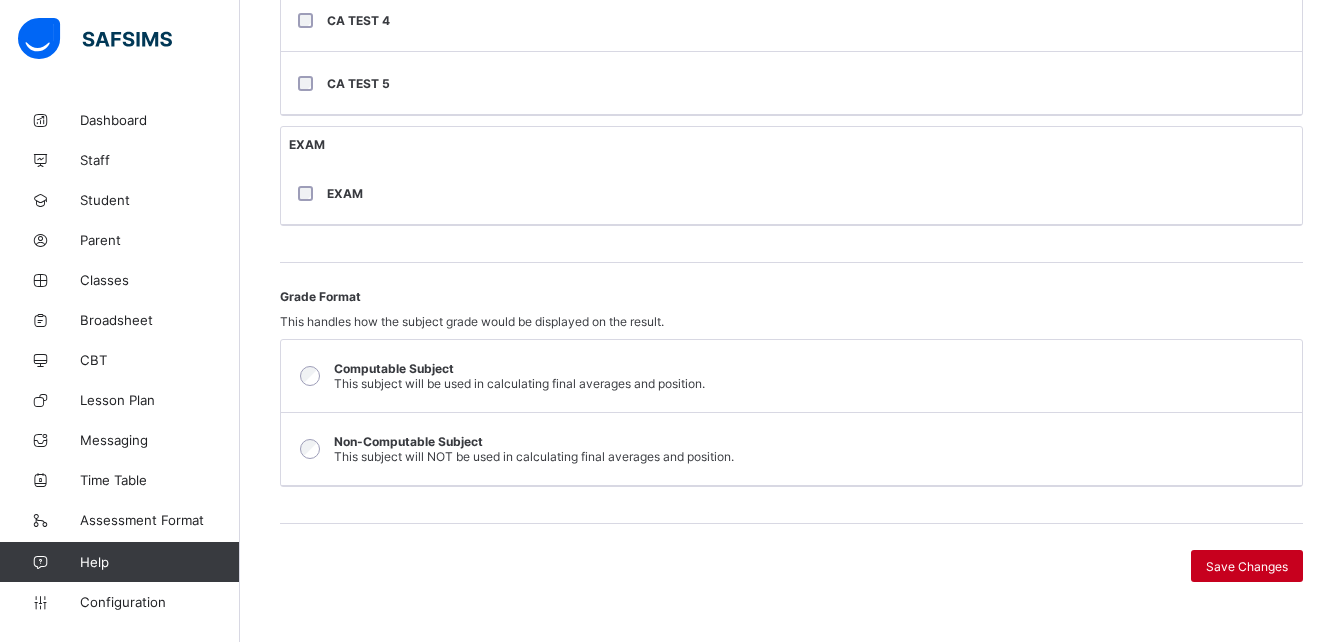 click on "Save Changes" at bounding box center (1247, 566) 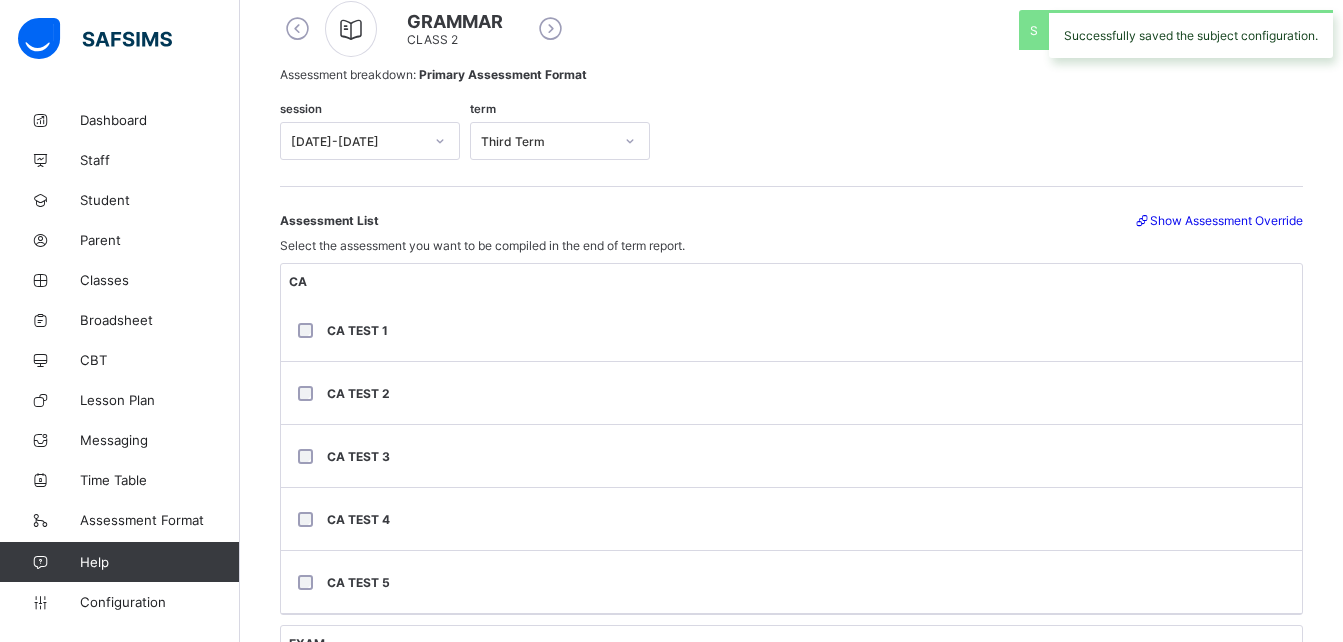 scroll, scrollTop: 173, scrollLeft: 0, axis: vertical 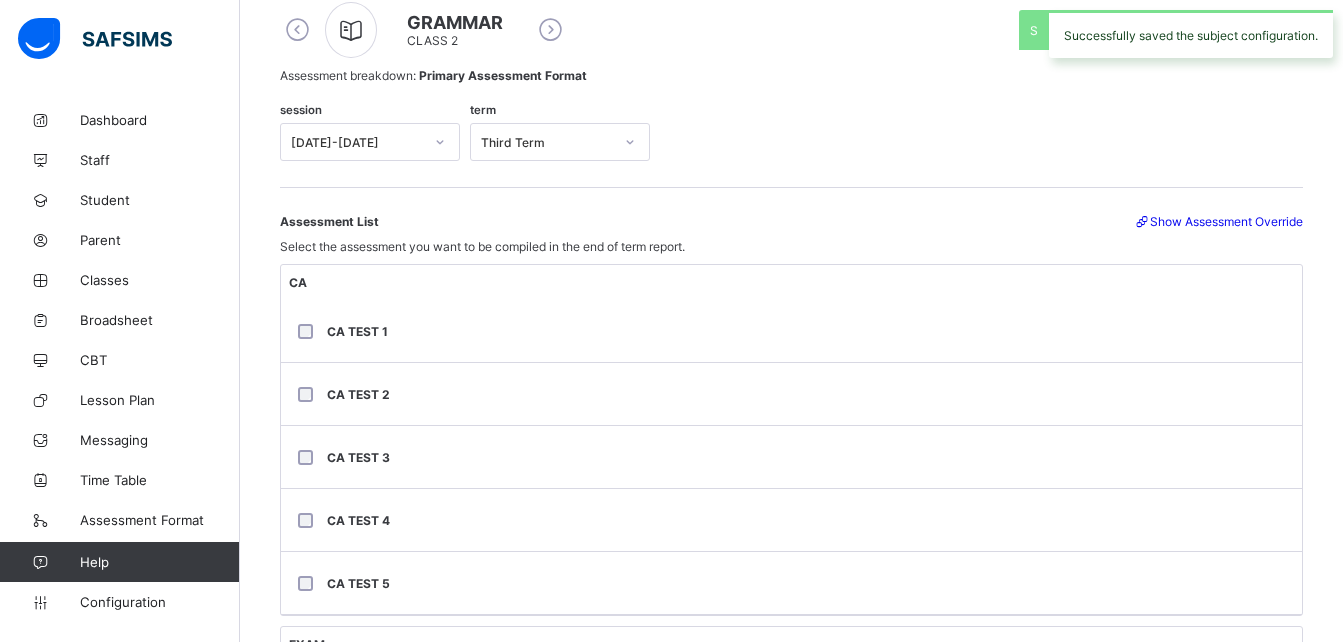 click at bounding box center (550, 30) 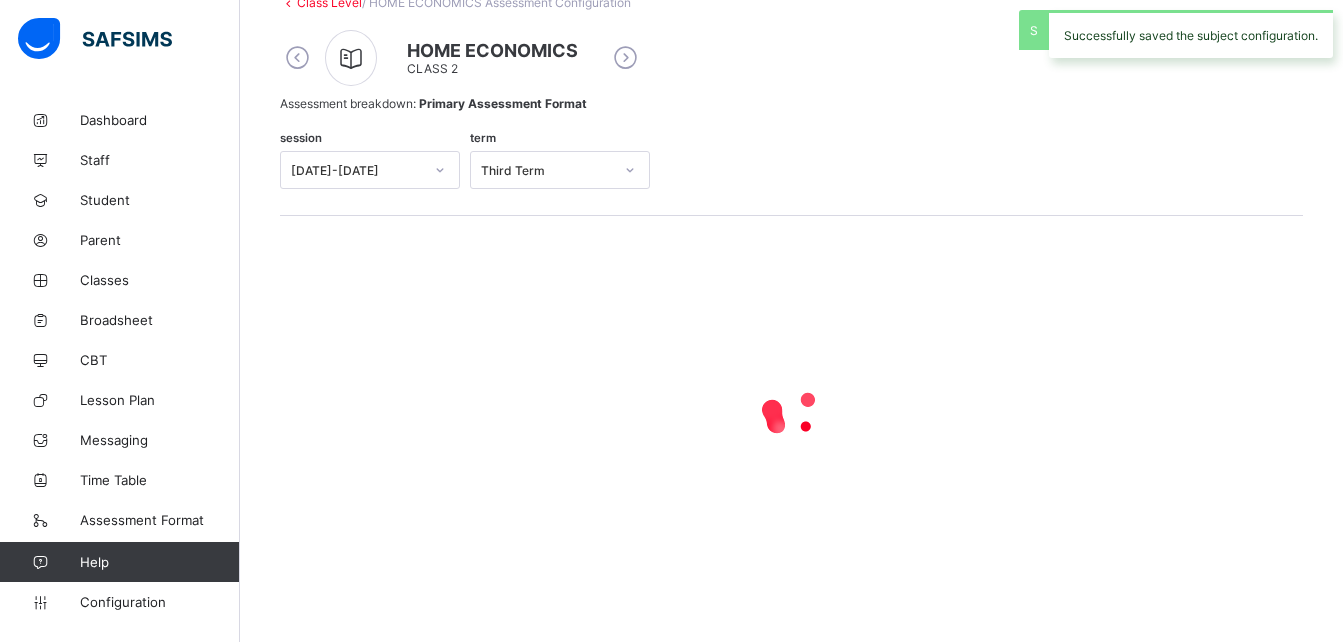scroll, scrollTop: 173, scrollLeft: 0, axis: vertical 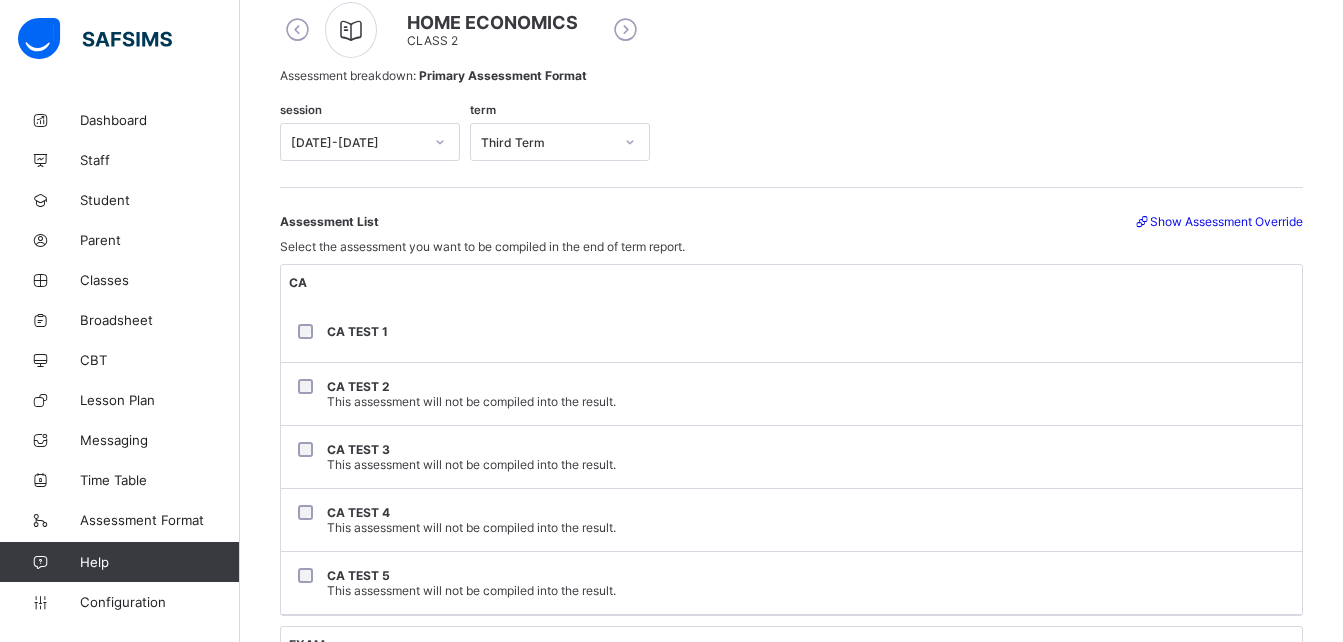 click on "CA TEST 2 This assessment will not be compiled into the result." at bounding box center [791, 394] 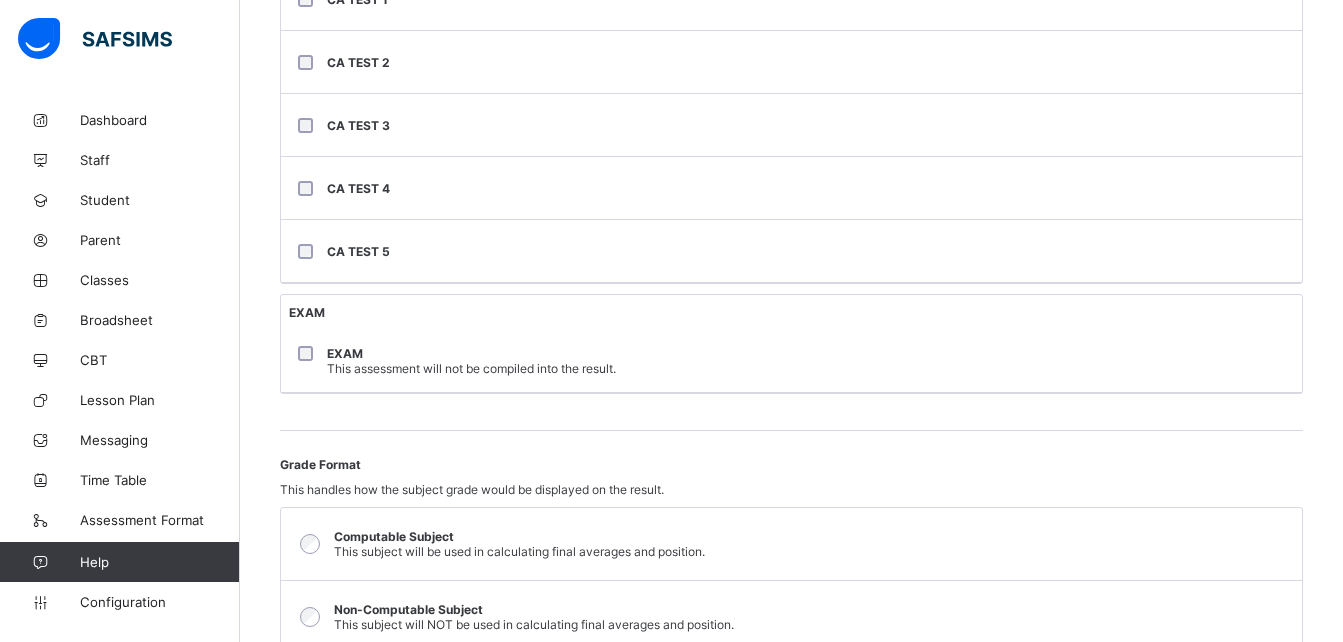 scroll, scrollTop: 673, scrollLeft: 0, axis: vertical 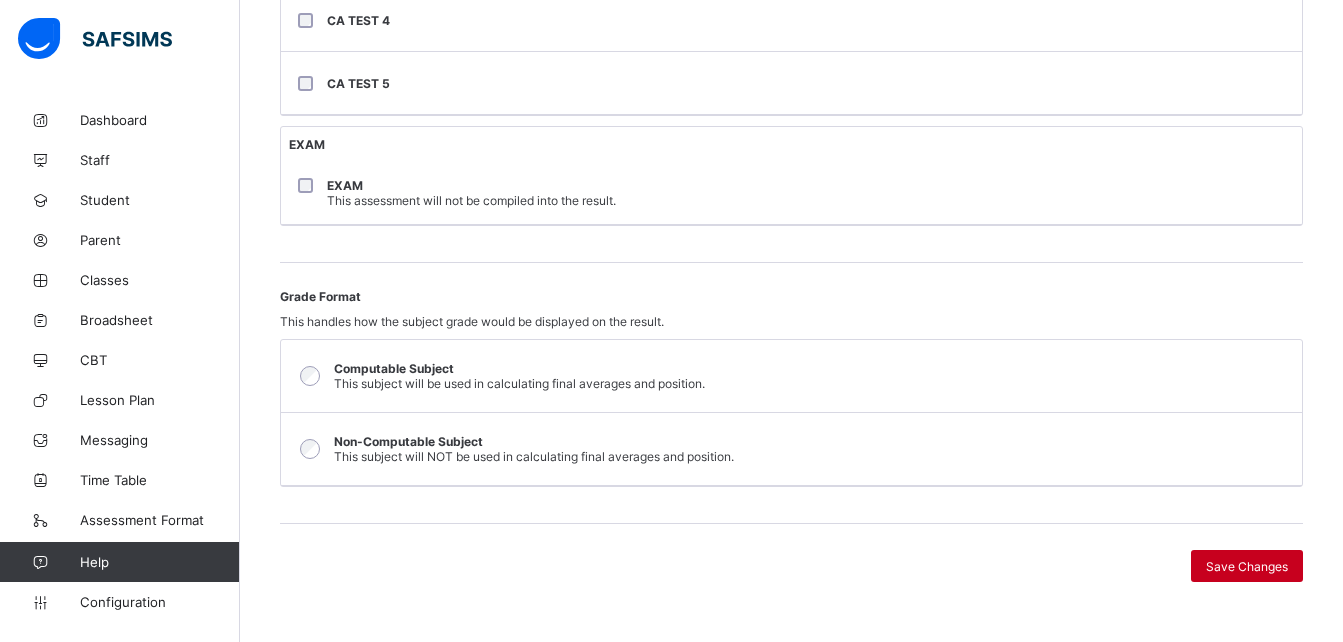 click on "Save Changes" at bounding box center [1247, 566] 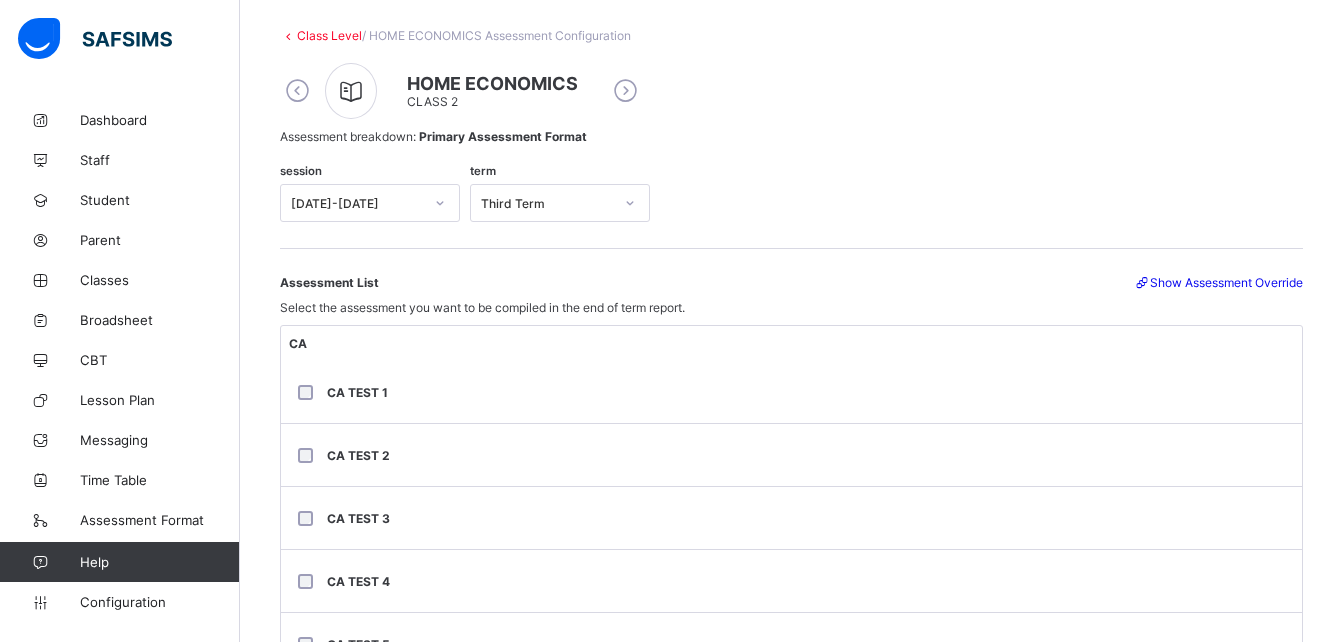 scroll, scrollTop: 109, scrollLeft: 0, axis: vertical 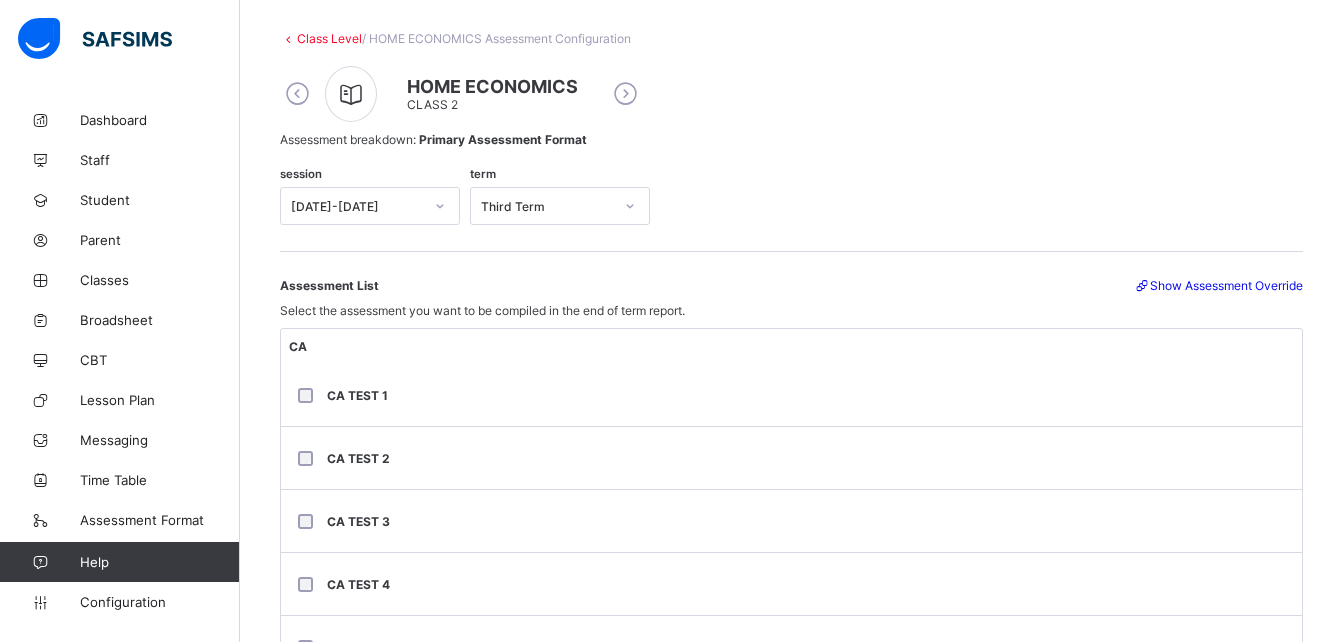 click at bounding box center [625, 94] 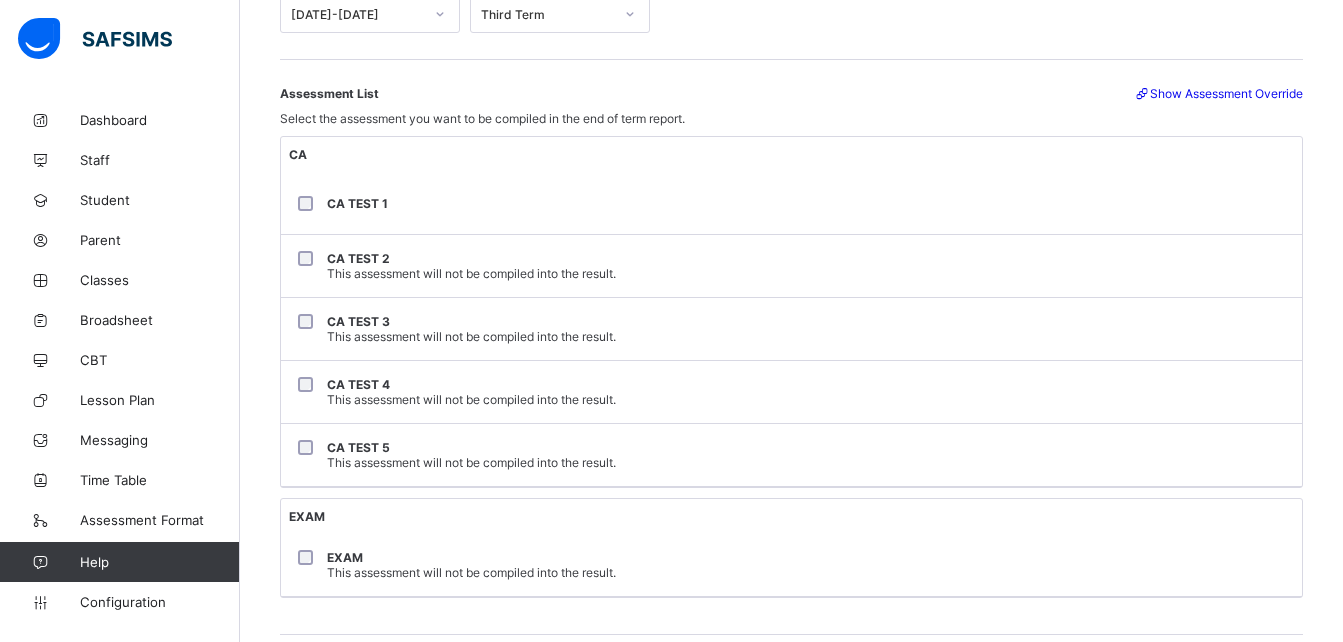 scroll, scrollTop: 313, scrollLeft: 0, axis: vertical 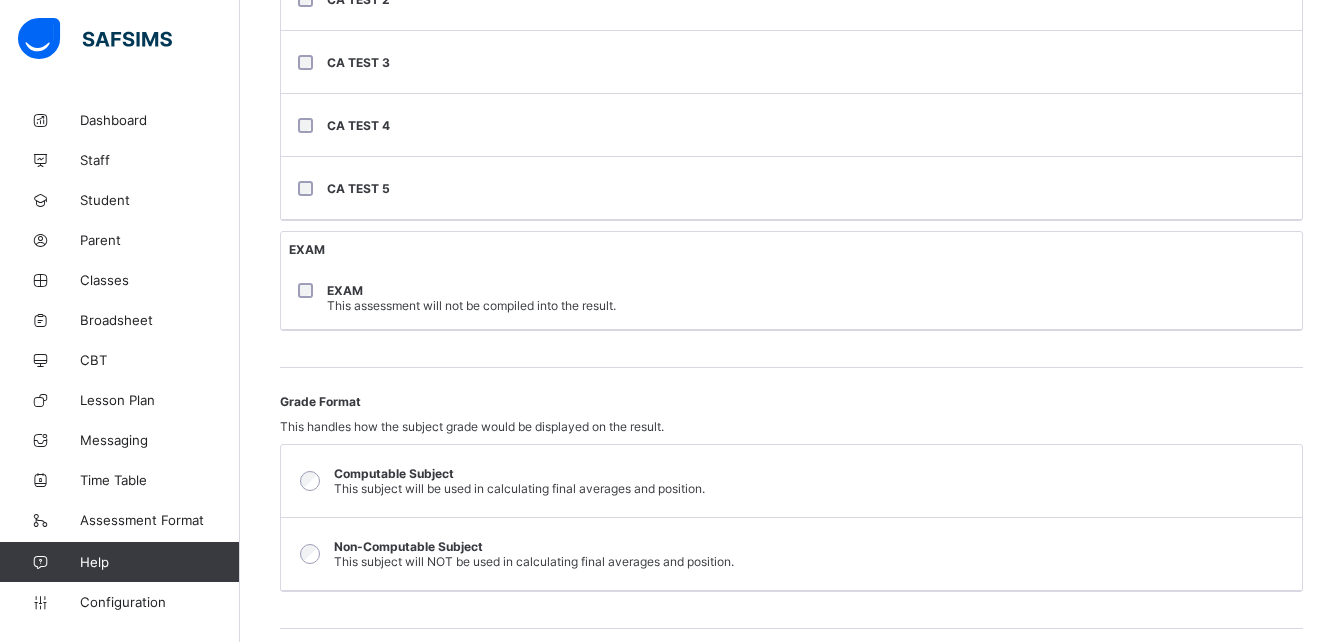 click on "EXAM This assessment will not be compiled into the result." at bounding box center [791, 298] 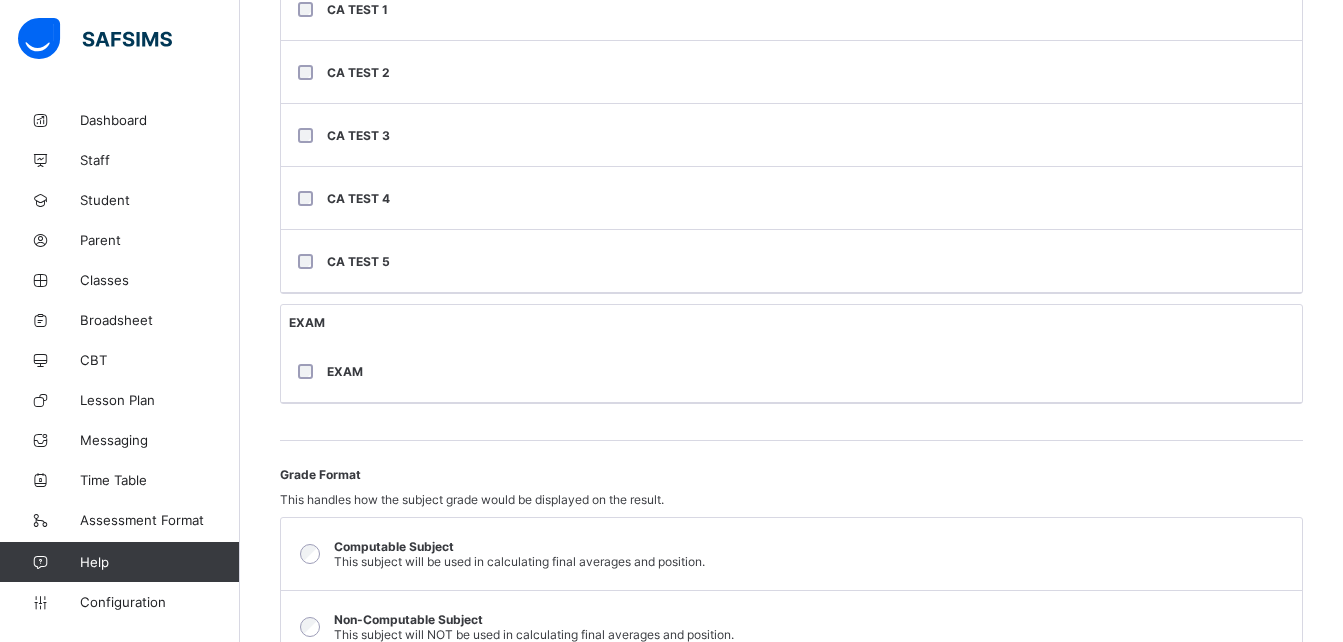 scroll, scrollTop: 673, scrollLeft: 0, axis: vertical 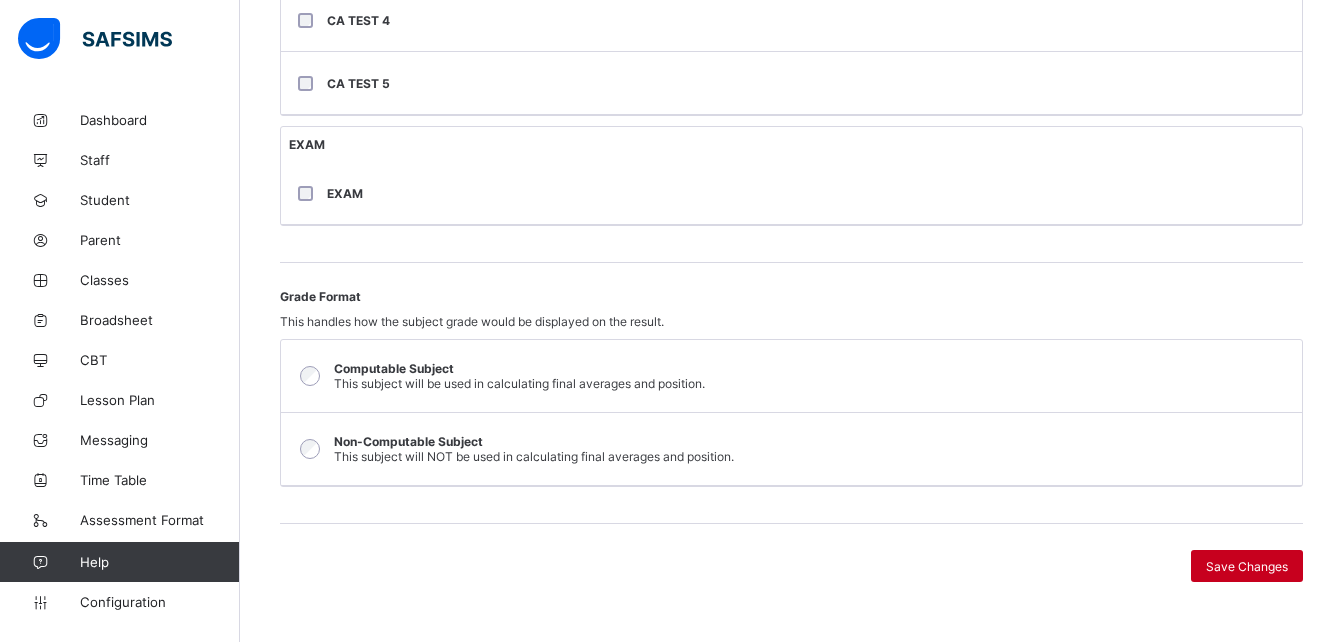click on "Save Changes" at bounding box center (1247, 566) 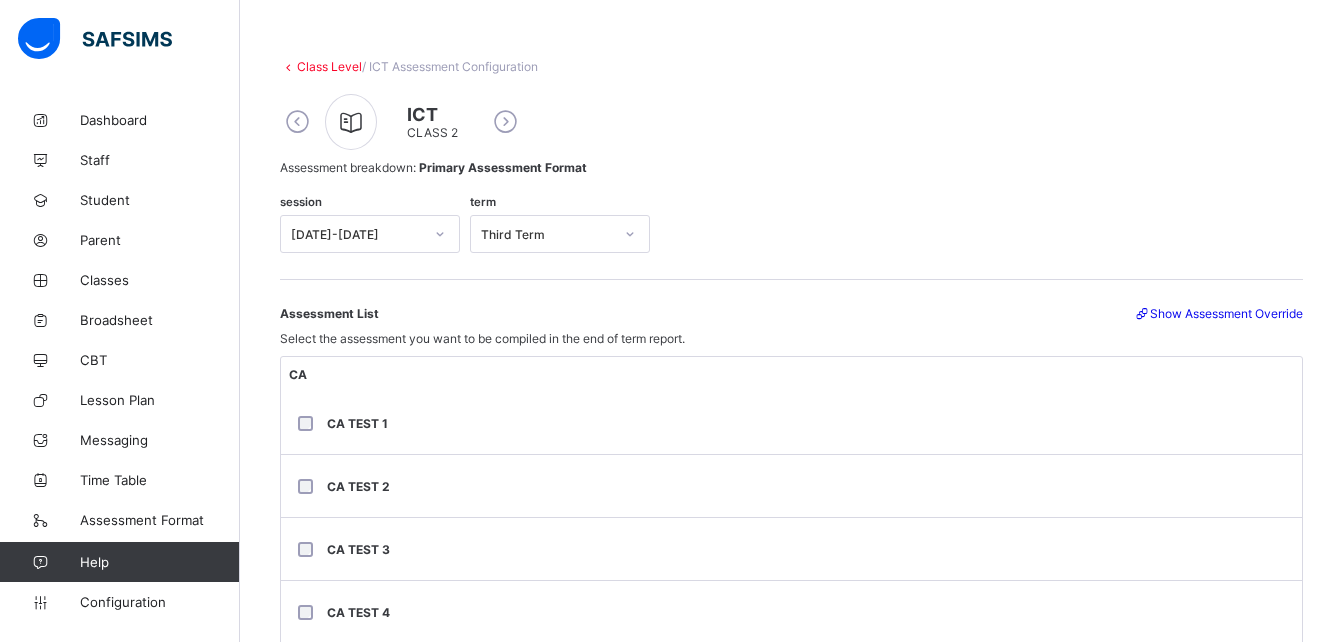 scroll, scrollTop: 75, scrollLeft: 0, axis: vertical 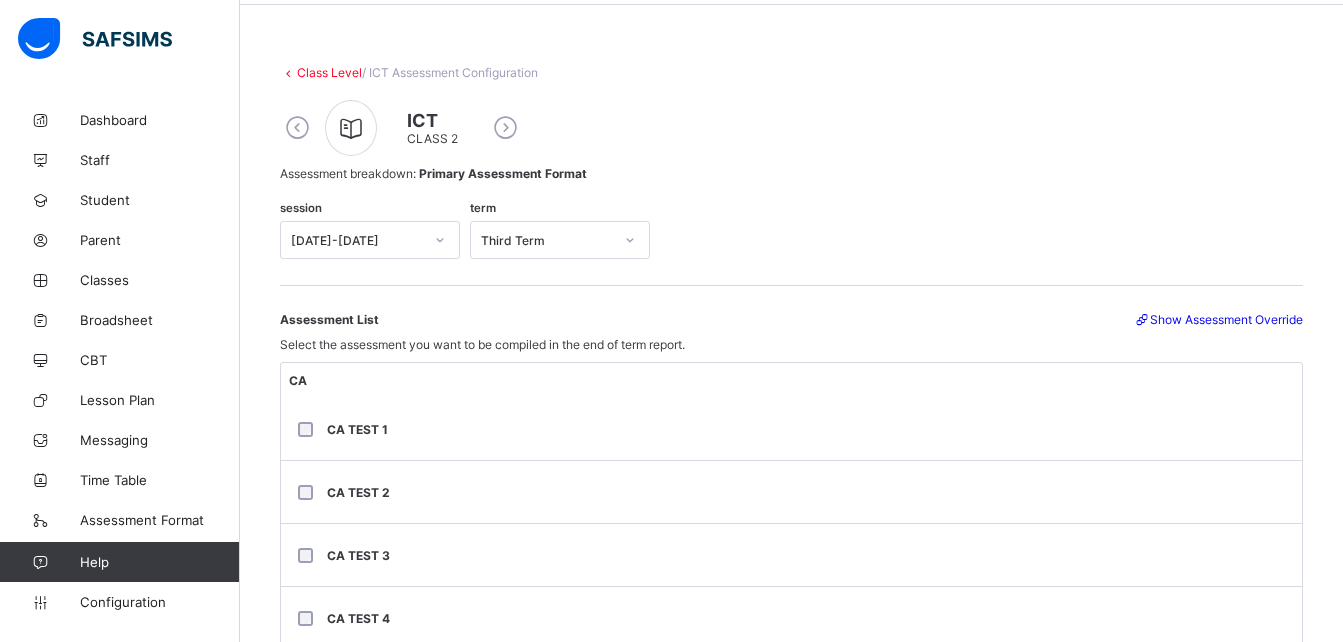 click at bounding box center (505, 128) 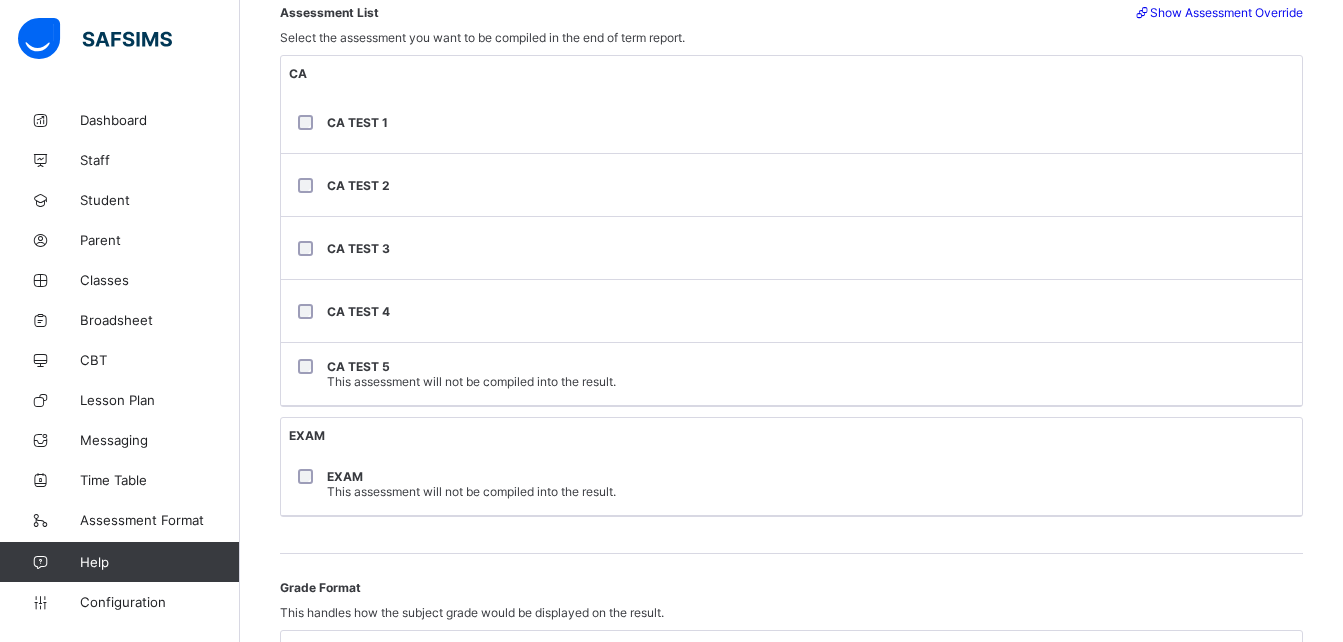 scroll, scrollTop: 426, scrollLeft: 0, axis: vertical 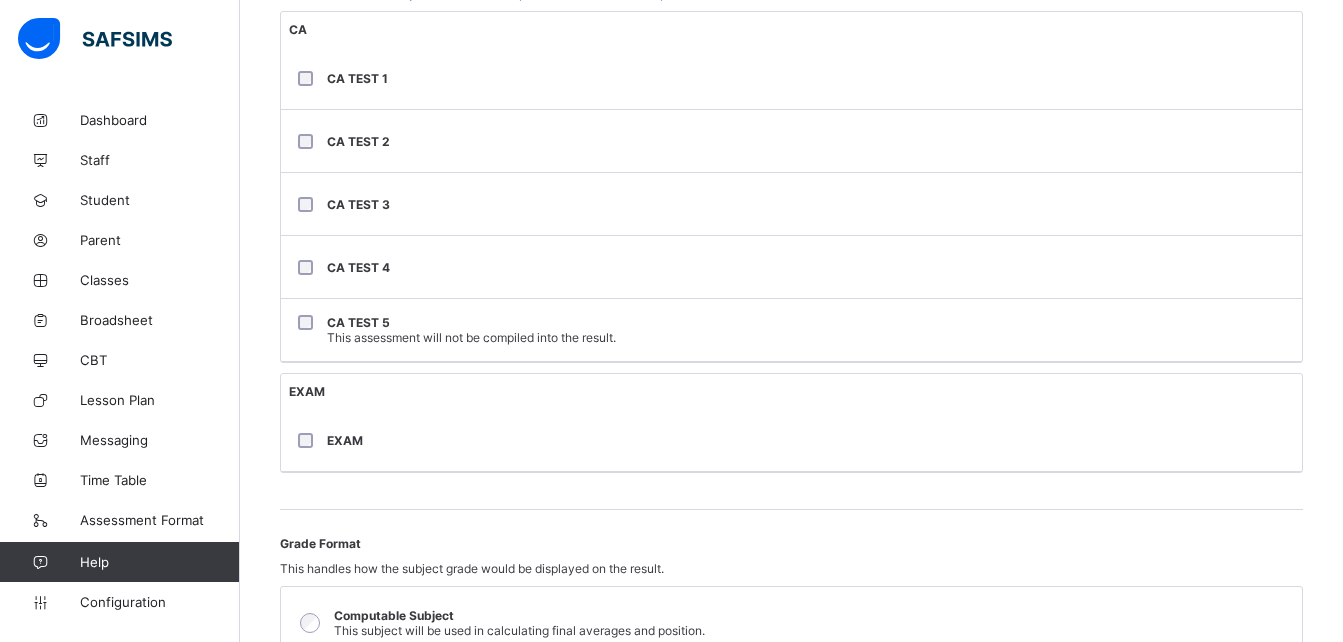 click on "CA TEST 5 This assessment will not be compiled into the result." at bounding box center (791, 330) 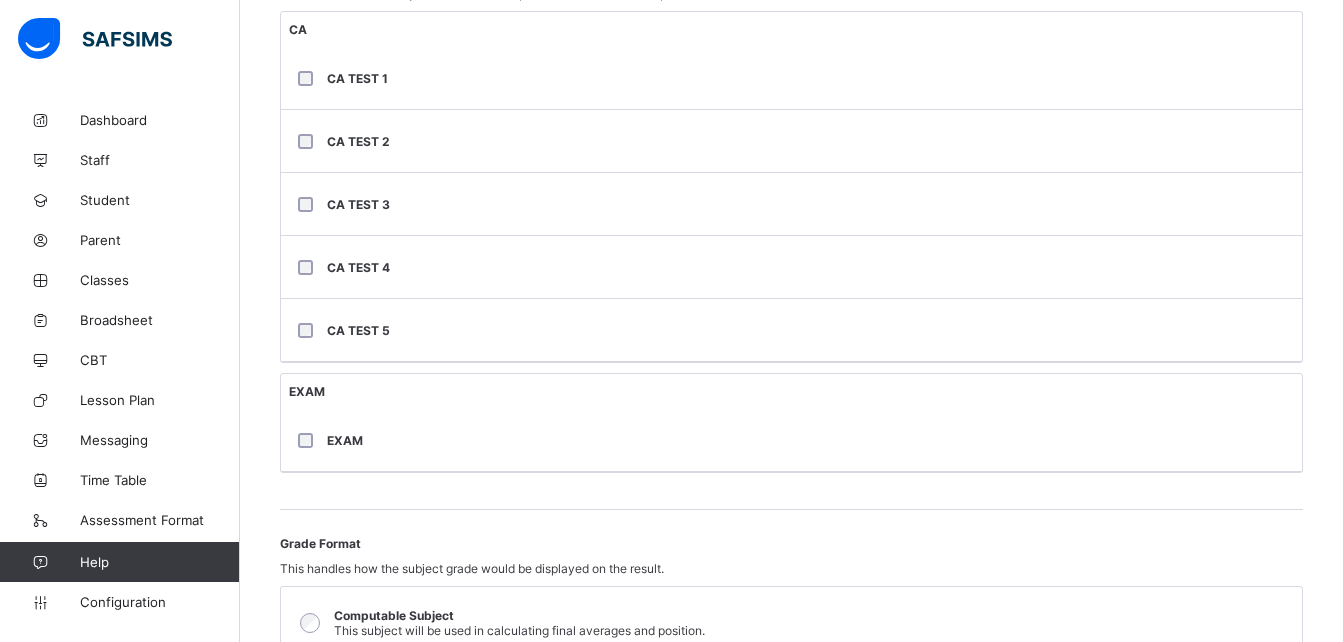 scroll, scrollTop: 673, scrollLeft: 0, axis: vertical 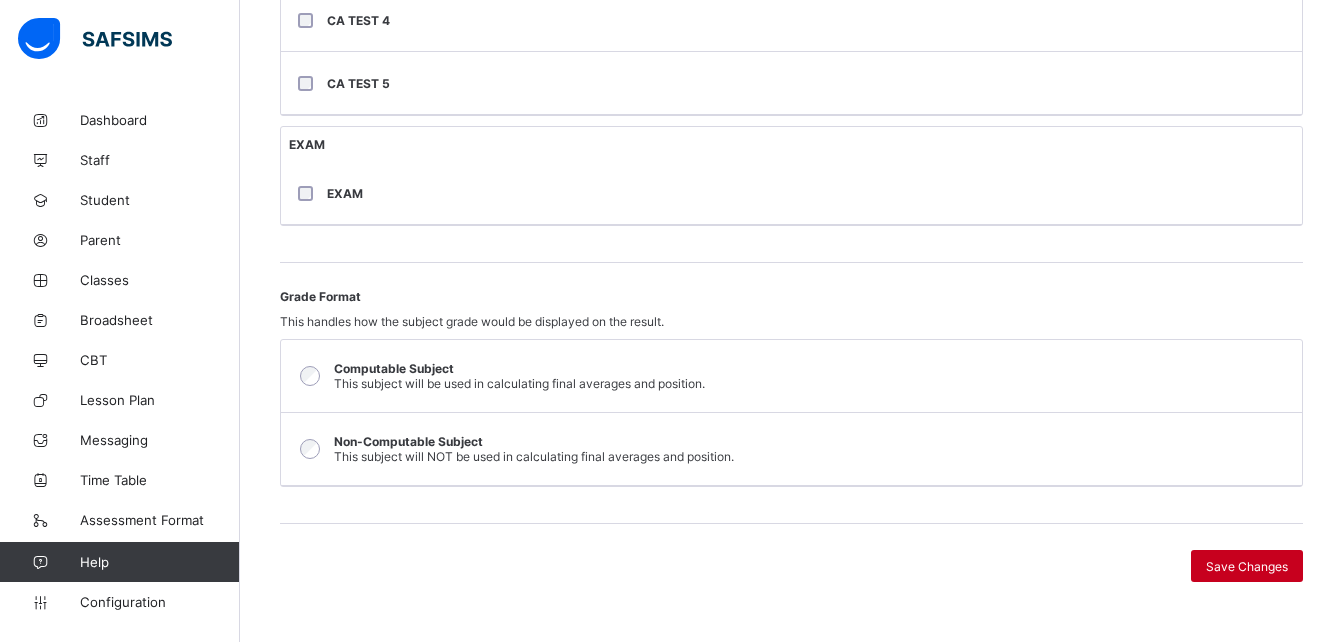 click on "Save Changes" at bounding box center (1247, 566) 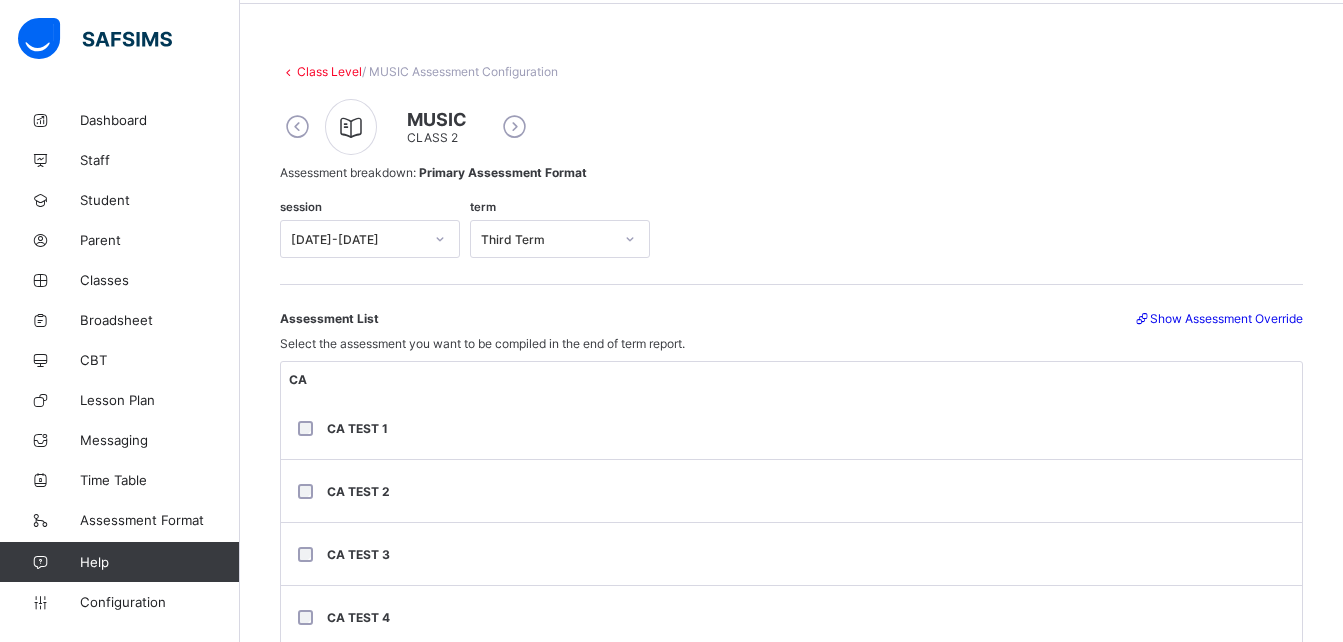 scroll, scrollTop: 51, scrollLeft: 0, axis: vertical 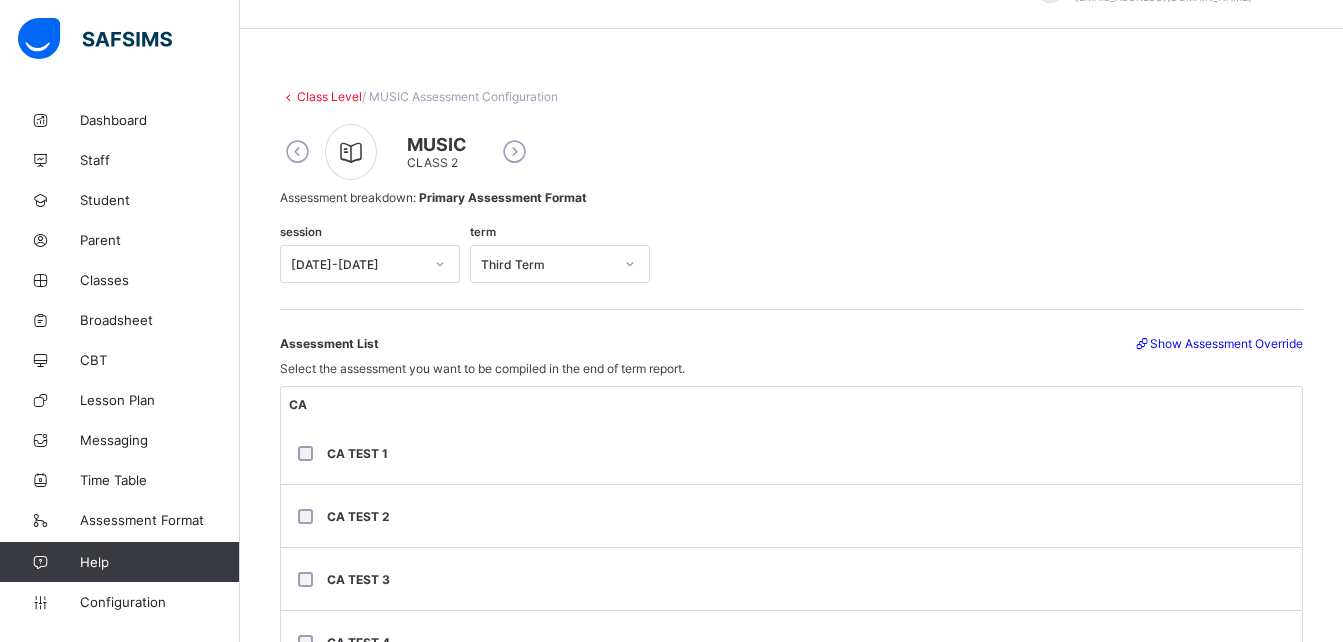 click at bounding box center (514, 152) 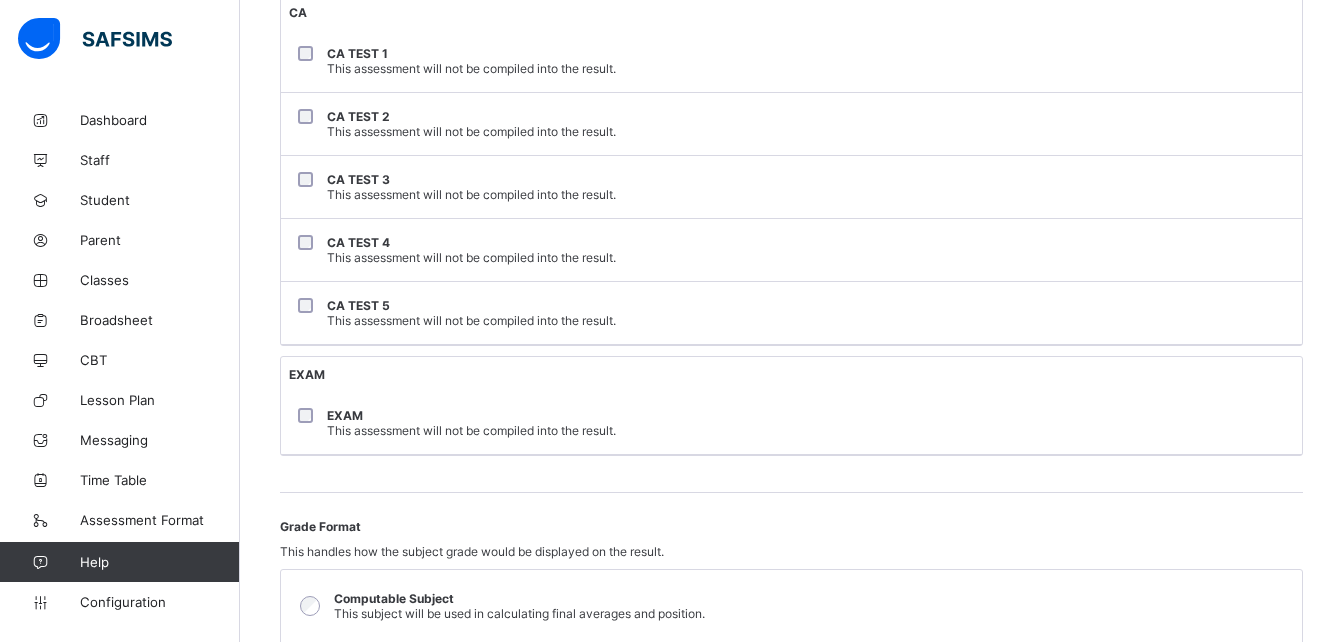 scroll, scrollTop: 429, scrollLeft: 0, axis: vertical 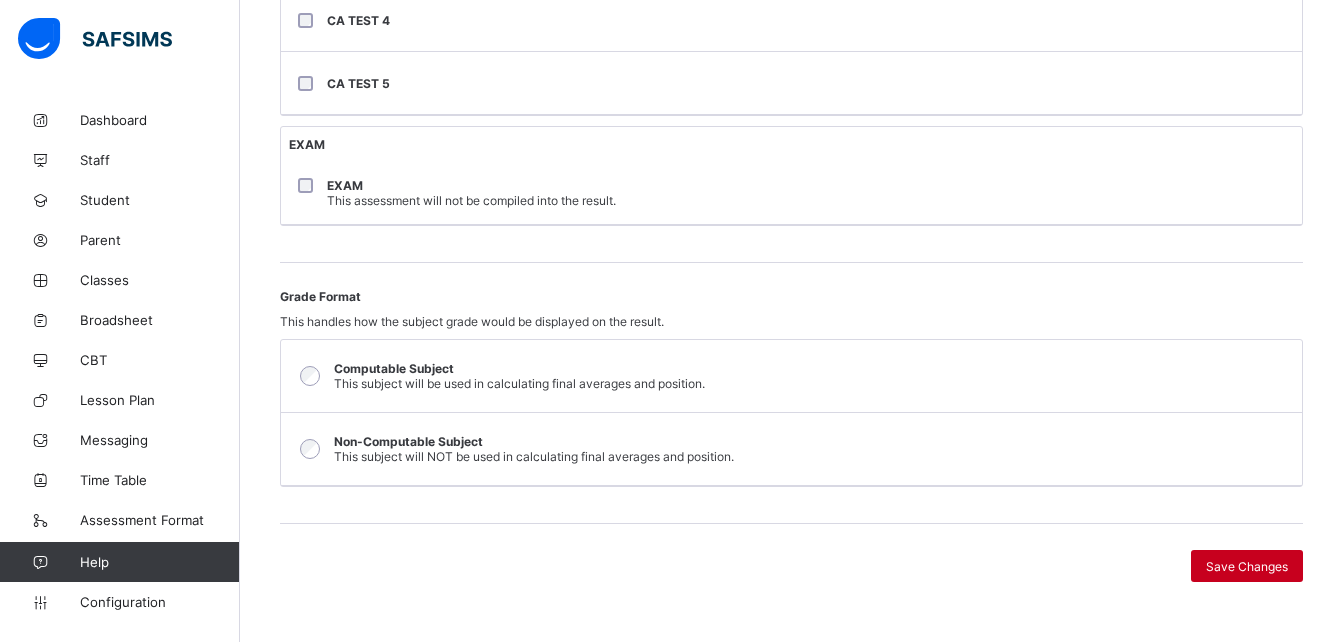 click on "Save Changes" at bounding box center [1247, 566] 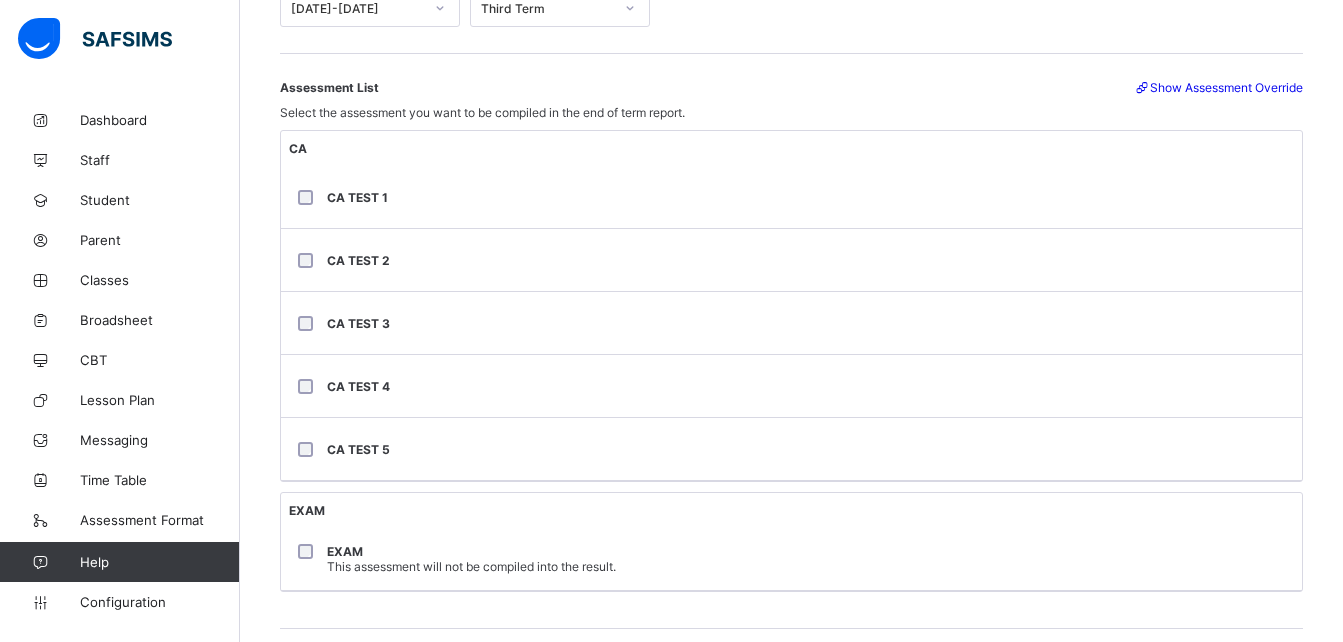 scroll, scrollTop: 0, scrollLeft: 0, axis: both 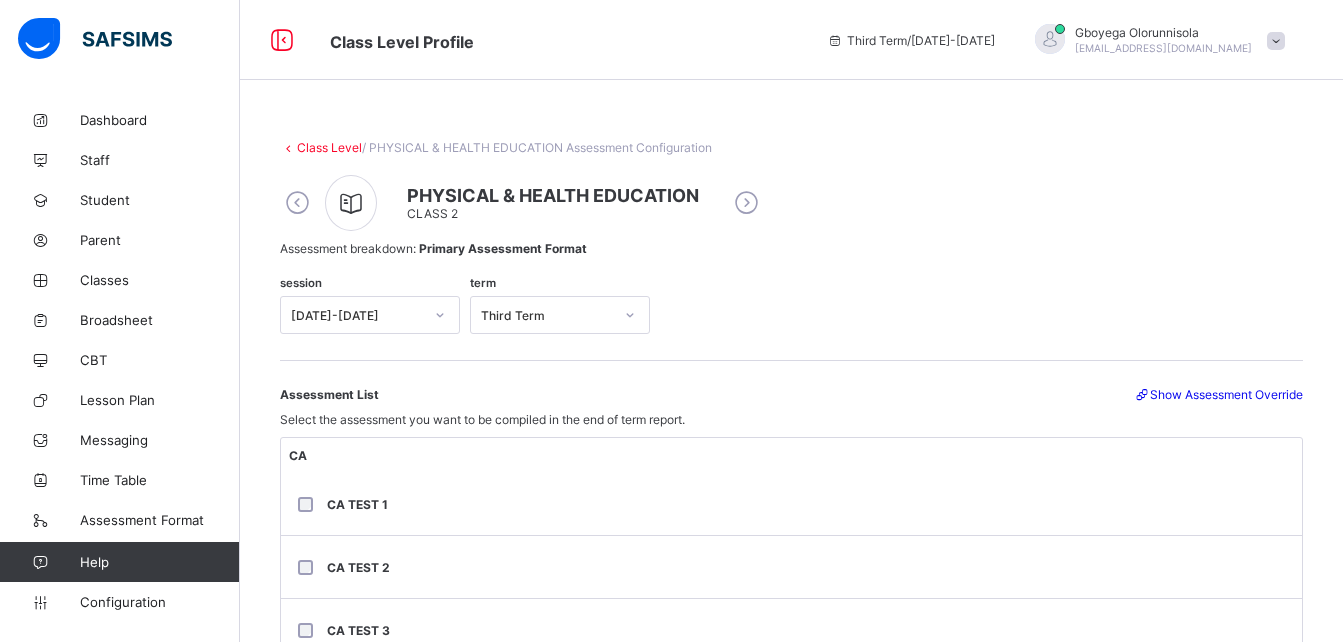 click at bounding box center (746, 203) 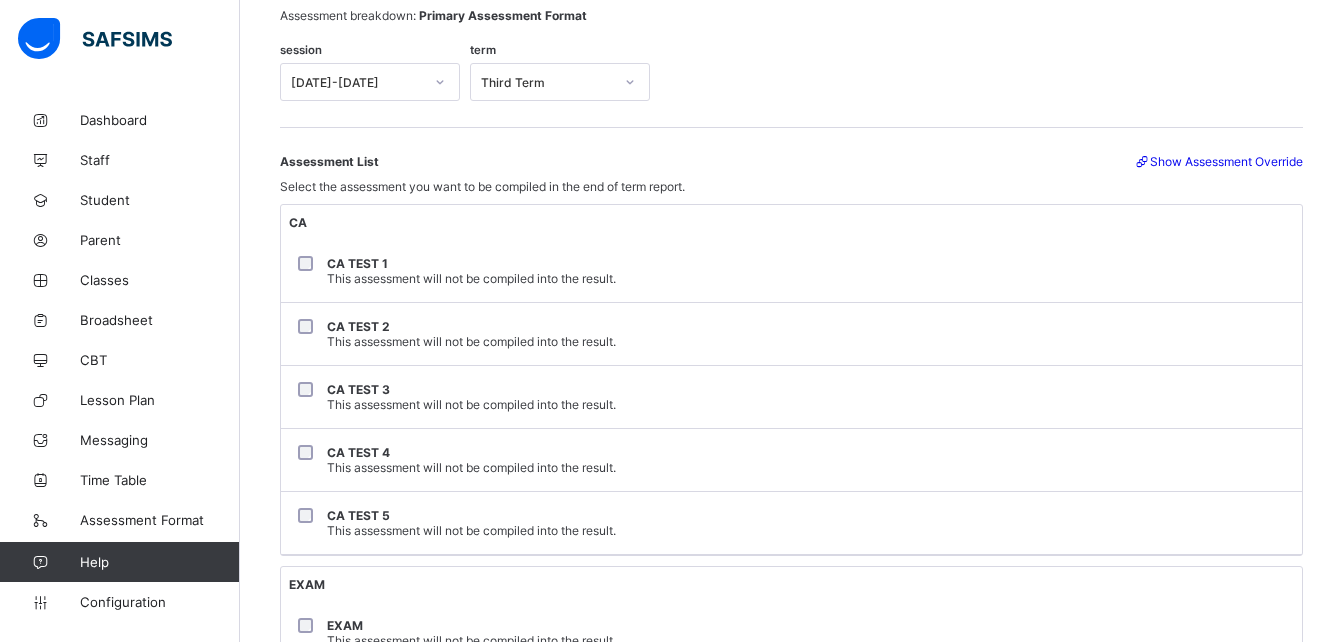 scroll, scrollTop: 239, scrollLeft: 0, axis: vertical 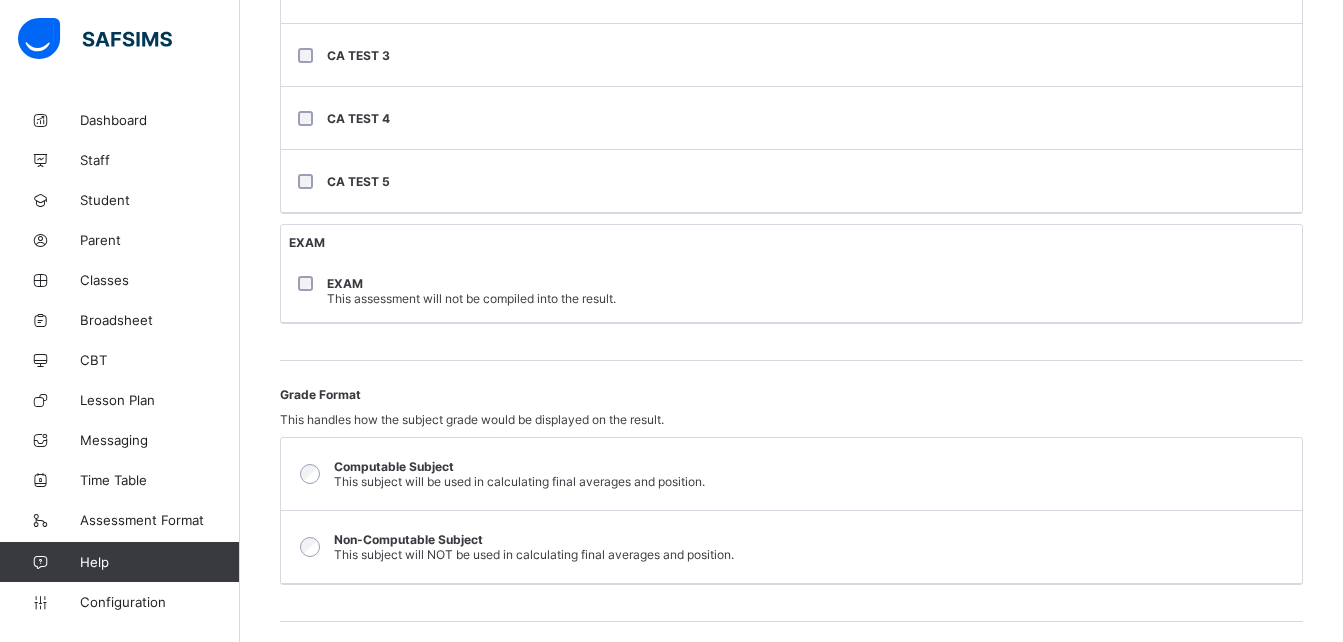 click on "EXAM This assessment will not be compiled into the result." at bounding box center [791, 291] 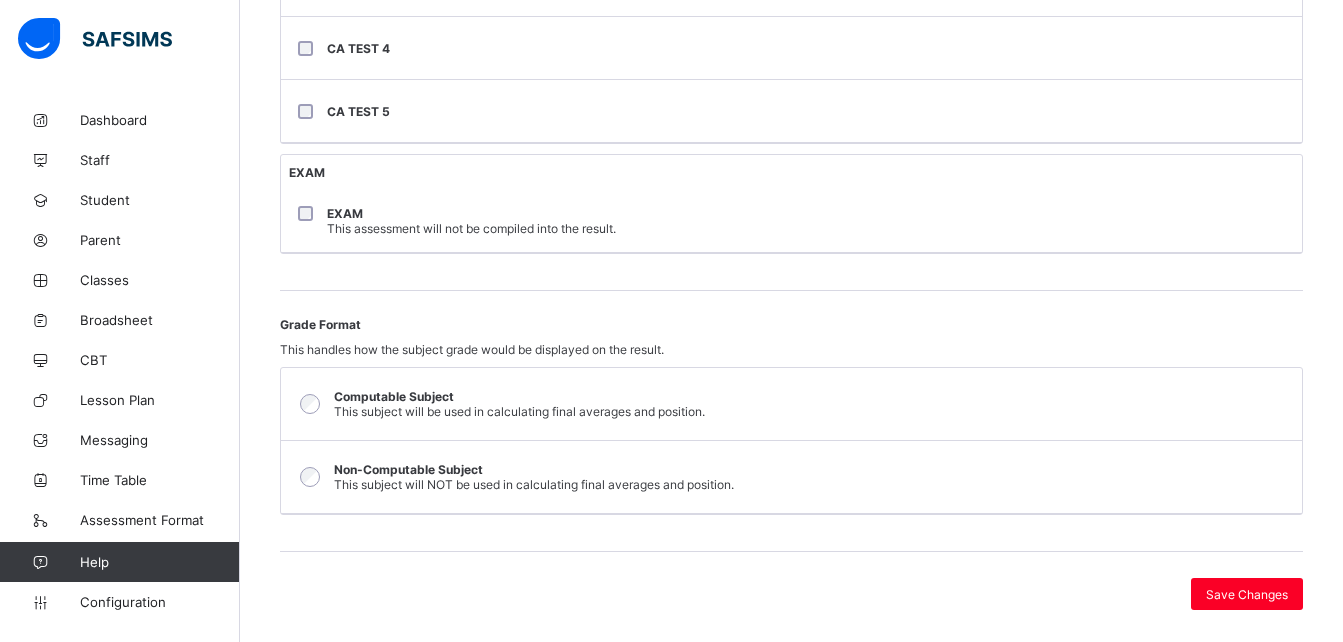 scroll, scrollTop: 673, scrollLeft: 0, axis: vertical 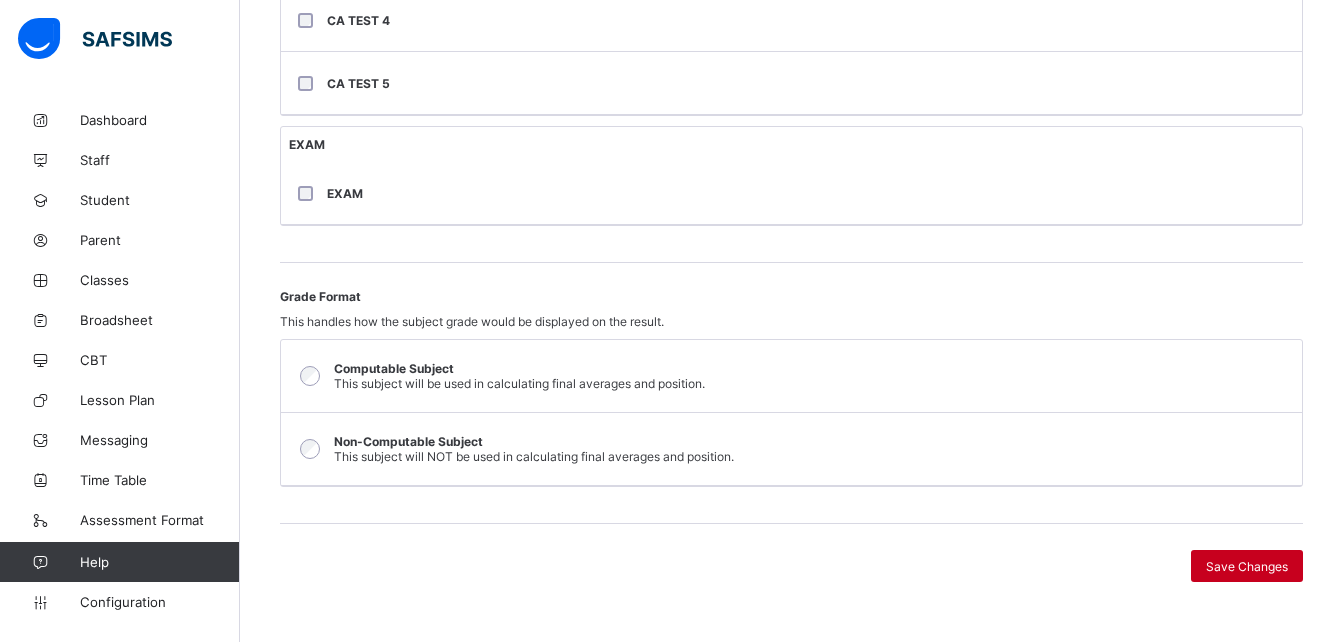 click on "Save Changes" at bounding box center [1247, 566] 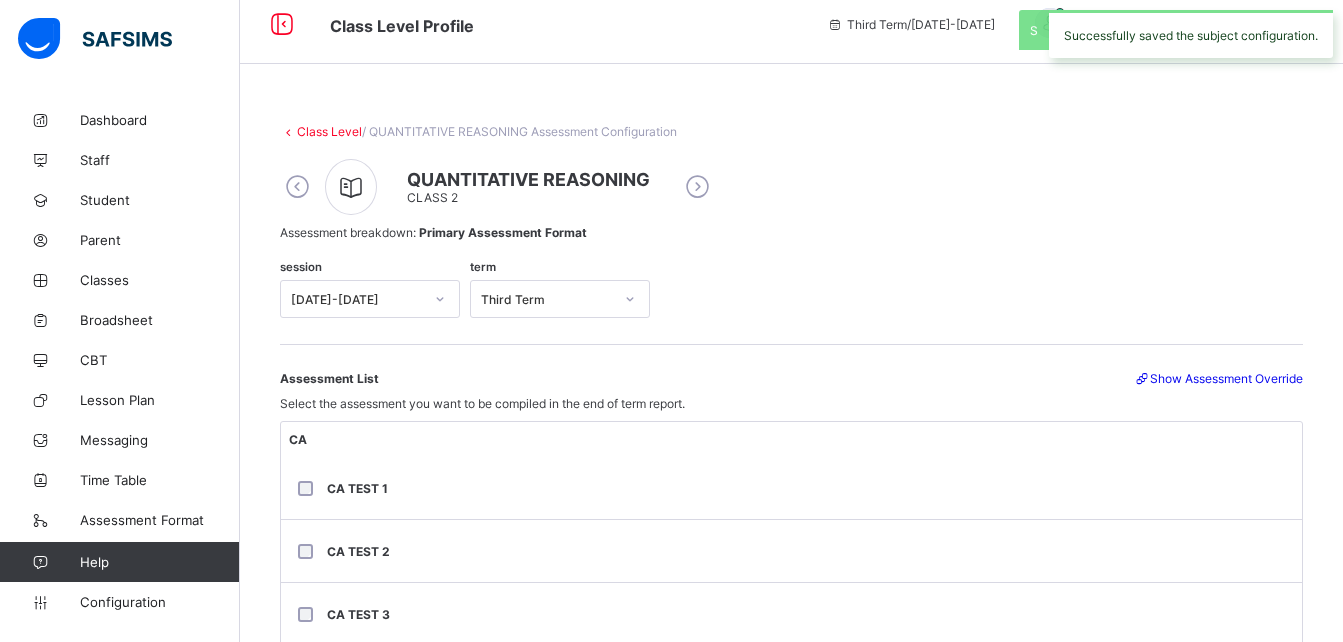 scroll, scrollTop: 0, scrollLeft: 0, axis: both 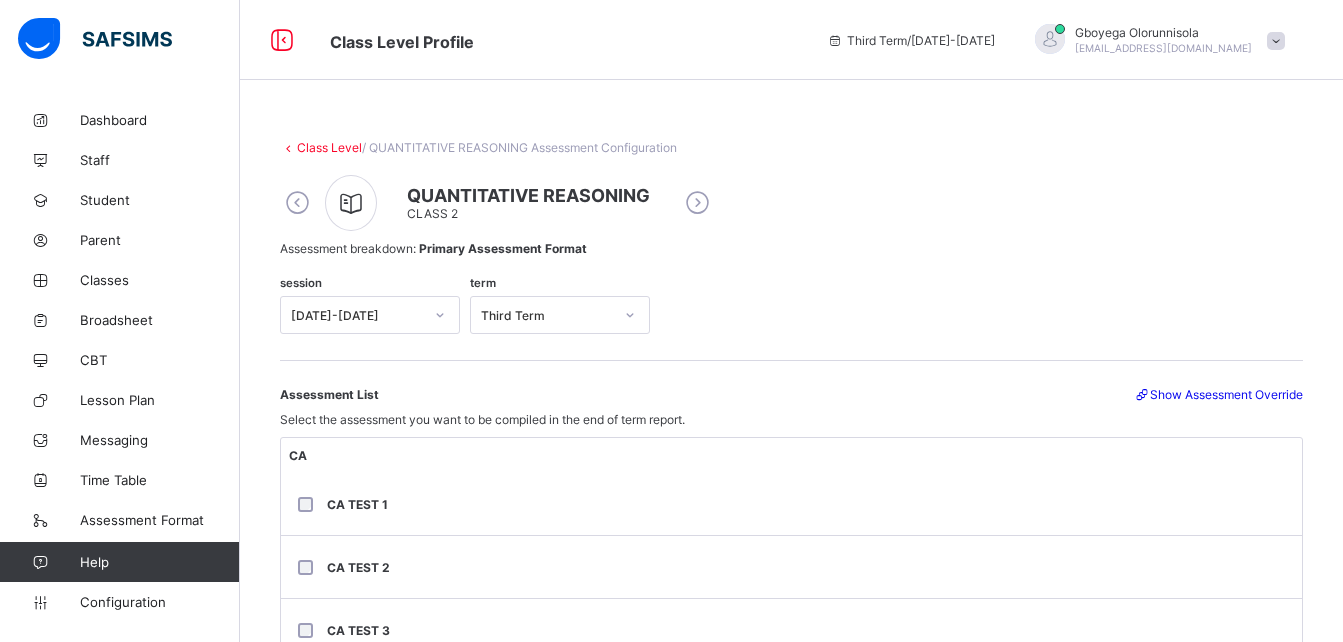 click at bounding box center (697, 203) 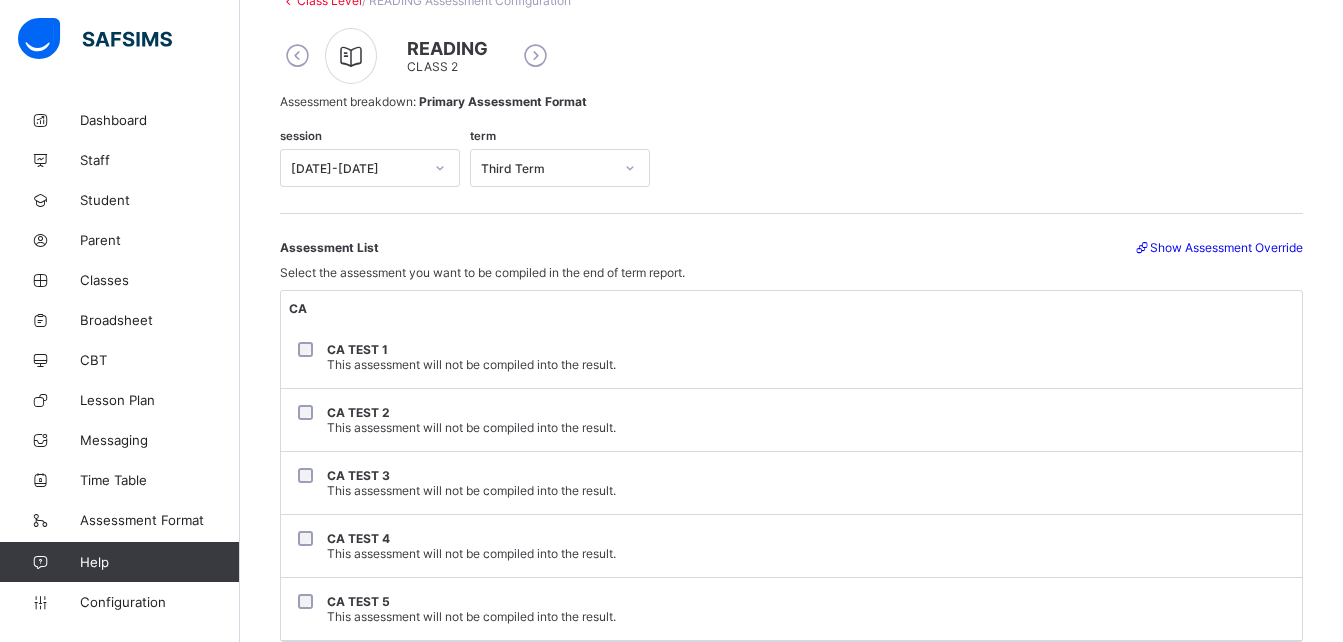 scroll, scrollTop: 149, scrollLeft: 0, axis: vertical 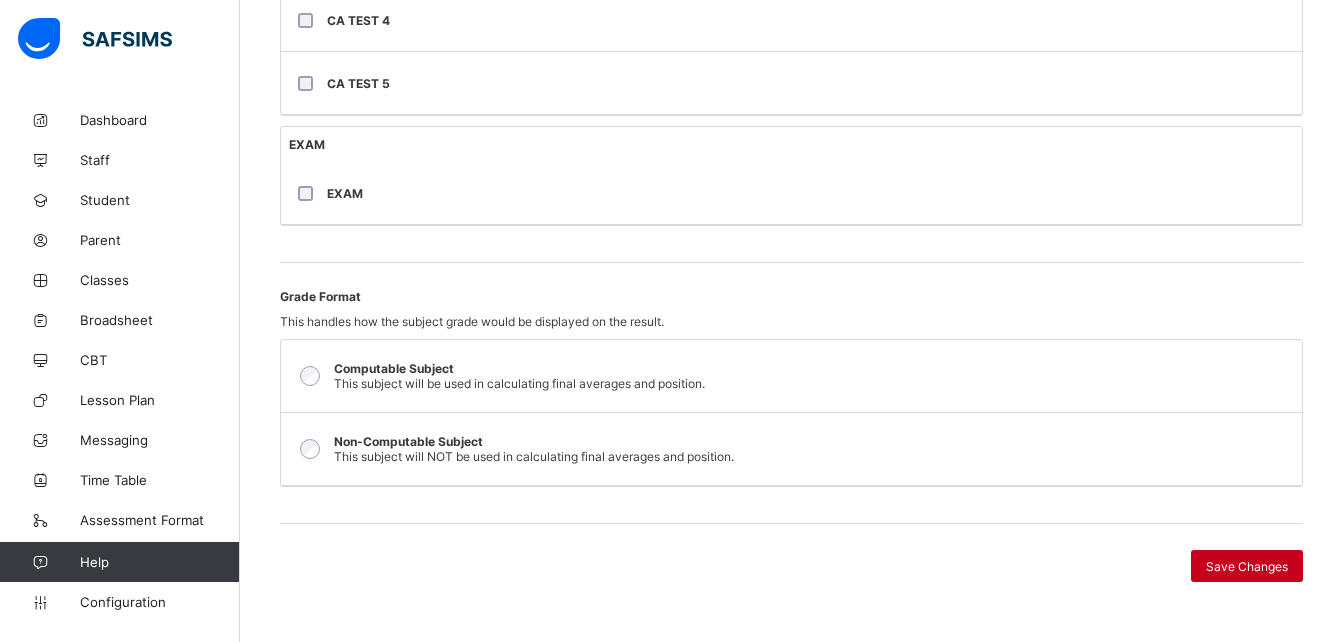 click on "Save Changes" at bounding box center (1247, 566) 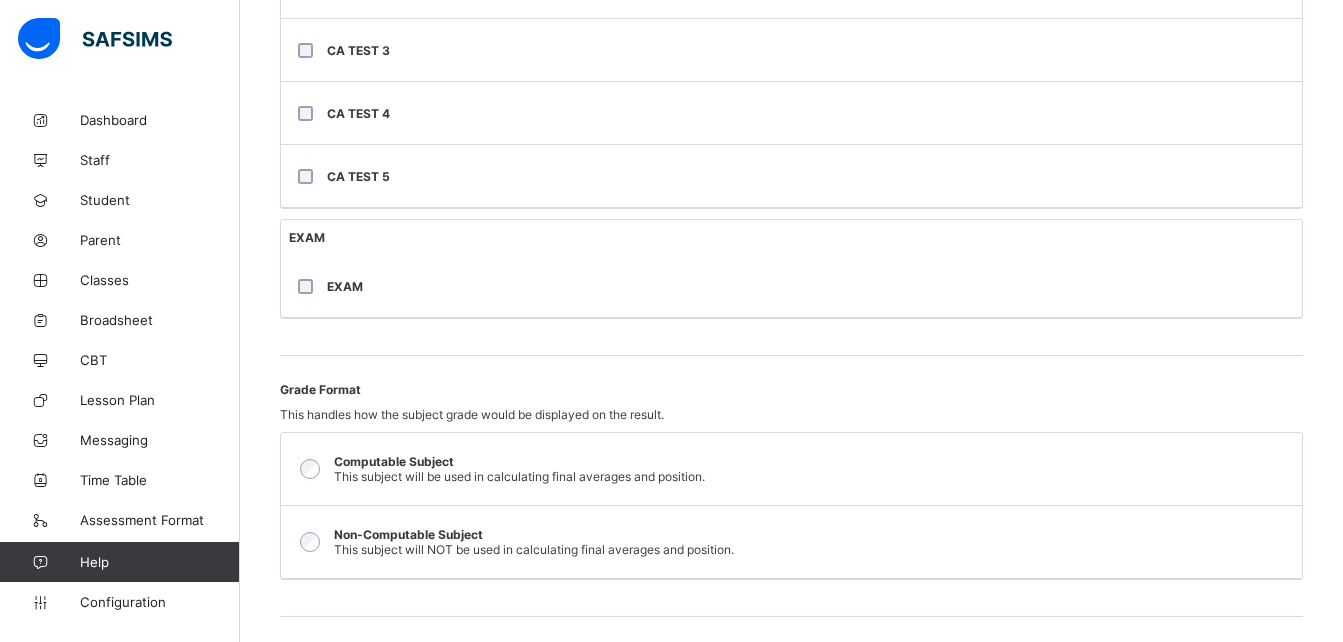 scroll, scrollTop: 673, scrollLeft: 0, axis: vertical 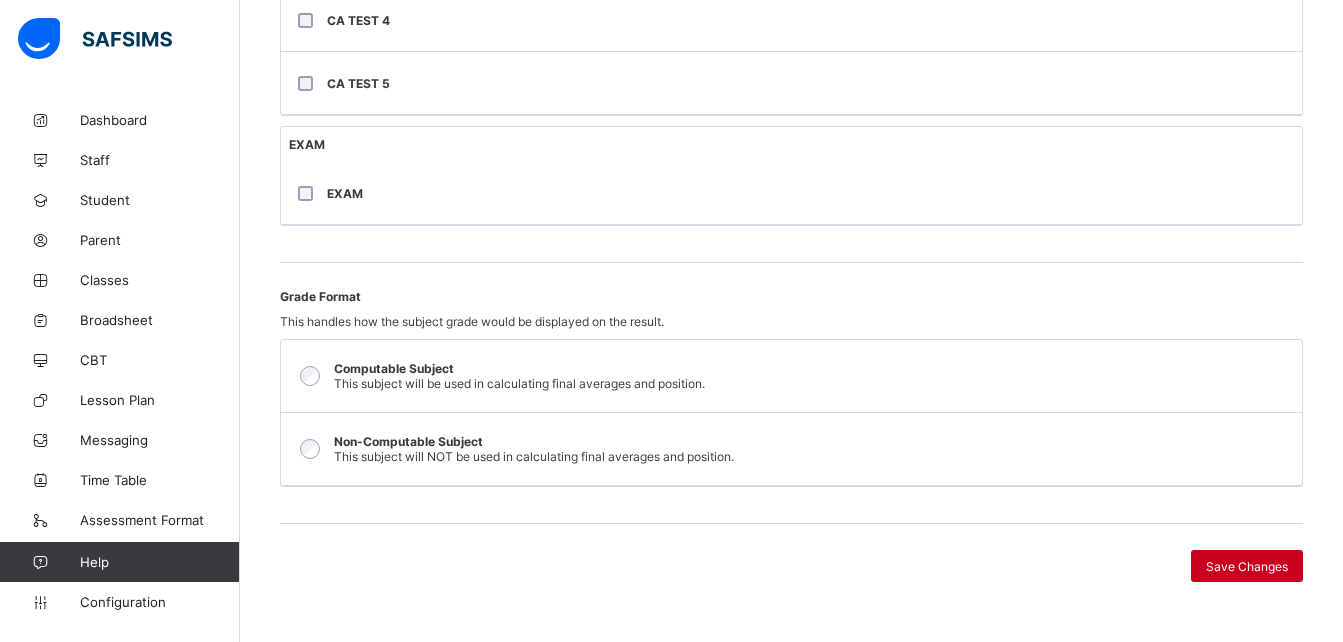 click on "Save Changes" at bounding box center [1247, 566] 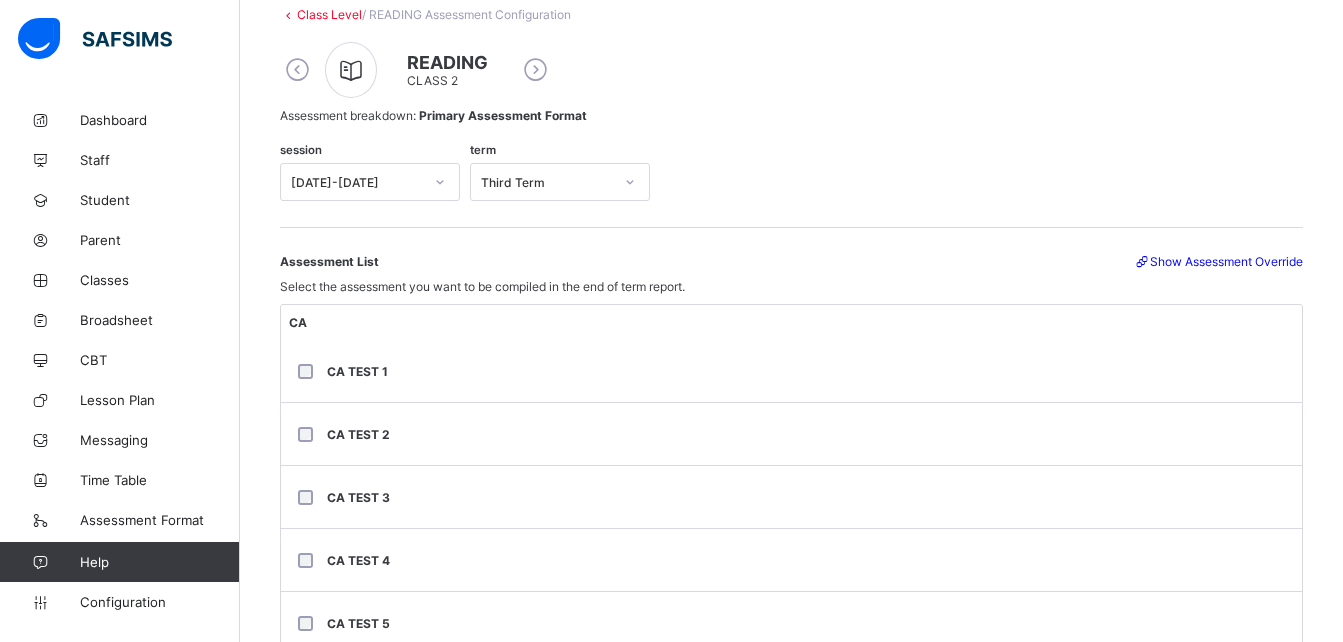 scroll, scrollTop: 127, scrollLeft: 0, axis: vertical 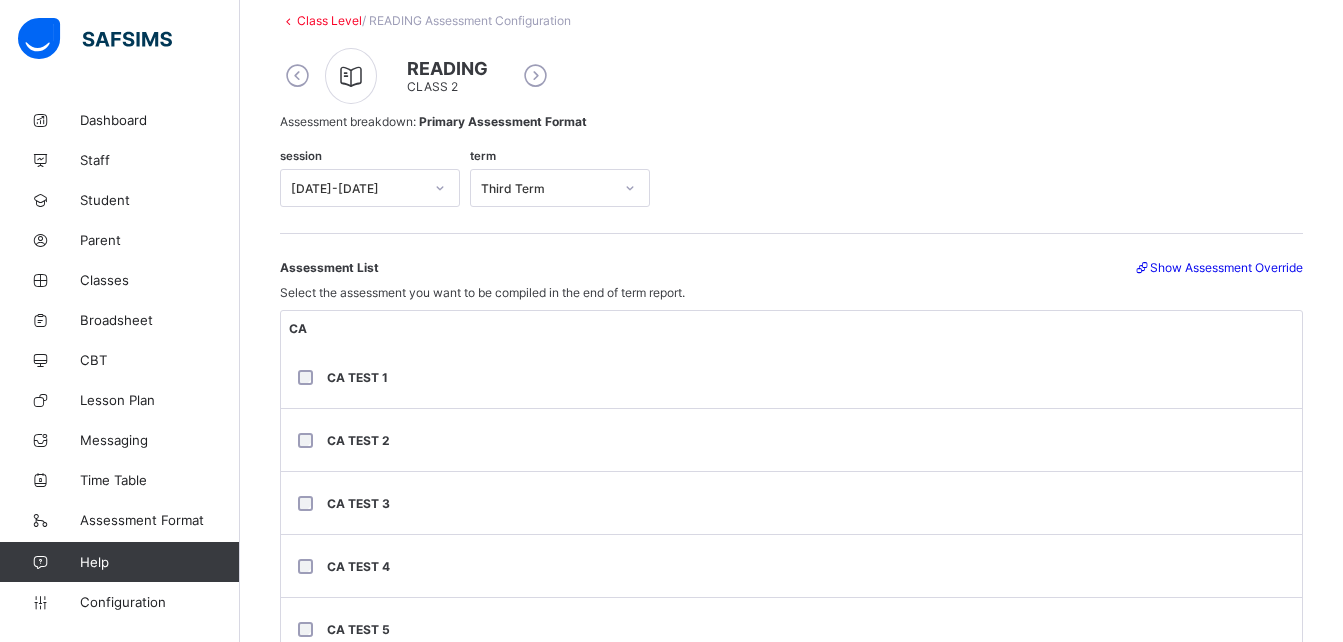 click at bounding box center [535, 76] 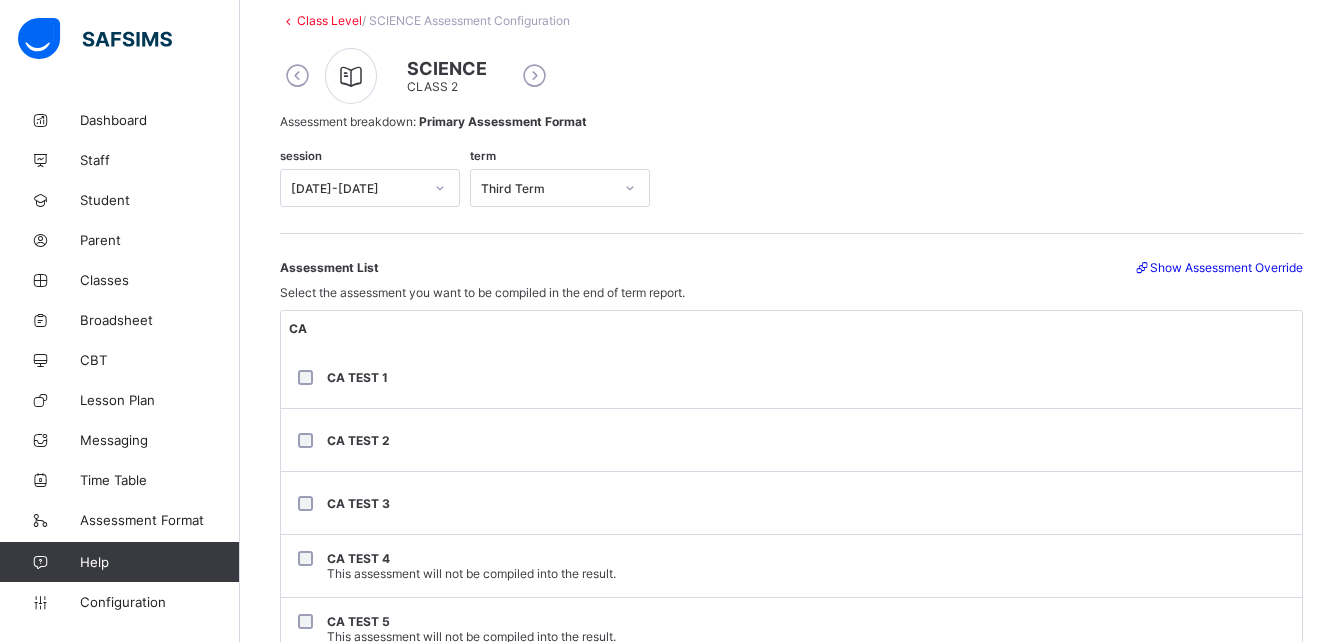 click on "CA TEST 4 This assessment will not be compiled into the result." at bounding box center (791, 566) 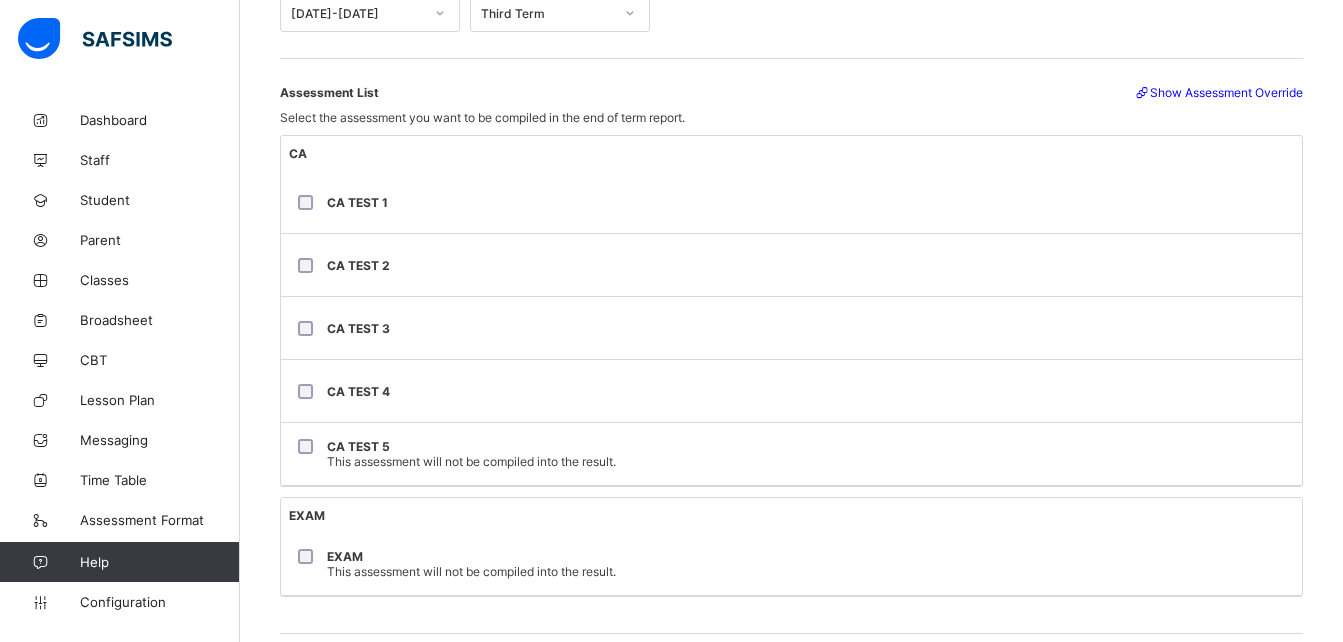 scroll, scrollTop: 303, scrollLeft: 0, axis: vertical 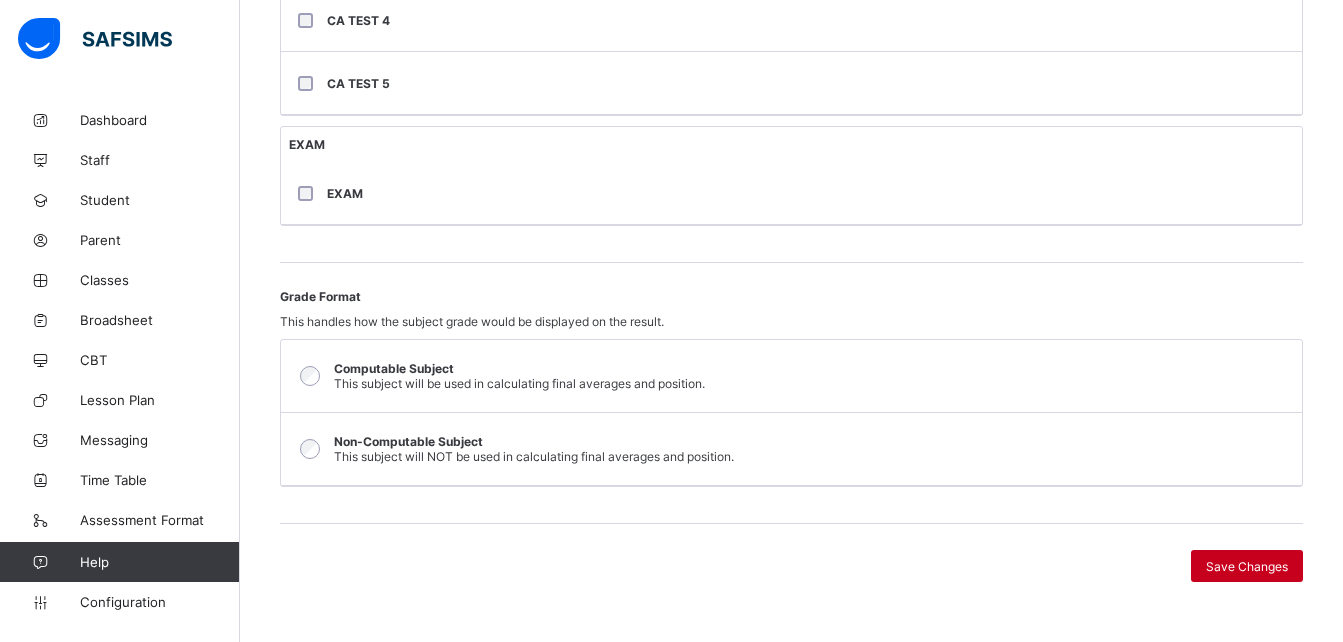 click on "Save Changes" at bounding box center (1247, 566) 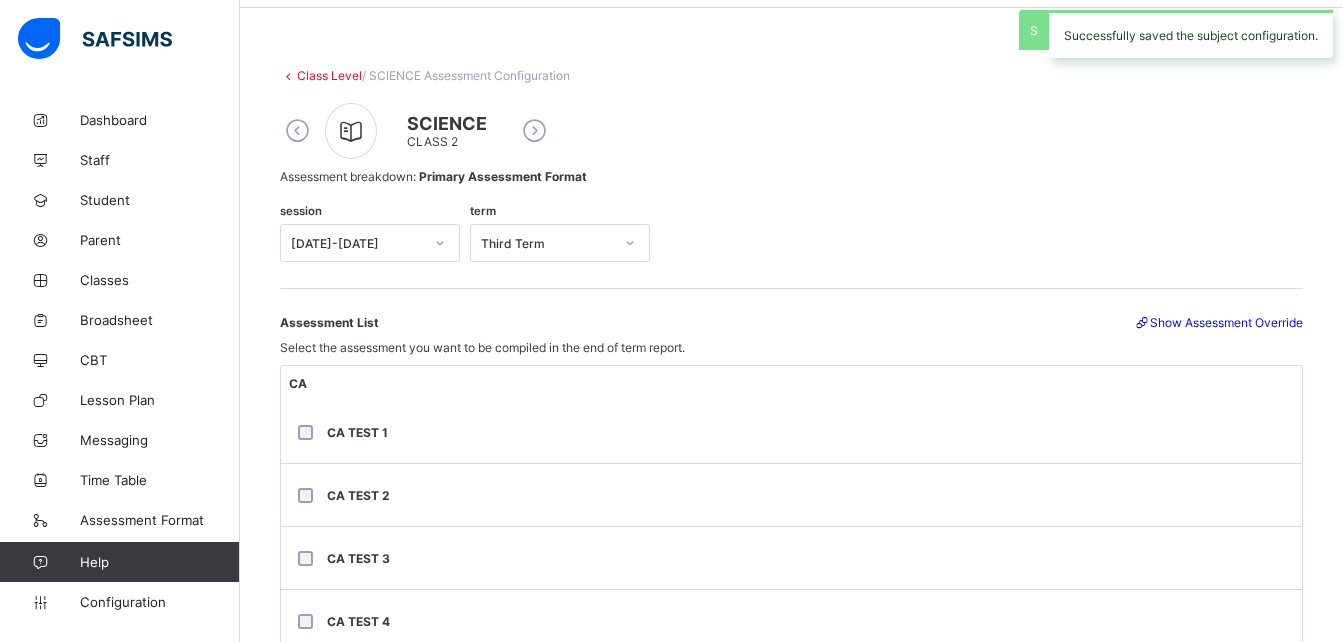 scroll, scrollTop: 0, scrollLeft: 0, axis: both 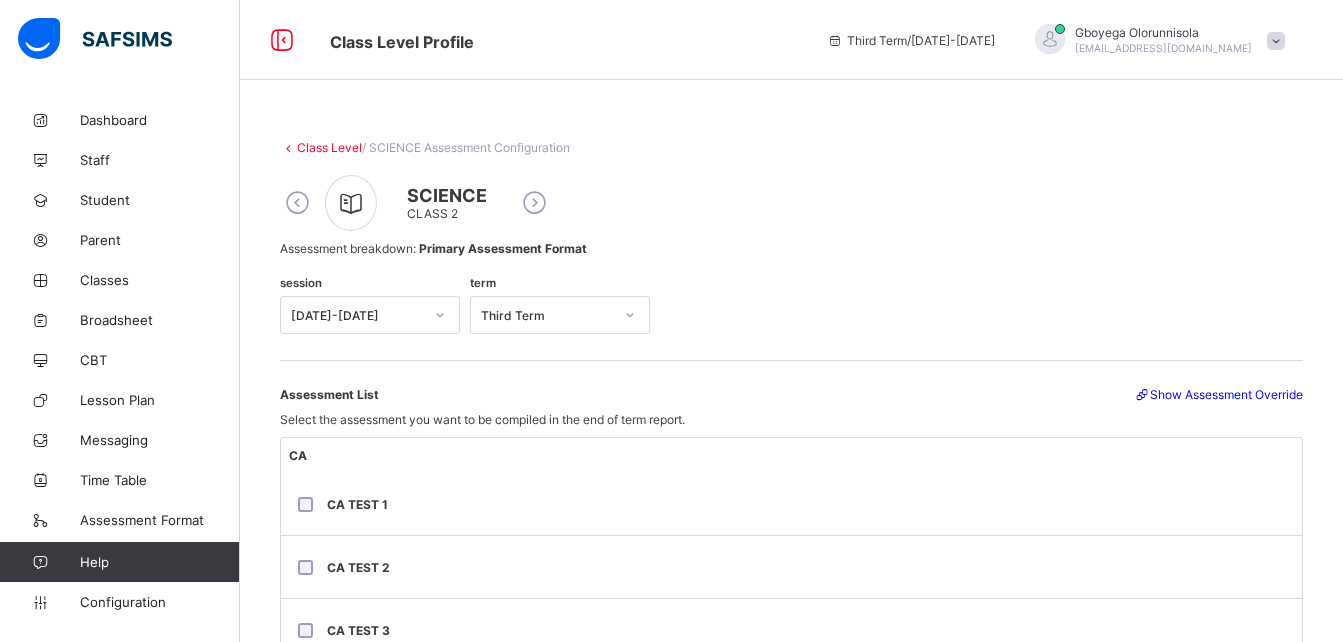 click at bounding box center (534, 203) 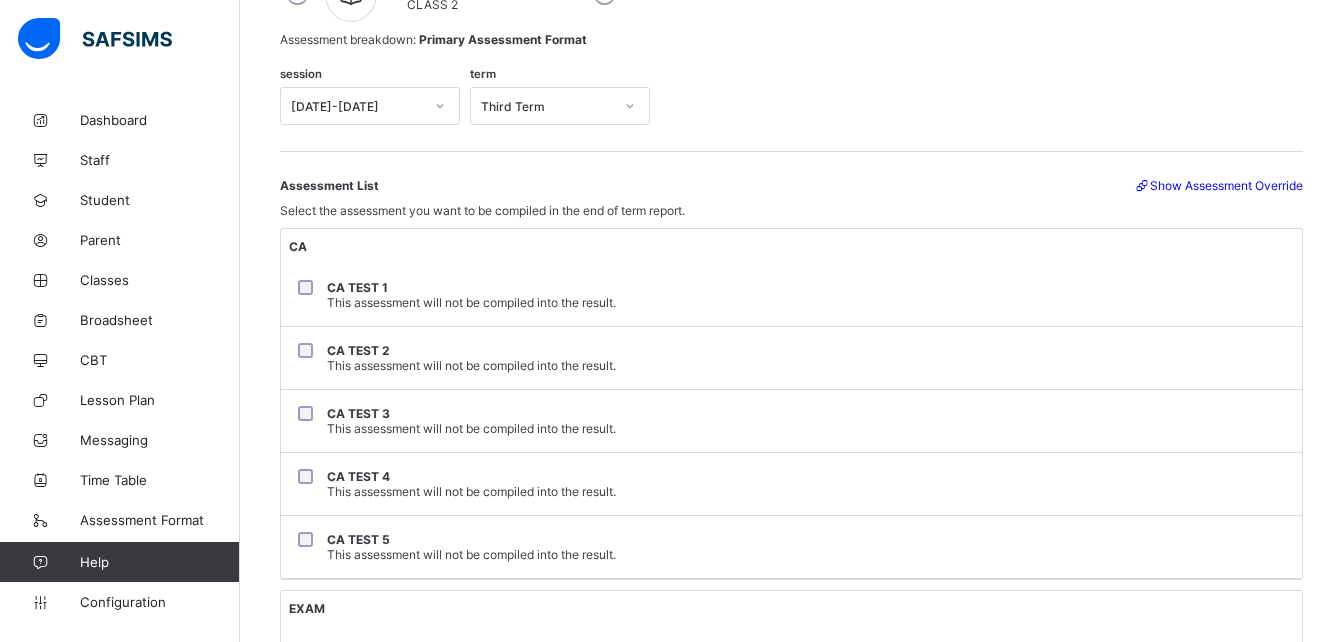 scroll, scrollTop: 216, scrollLeft: 0, axis: vertical 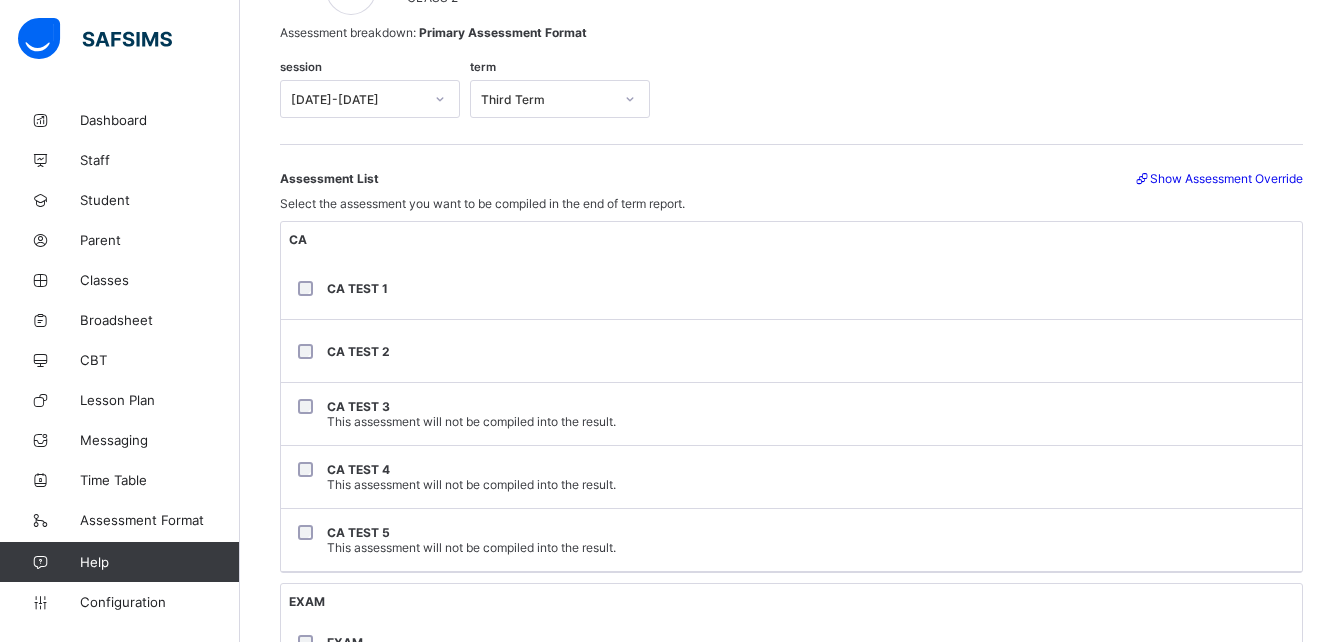 click on "CA  CA TEST 1 CA TEST 2 CA TEST 3 This assessment will not be compiled into the result. CA TEST 4 This assessment will not be compiled into the result. CA TEST 5 This assessment will not be compiled into the result." at bounding box center (791, 397) 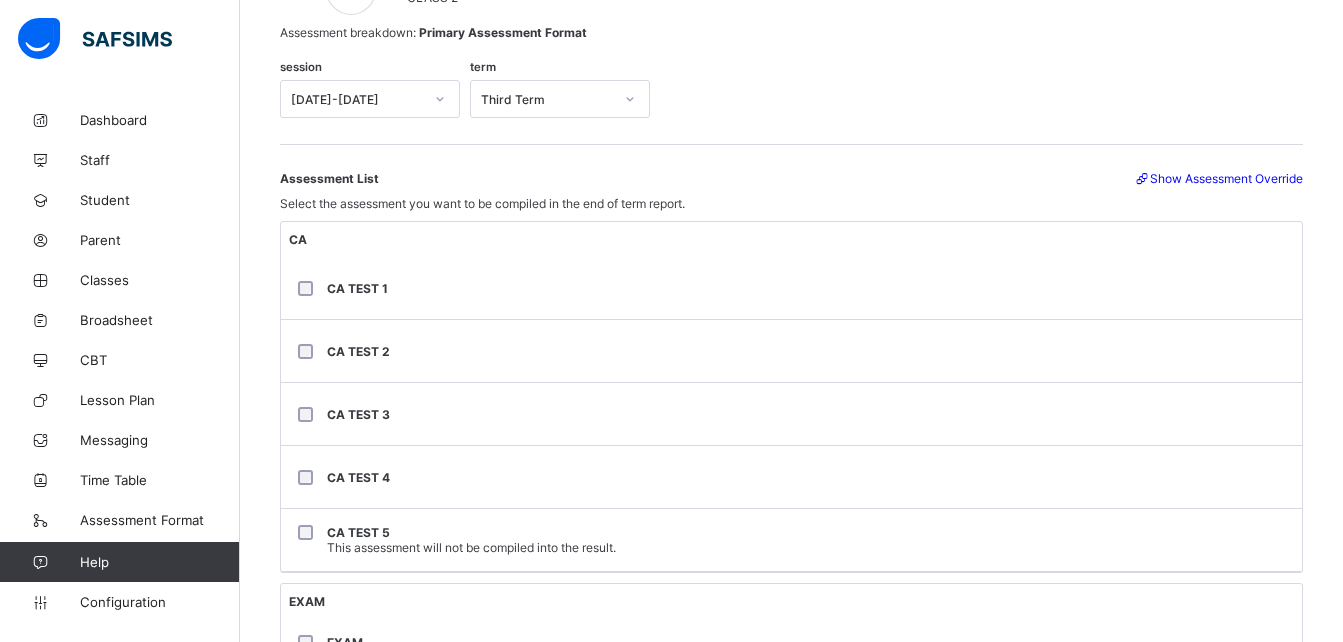 click on "CA TEST 5 This assessment will not be compiled into the result." at bounding box center (791, 540) 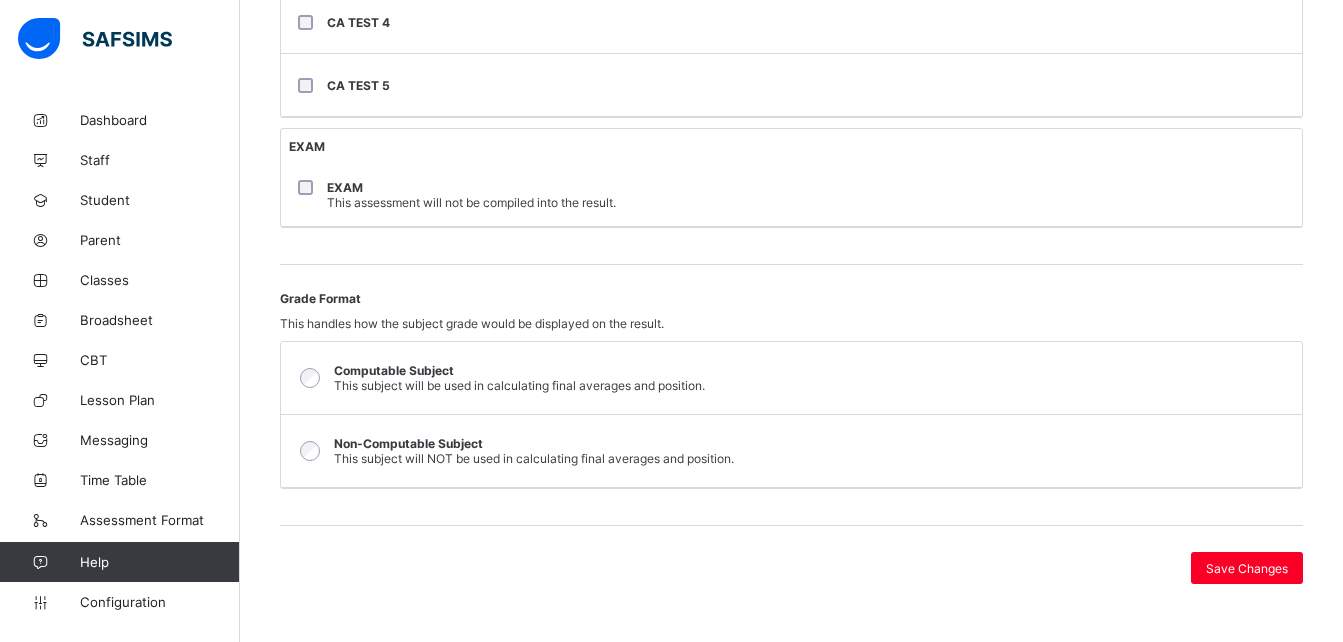 scroll, scrollTop: 673, scrollLeft: 0, axis: vertical 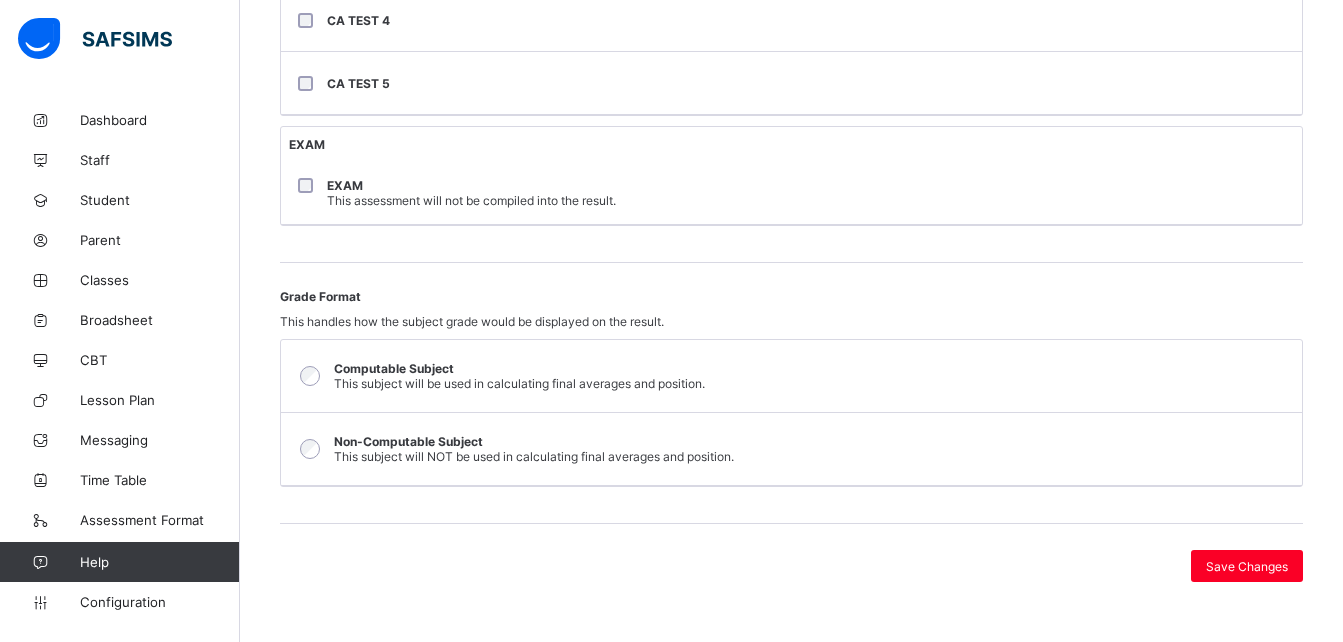click on "EXAM This assessment will not be compiled into the result." at bounding box center [791, 193] 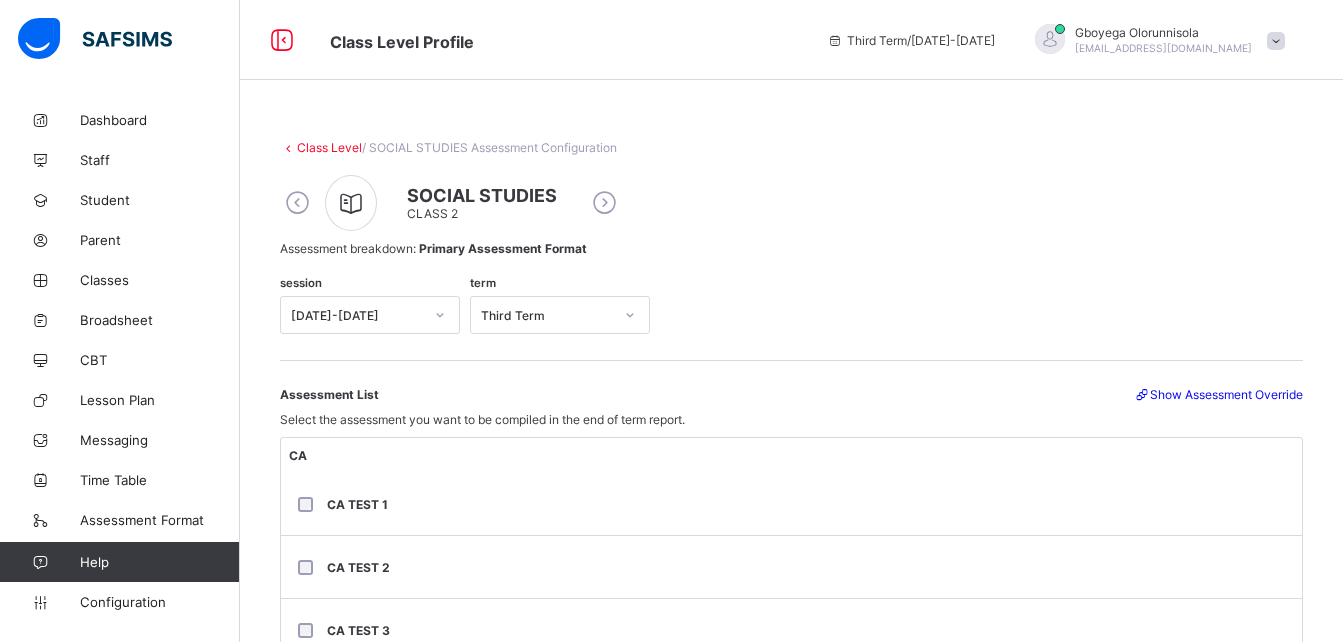scroll, scrollTop: 673, scrollLeft: 0, axis: vertical 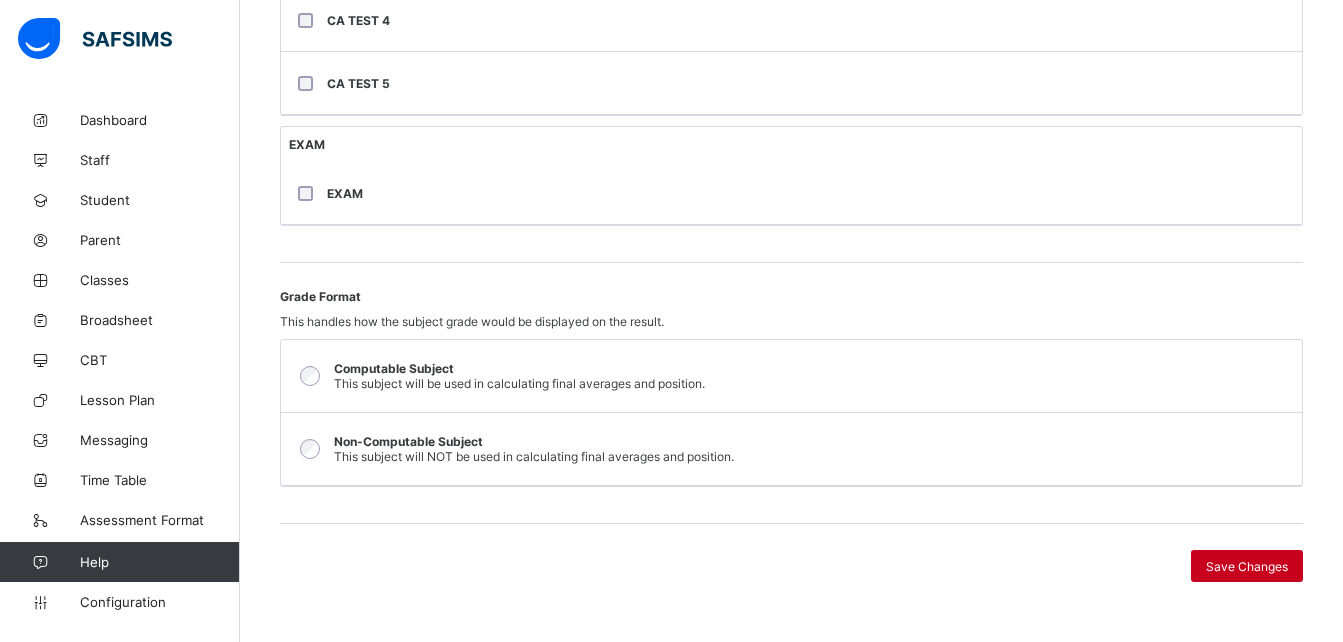 click on "Save Changes" at bounding box center [1247, 566] 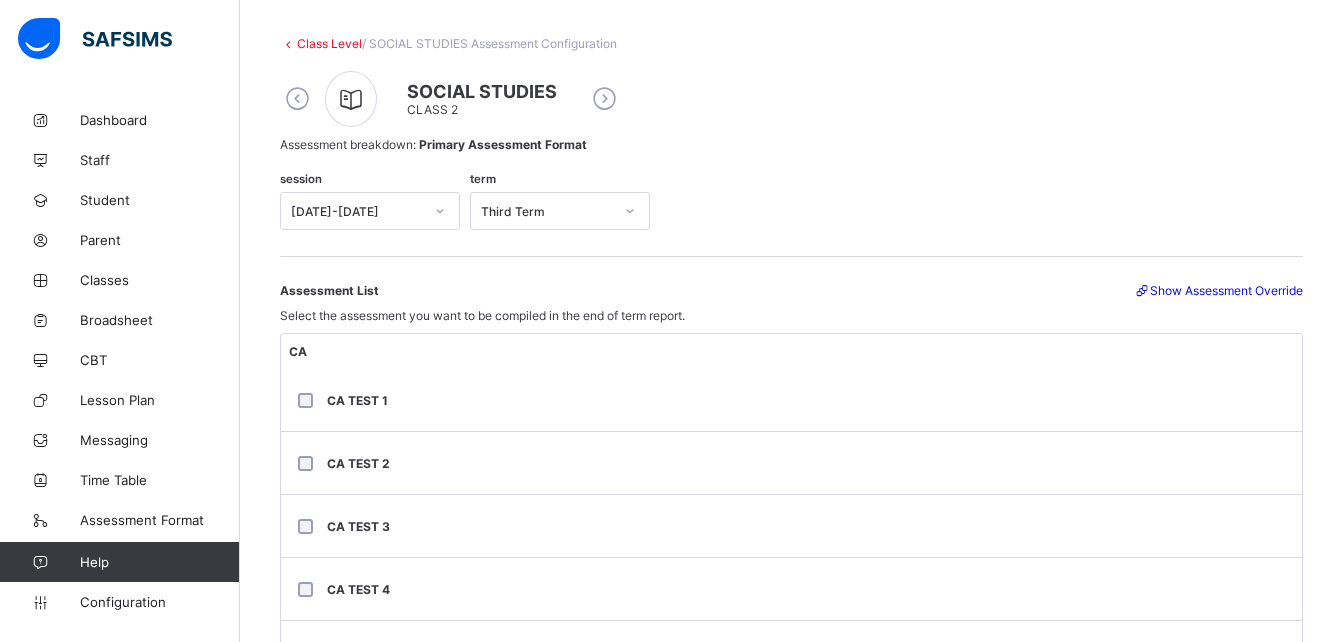 scroll, scrollTop: 43, scrollLeft: 0, axis: vertical 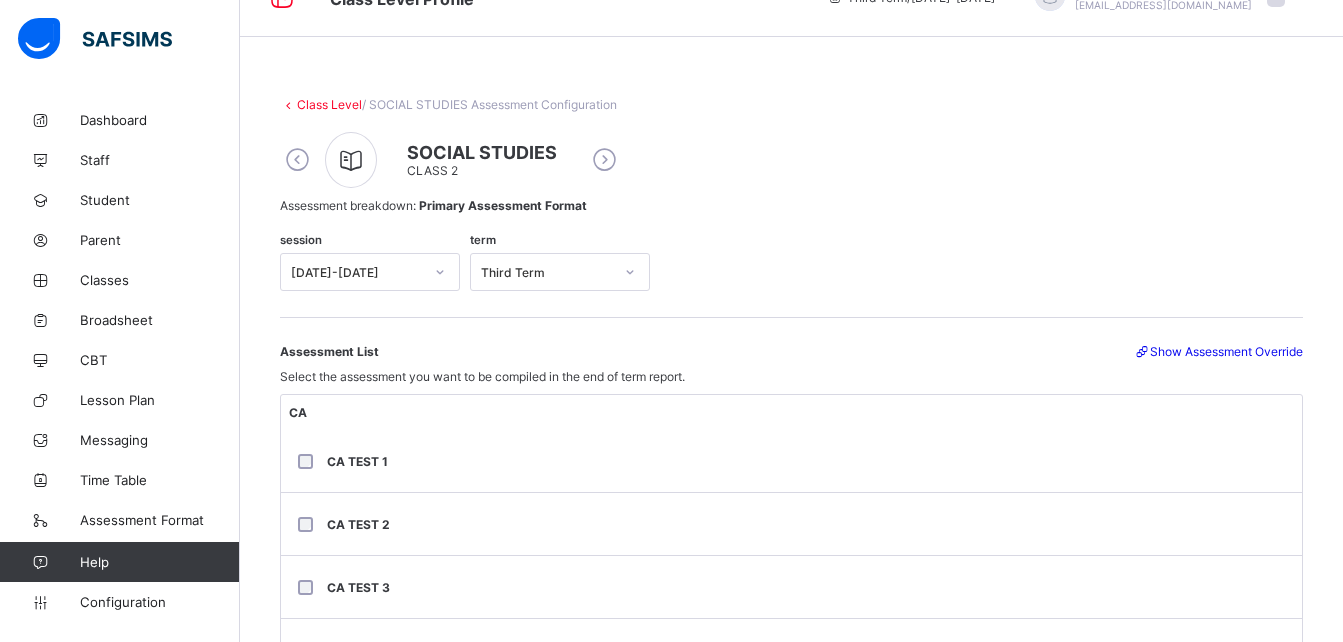 click at bounding box center (604, 160) 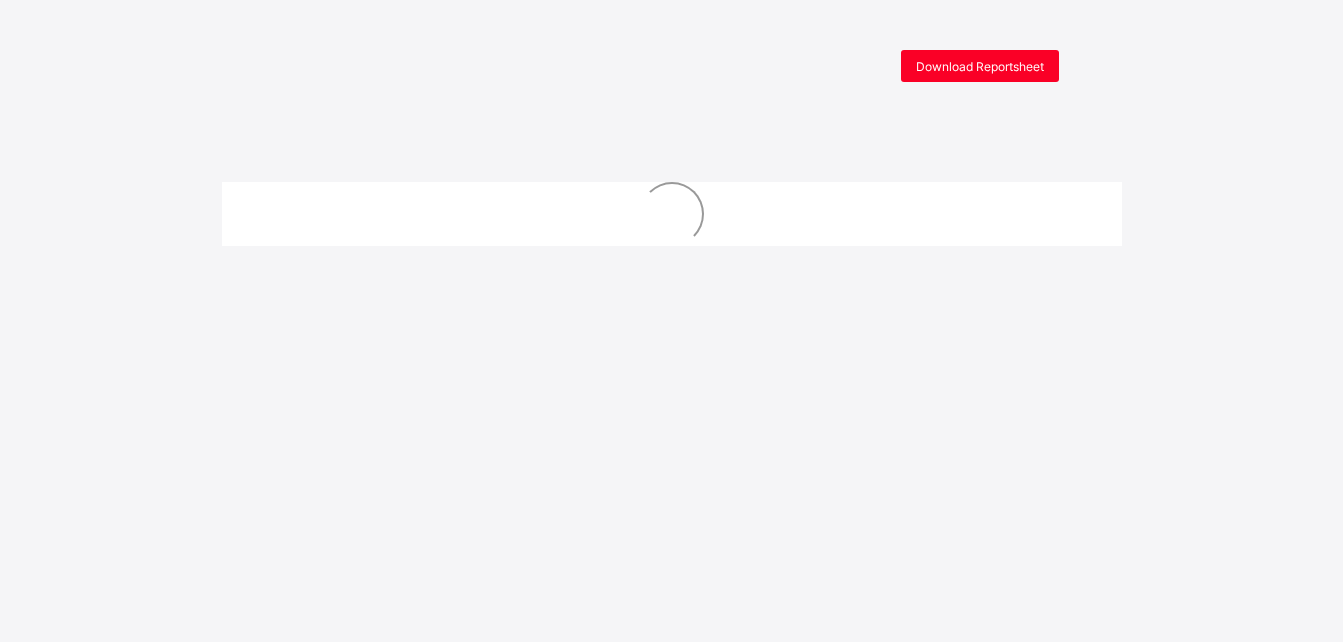 scroll, scrollTop: 0, scrollLeft: 0, axis: both 